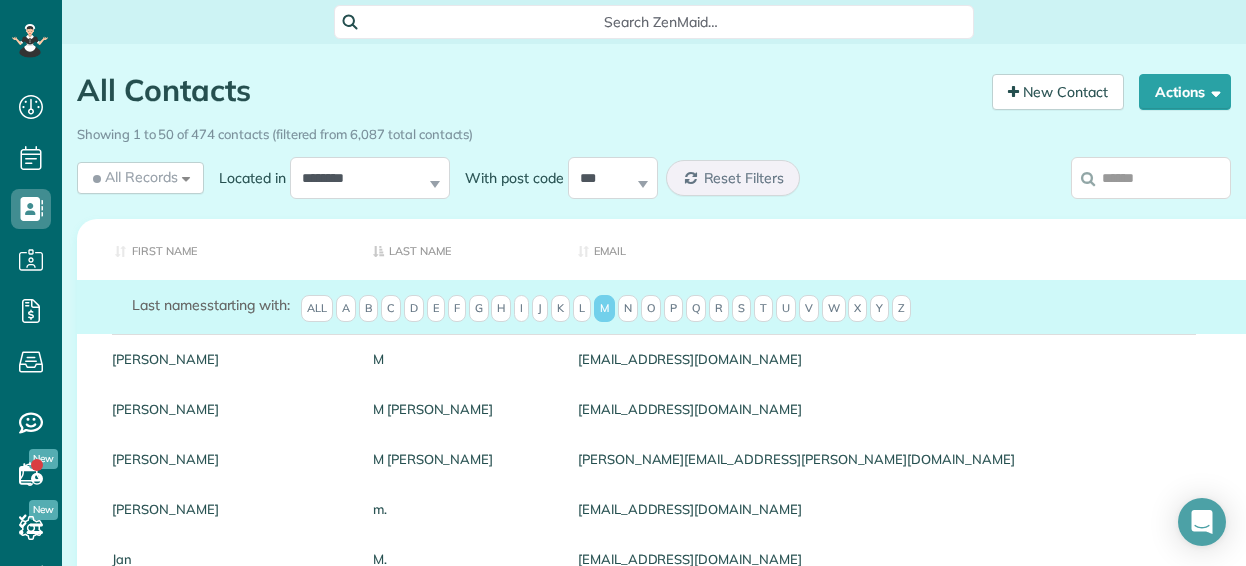 scroll, scrollTop: 0, scrollLeft: 0, axis: both 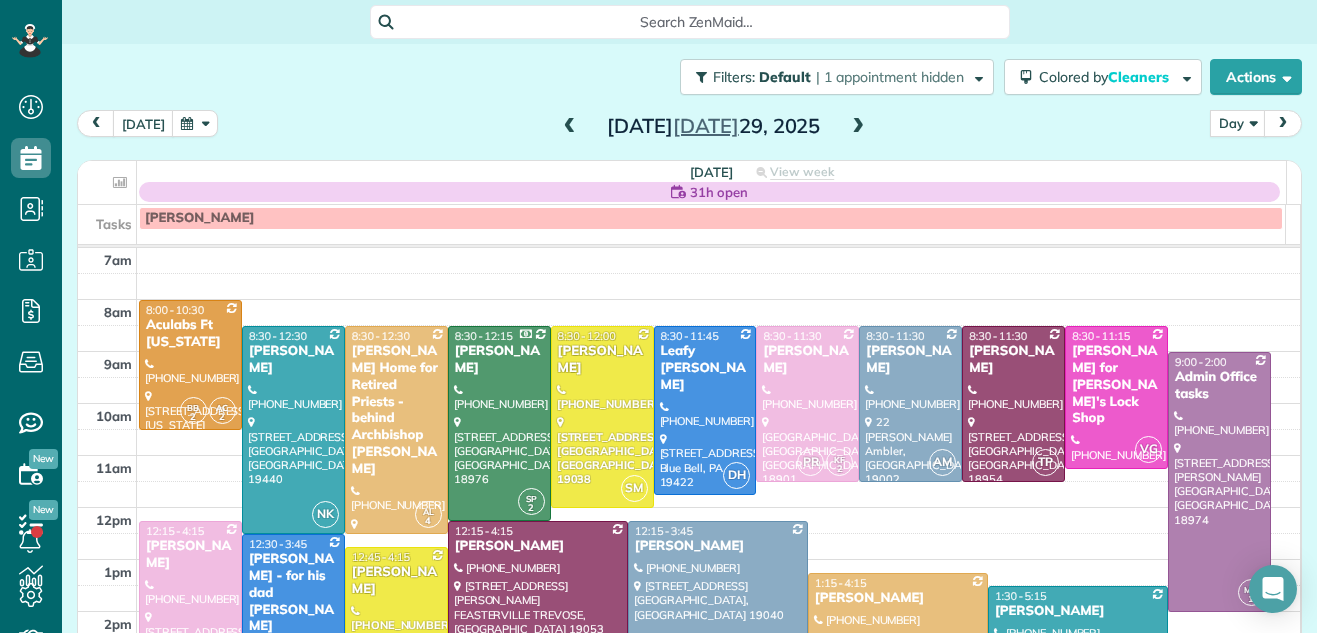 click at bounding box center [570, 127] 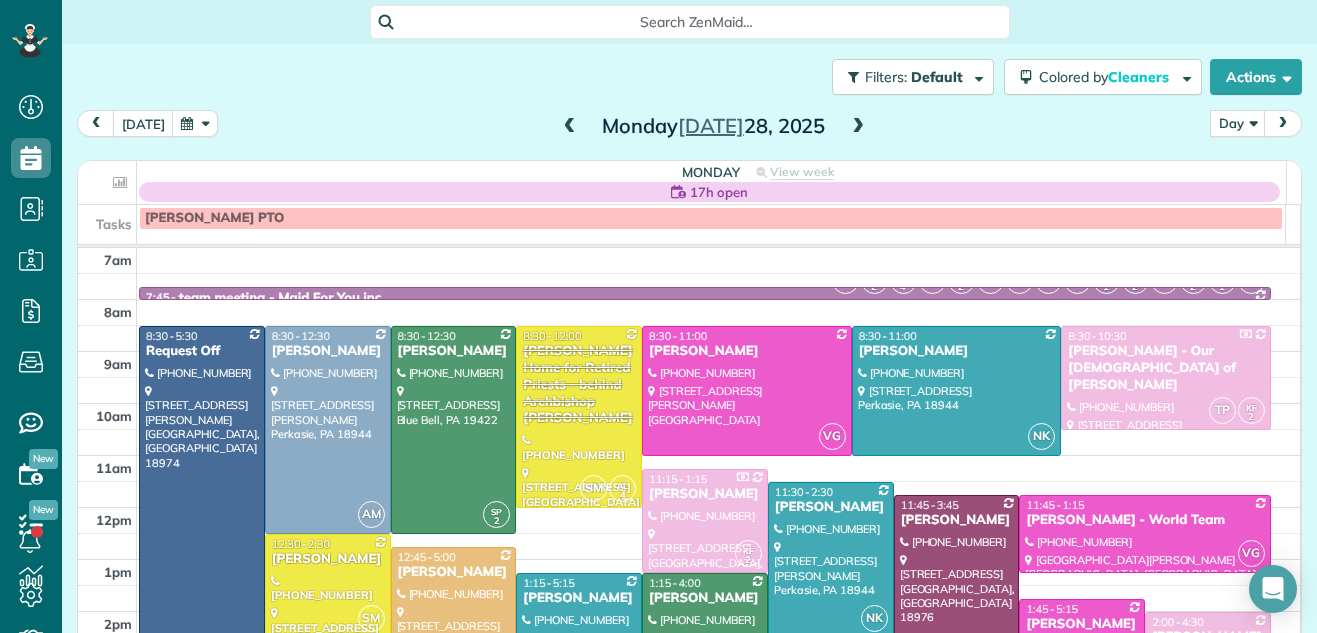 click at bounding box center [570, 127] 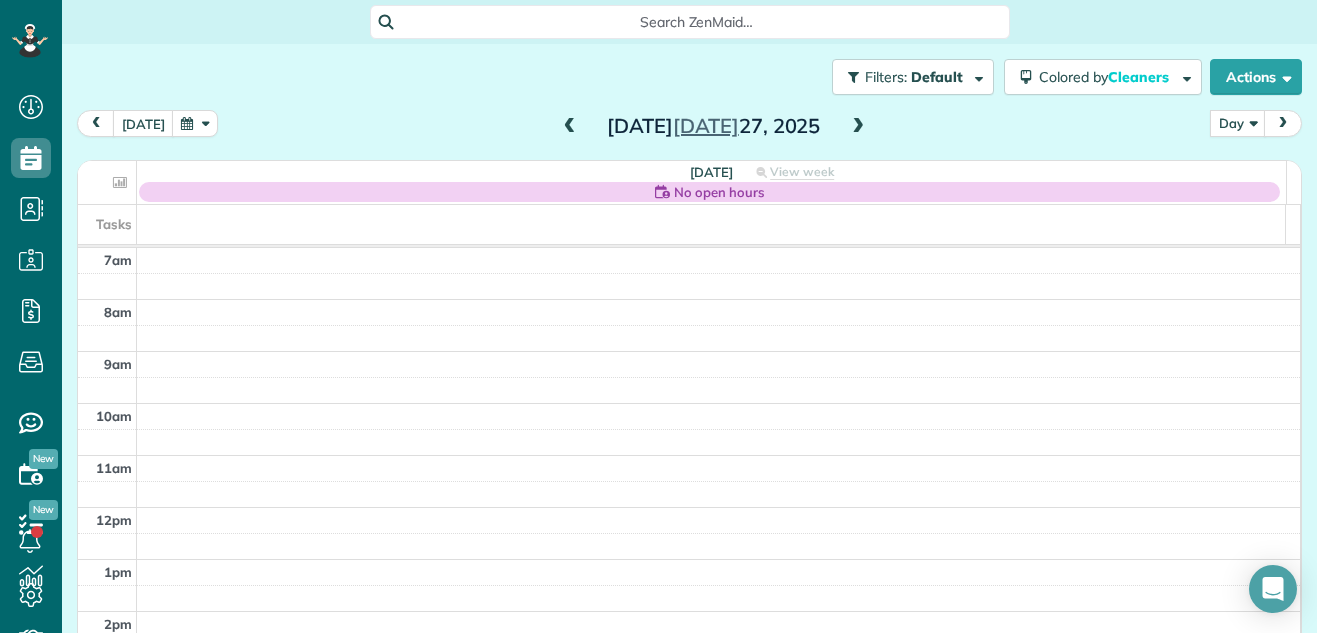 click at bounding box center [570, 127] 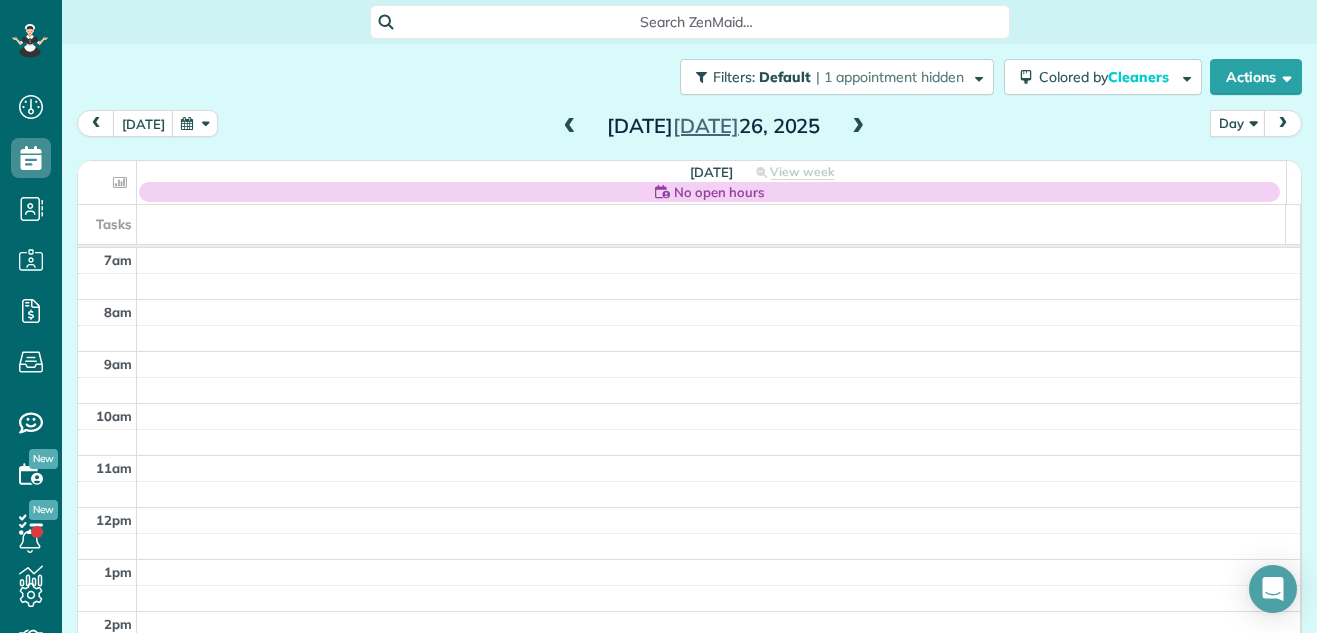 click at bounding box center (570, 127) 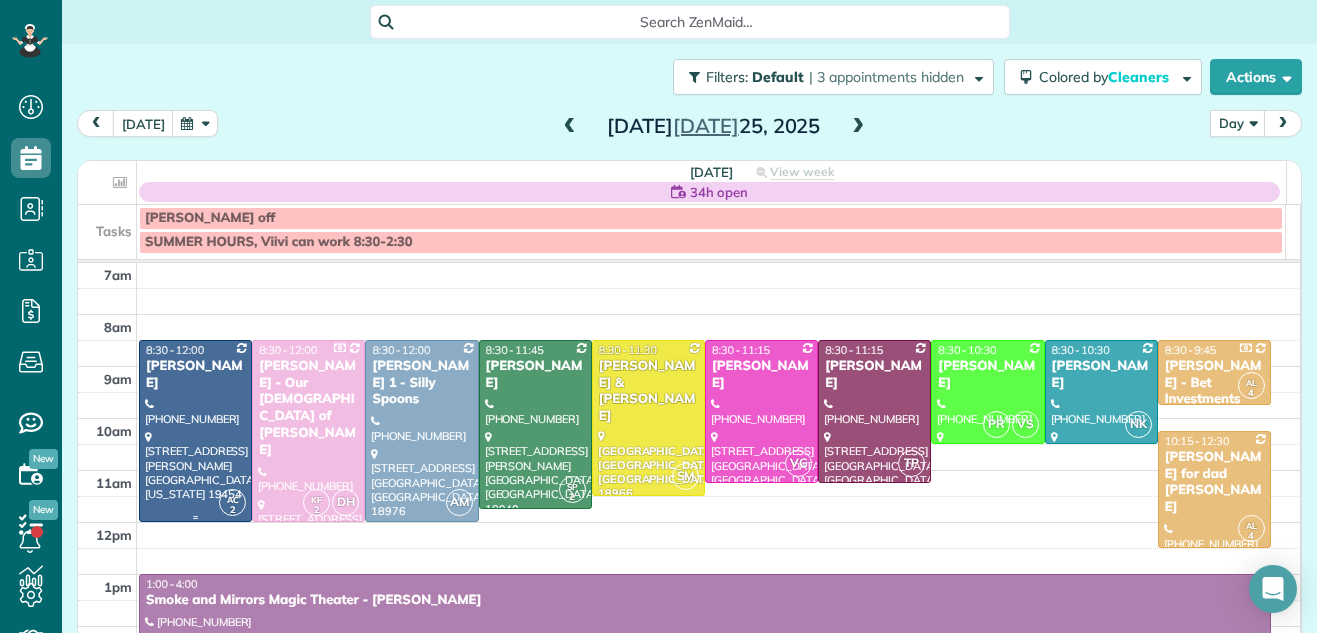 click at bounding box center [195, 431] 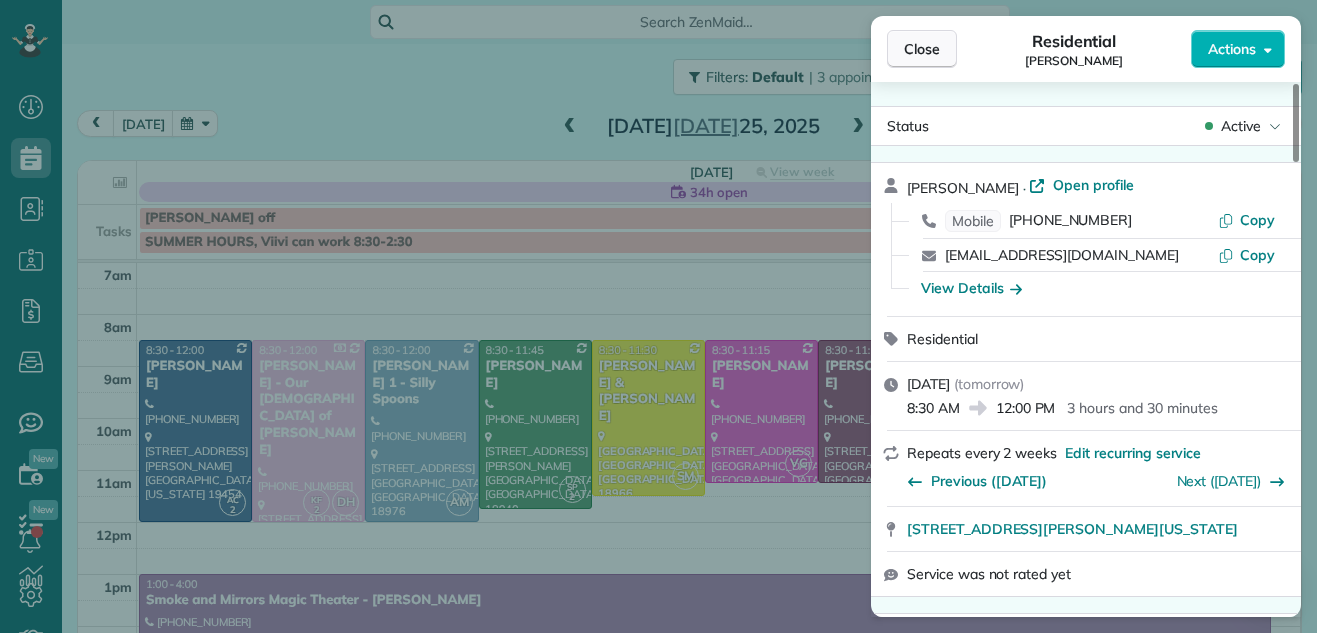 click on "Close" at bounding box center [922, 49] 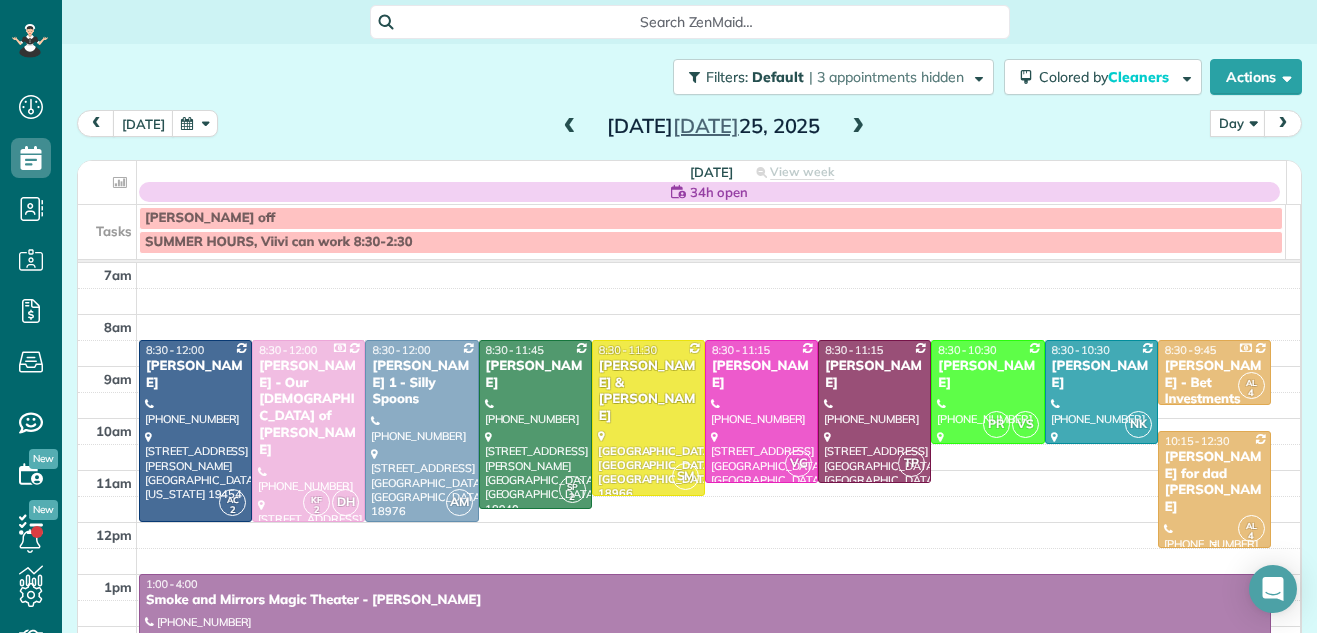 click on "[PERSON_NAME] for dad [PERSON_NAME]" at bounding box center (1214, 483) 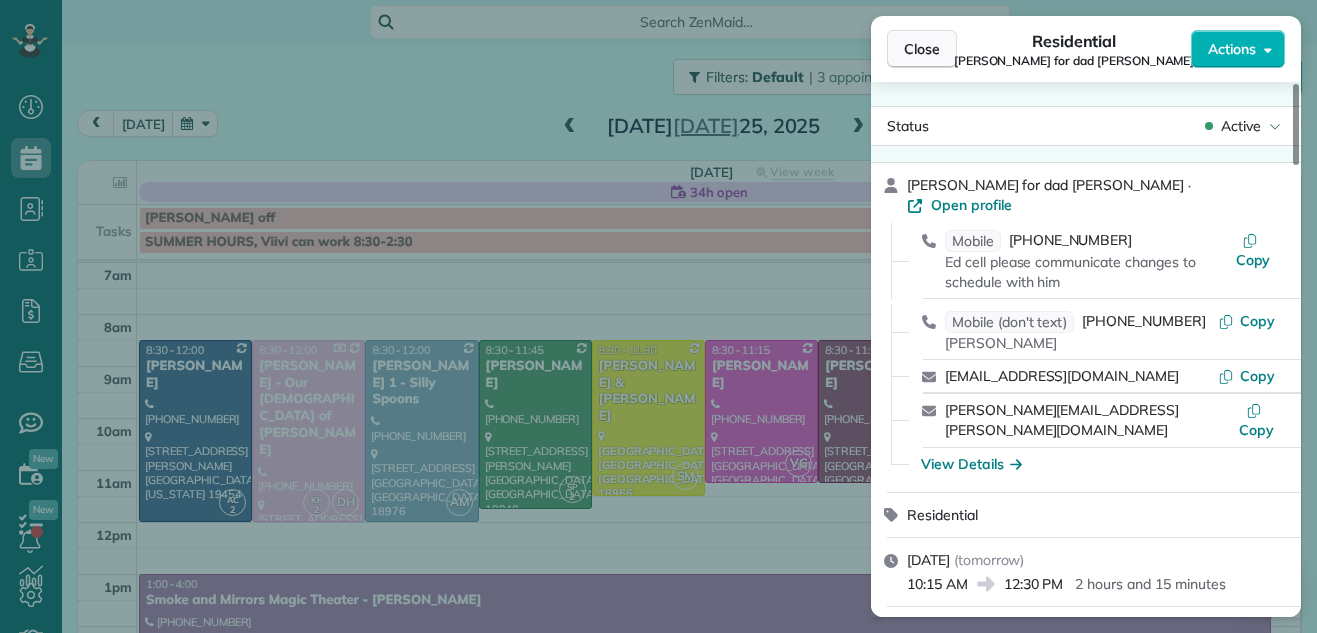 click on "Close" at bounding box center [922, 49] 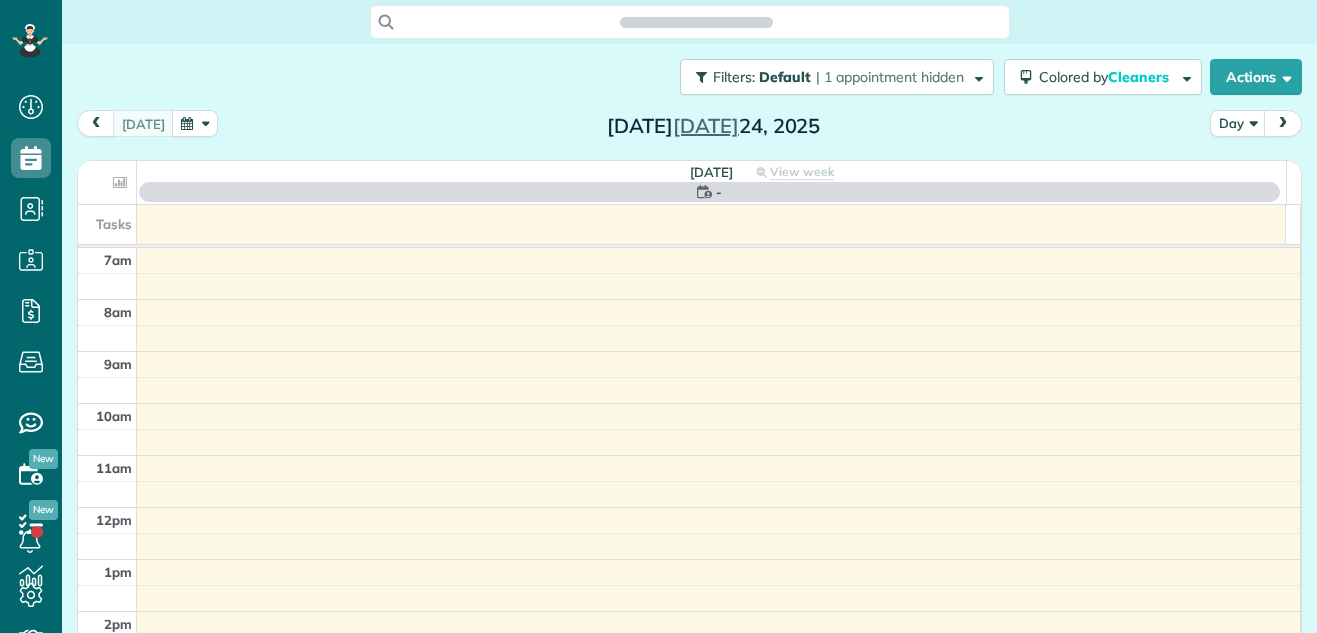 scroll, scrollTop: 0, scrollLeft: 0, axis: both 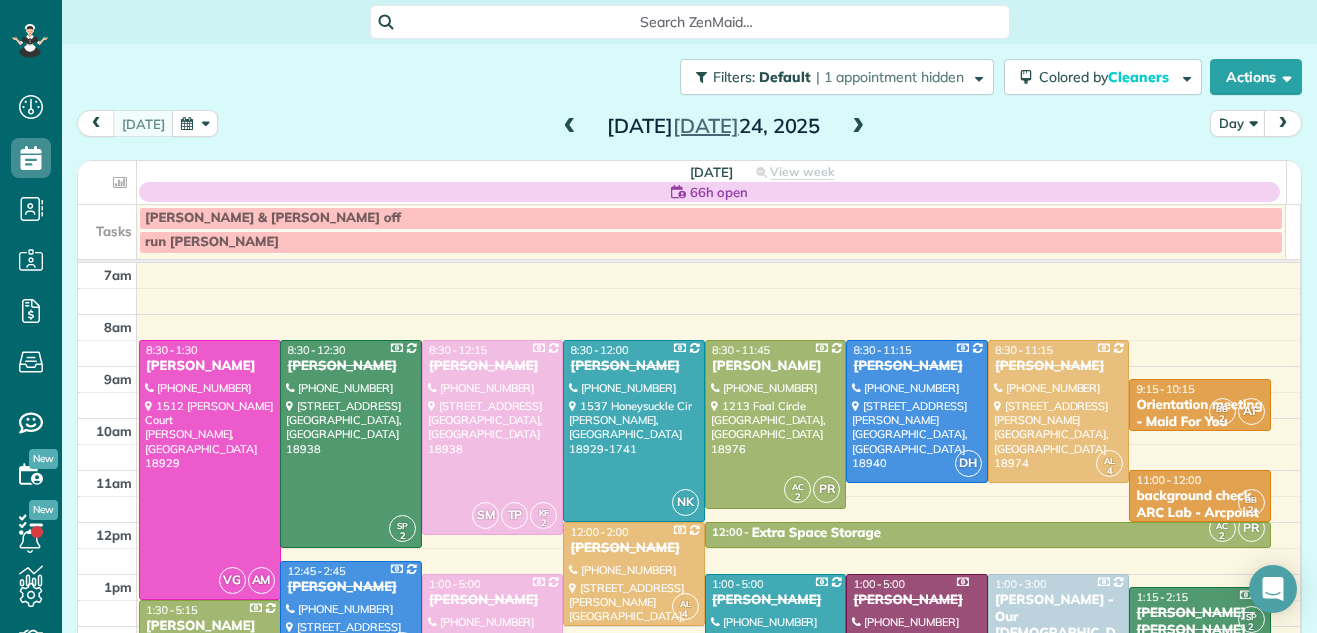 click at bounding box center (858, 127) 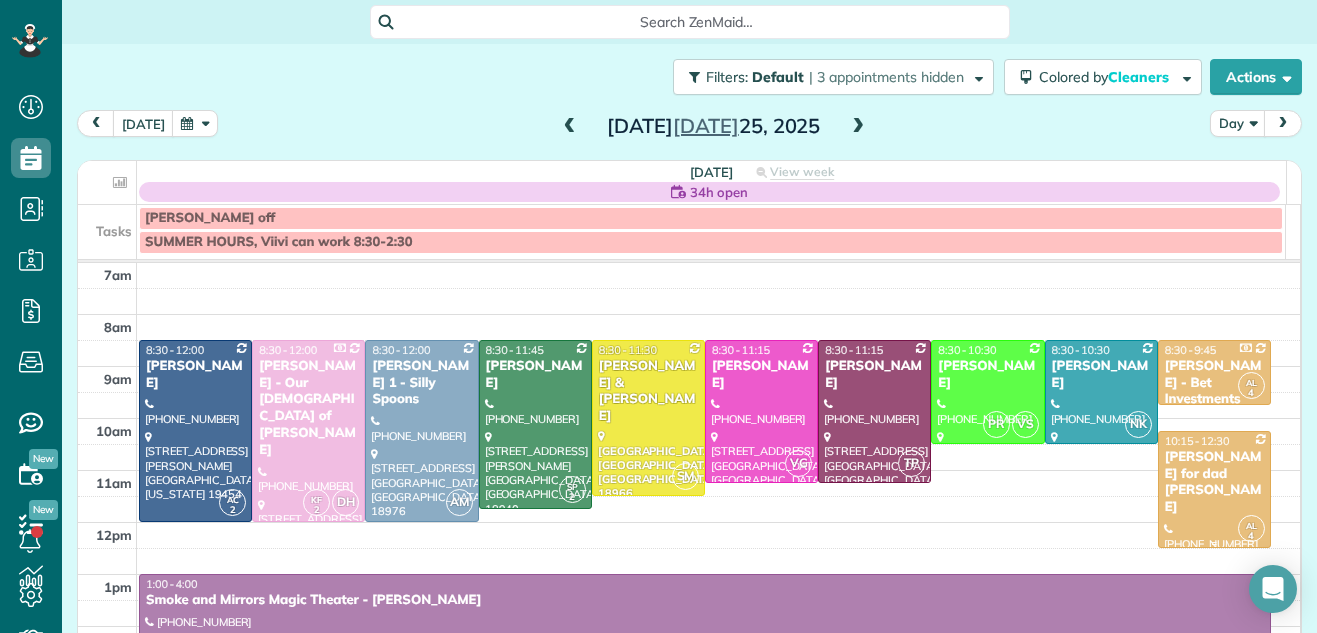 click on "[PERSON_NAME] for dad [PERSON_NAME]" at bounding box center (1214, 483) 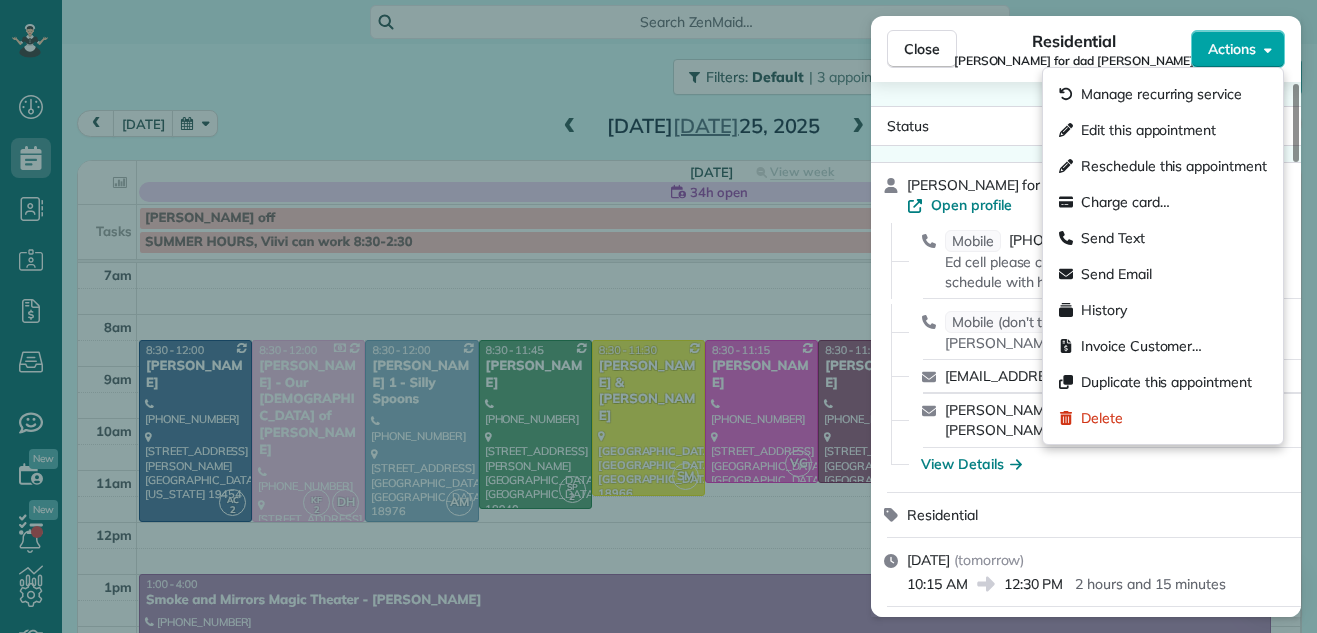 click on "Actions" at bounding box center (1232, 49) 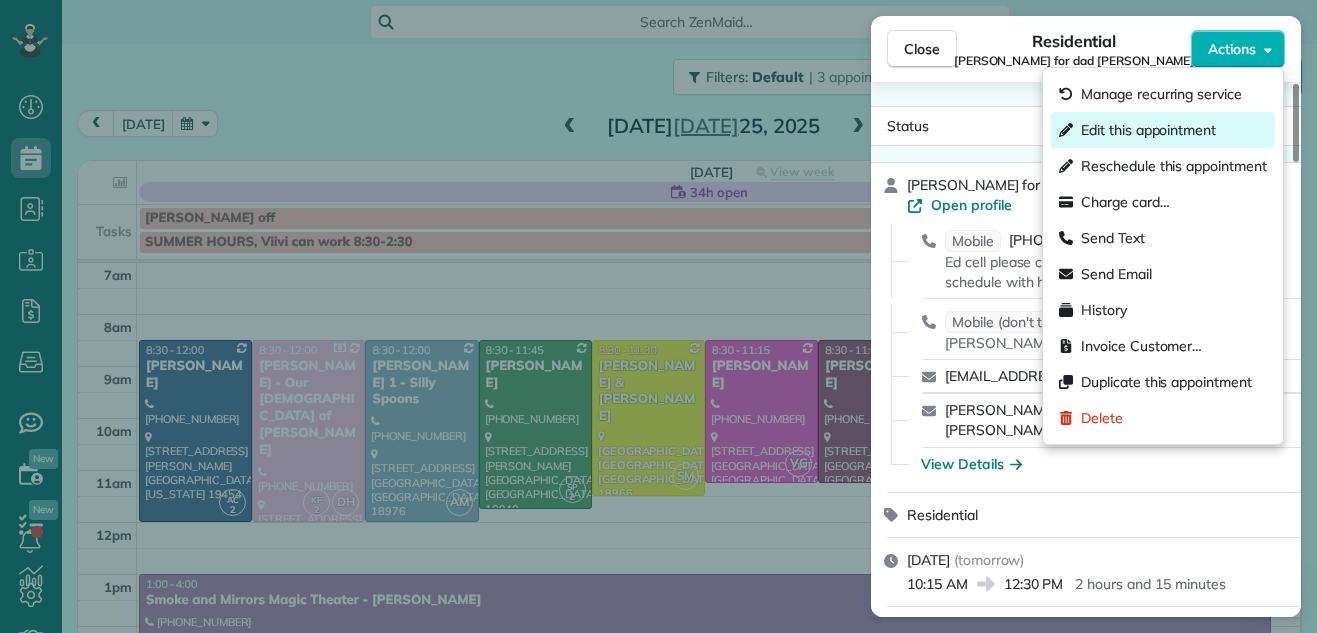 click on "Edit this appointment" at bounding box center [1148, 130] 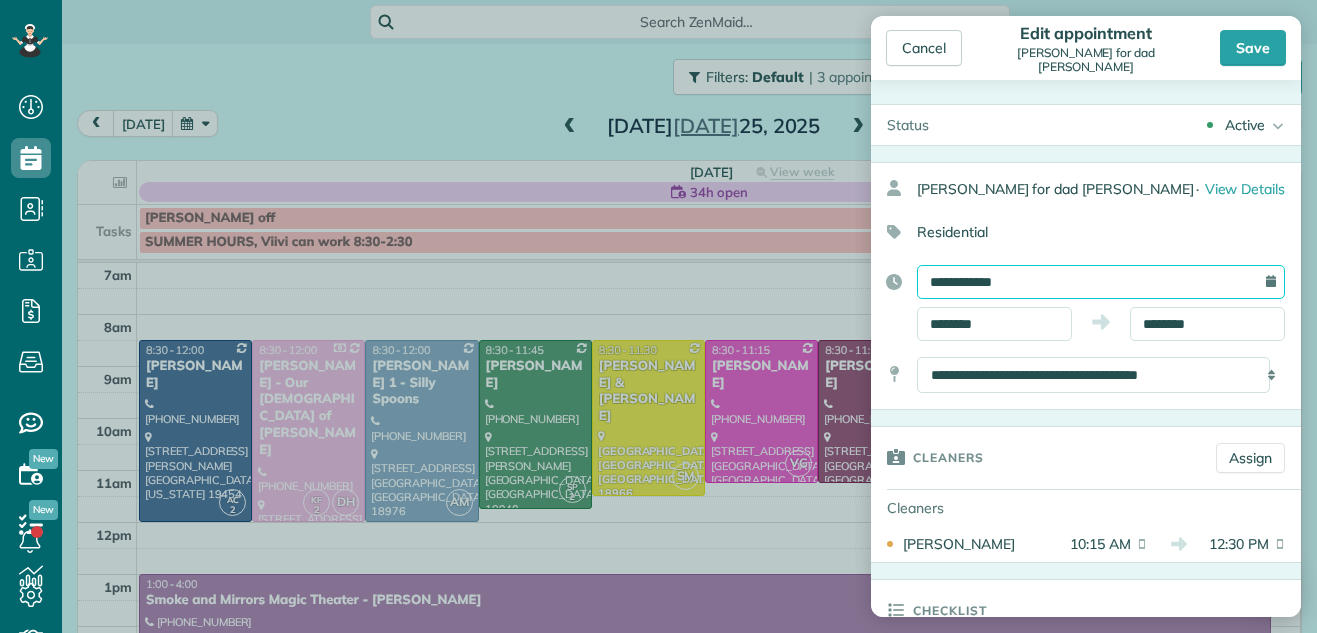click on "**********" at bounding box center (1101, 282) 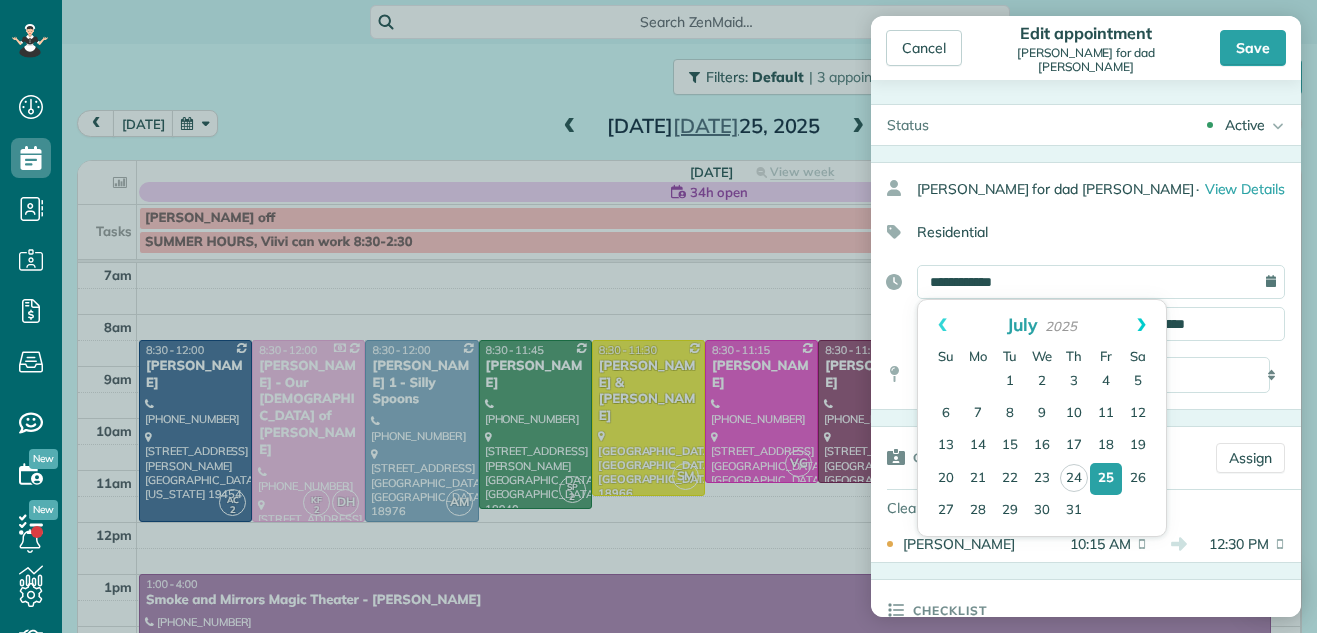click on "Next" at bounding box center [1141, 325] 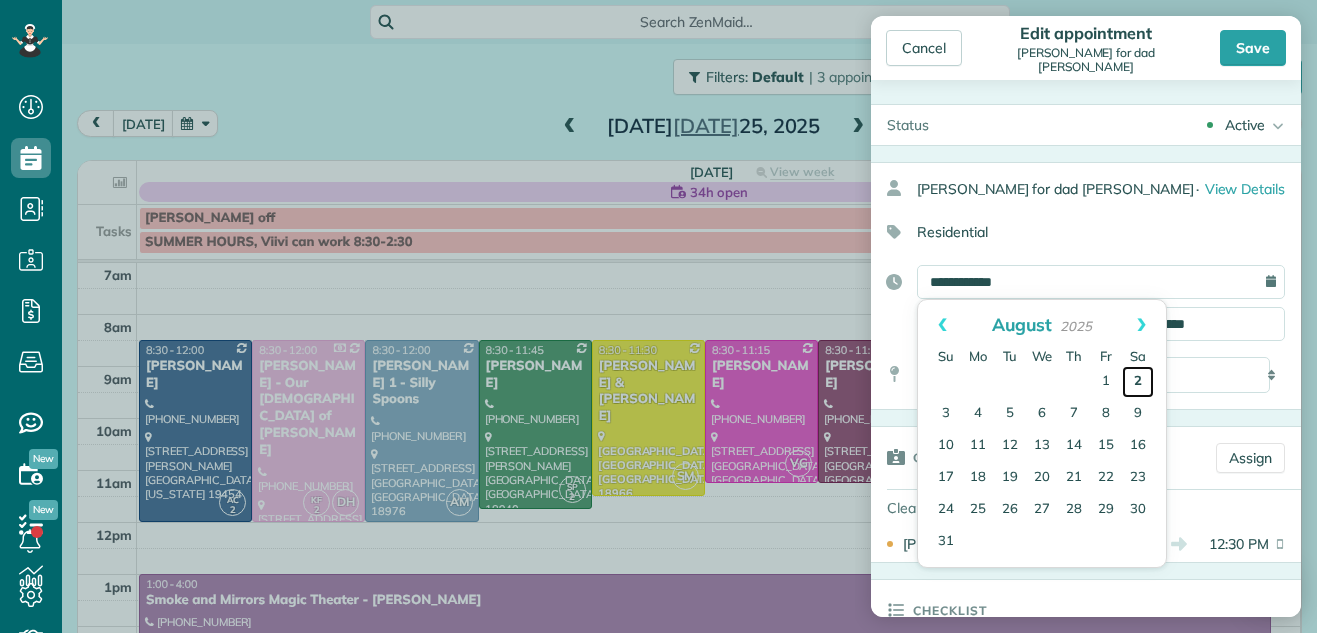click on "2" at bounding box center (1138, 382) 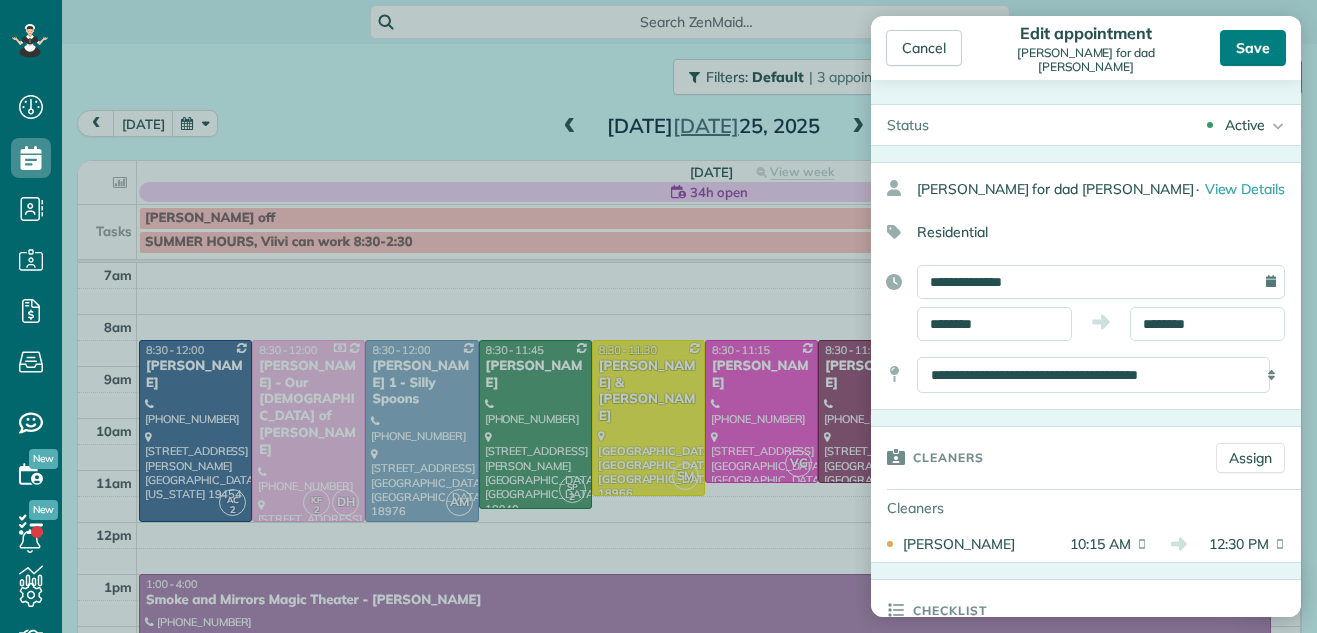 click on "Save" at bounding box center [1253, 48] 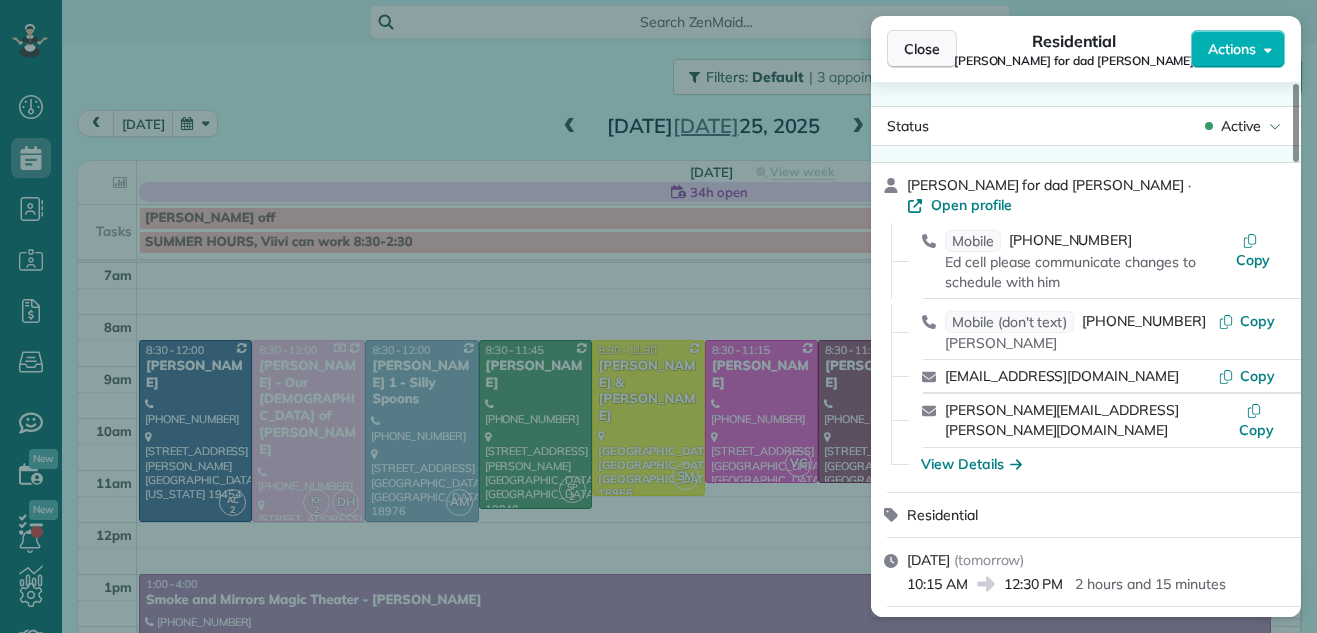 click on "Close" at bounding box center (922, 49) 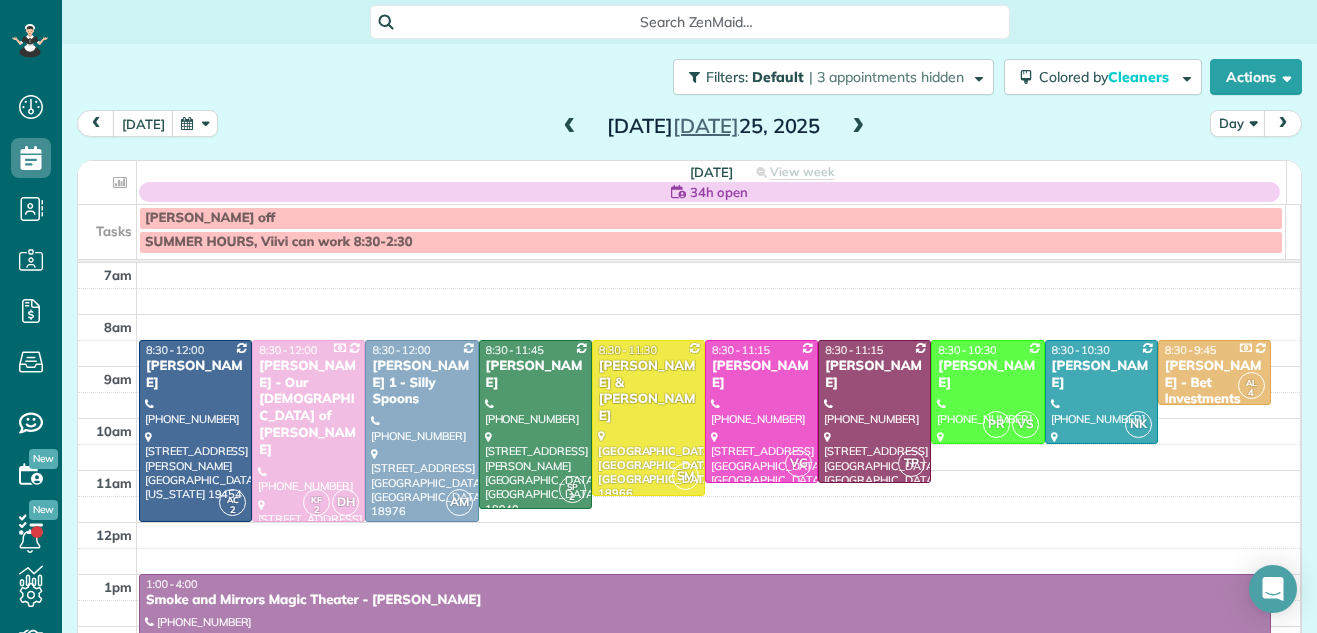 click at bounding box center (858, 127) 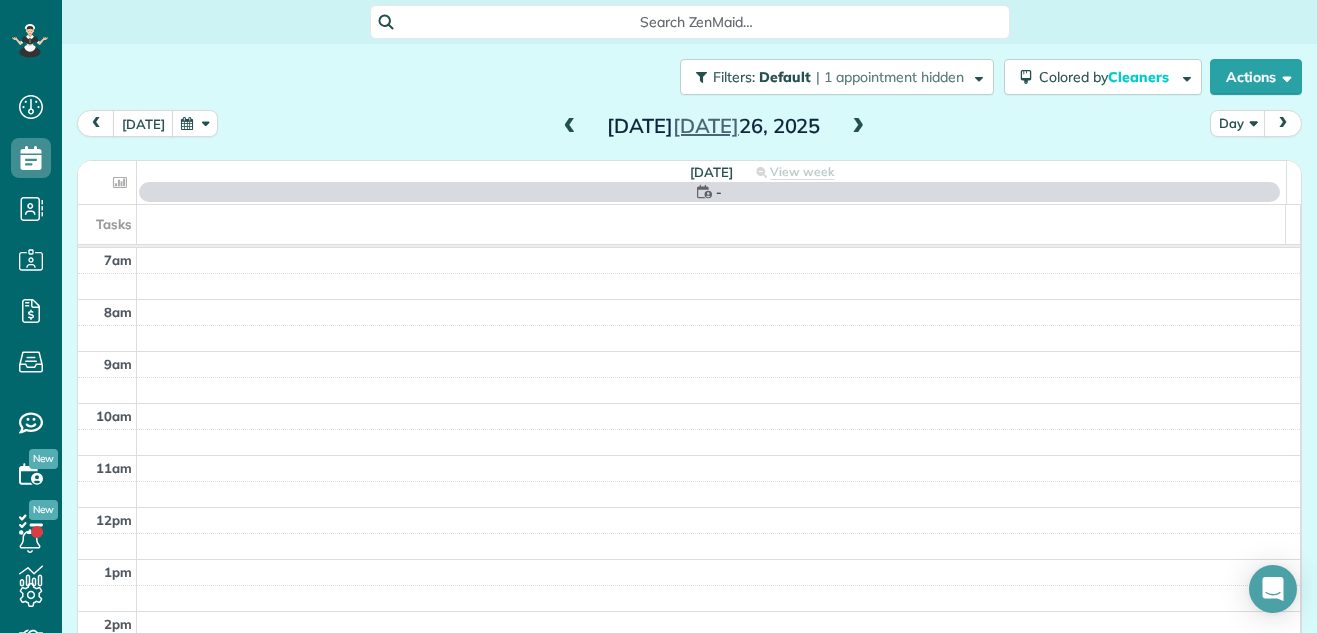 click at bounding box center [858, 127] 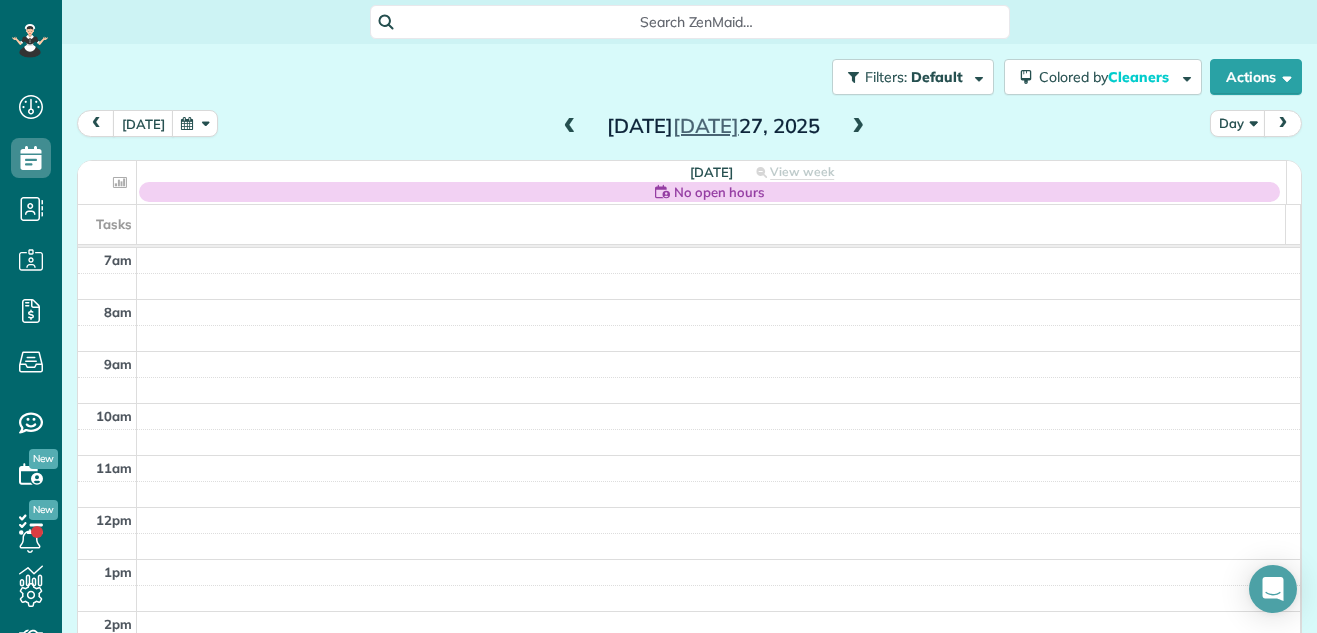 click at bounding box center [858, 127] 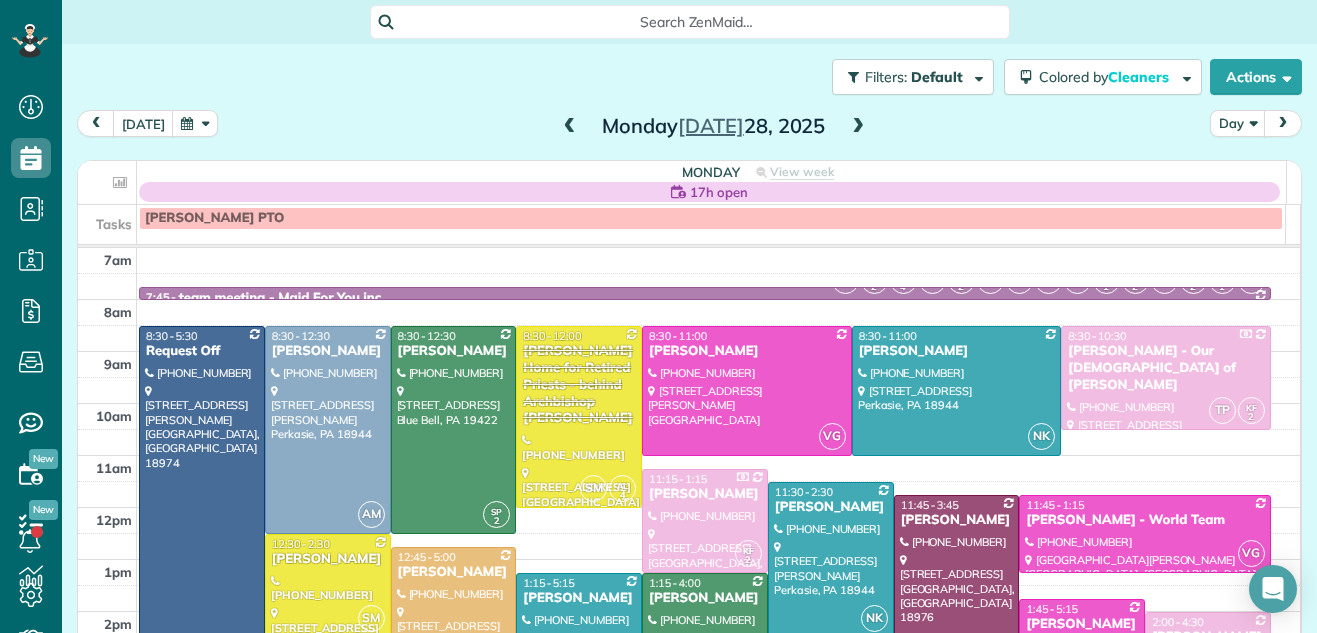 click at bounding box center [858, 127] 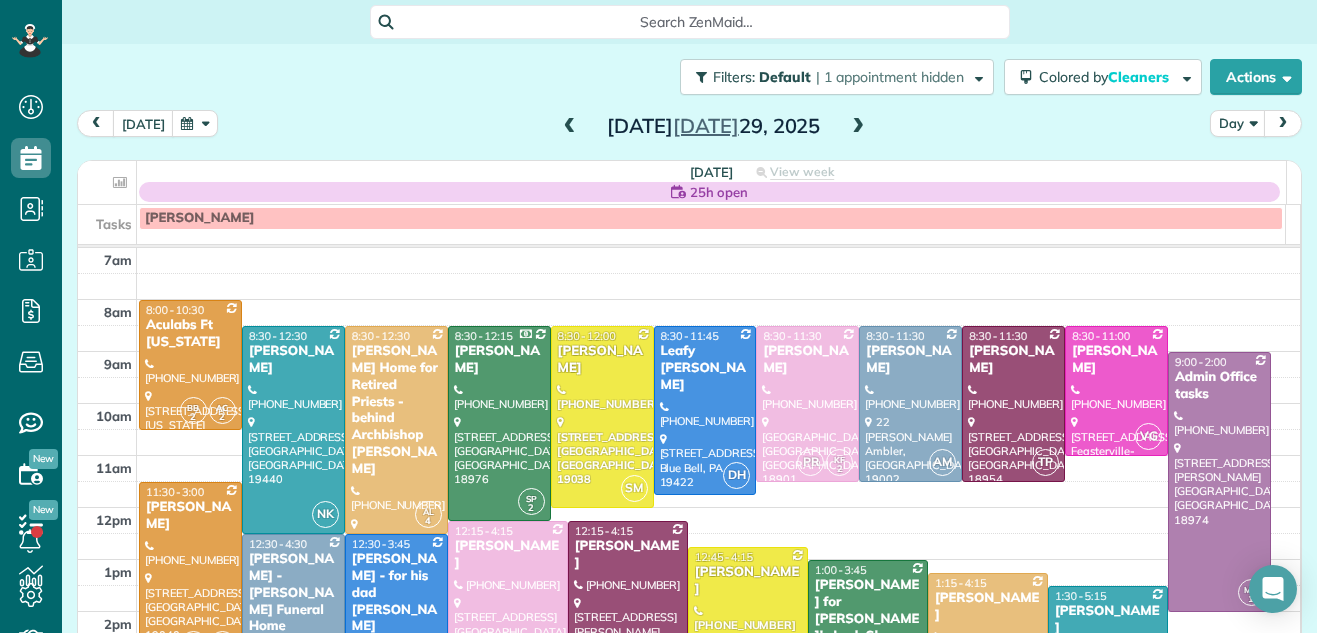 click at bounding box center [858, 127] 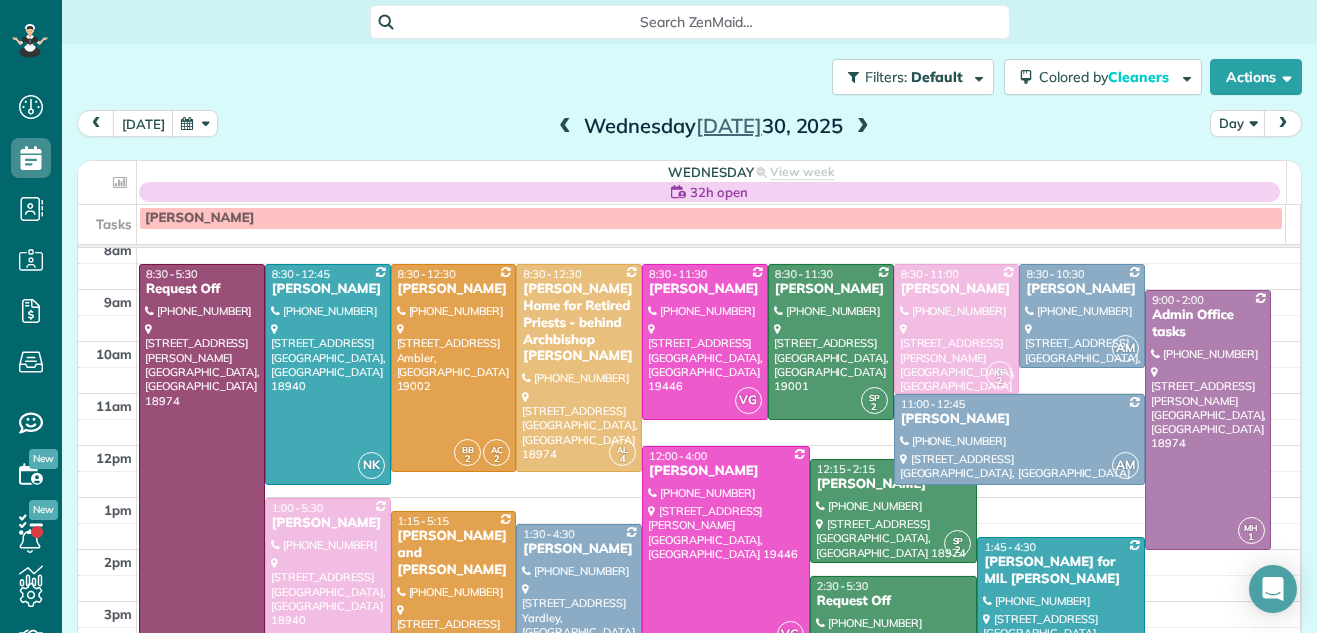 scroll, scrollTop: 60, scrollLeft: 0, axis: vertical 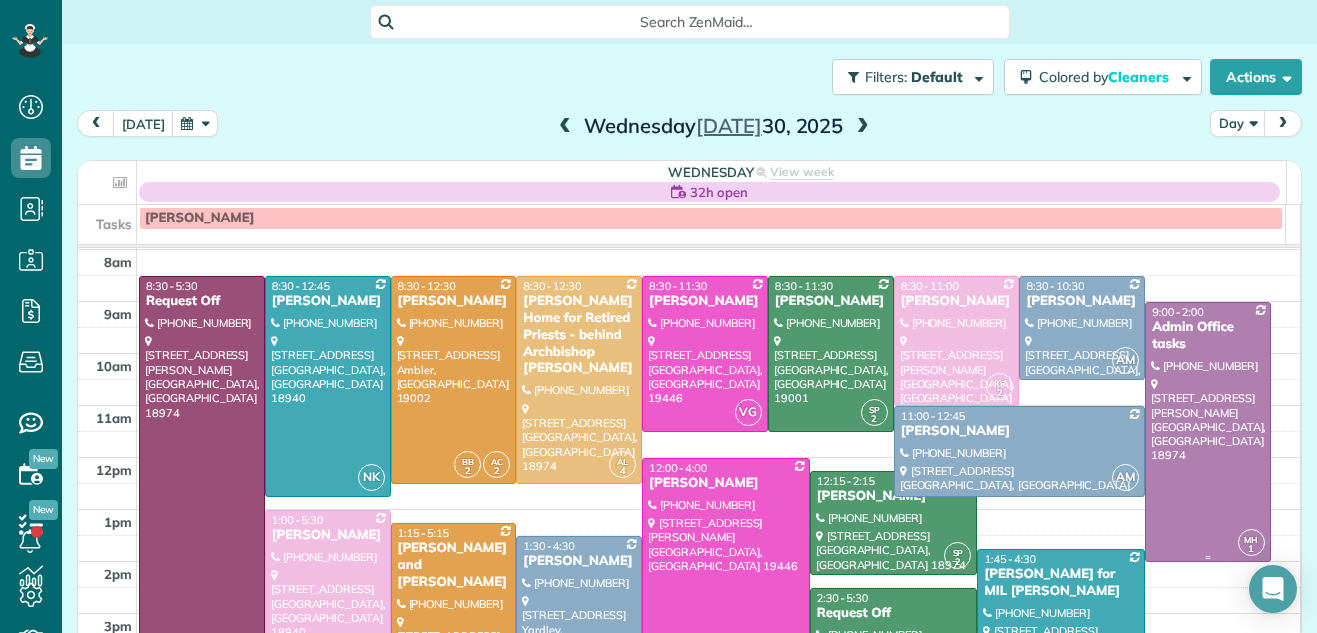 click at bounding box center (1208, 432) 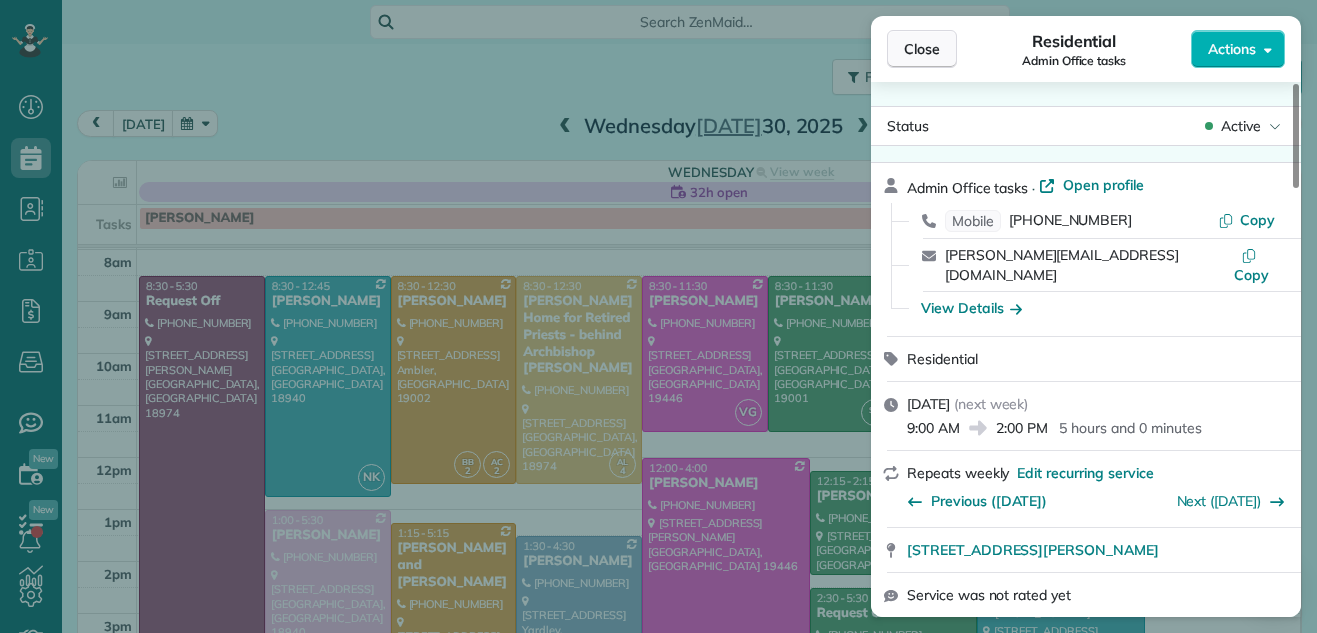 click on "Close" at bounding box center (922, 49) 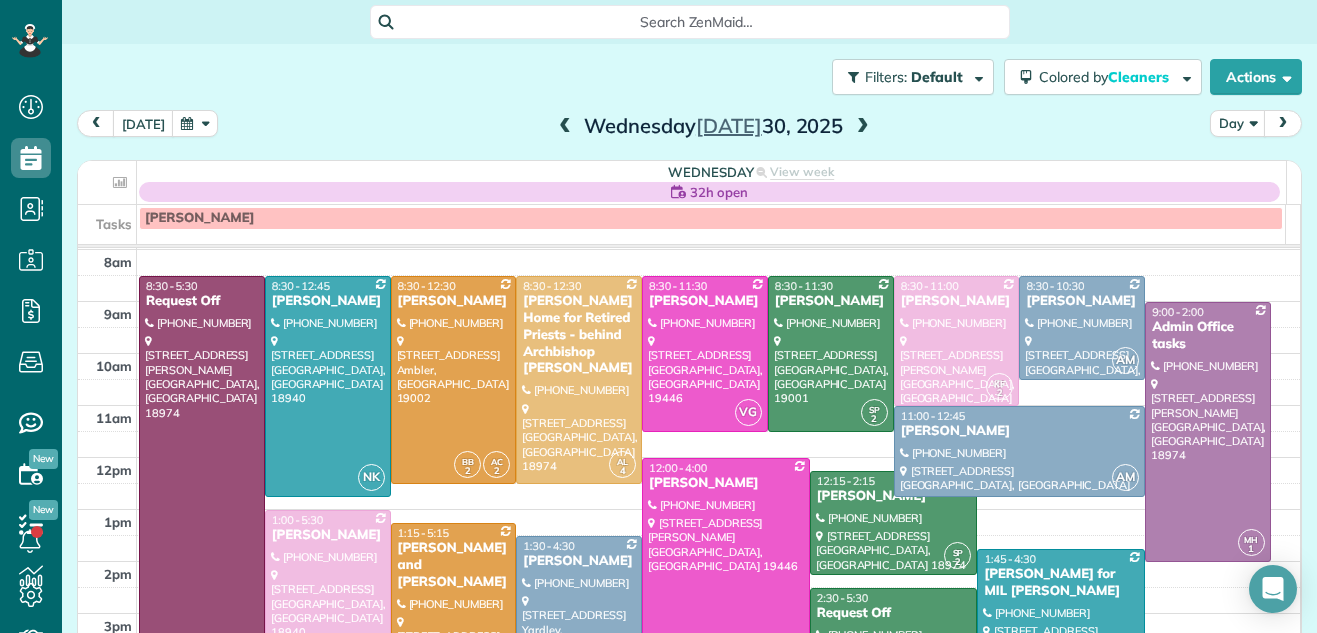 click at bounding box center [565, 127] 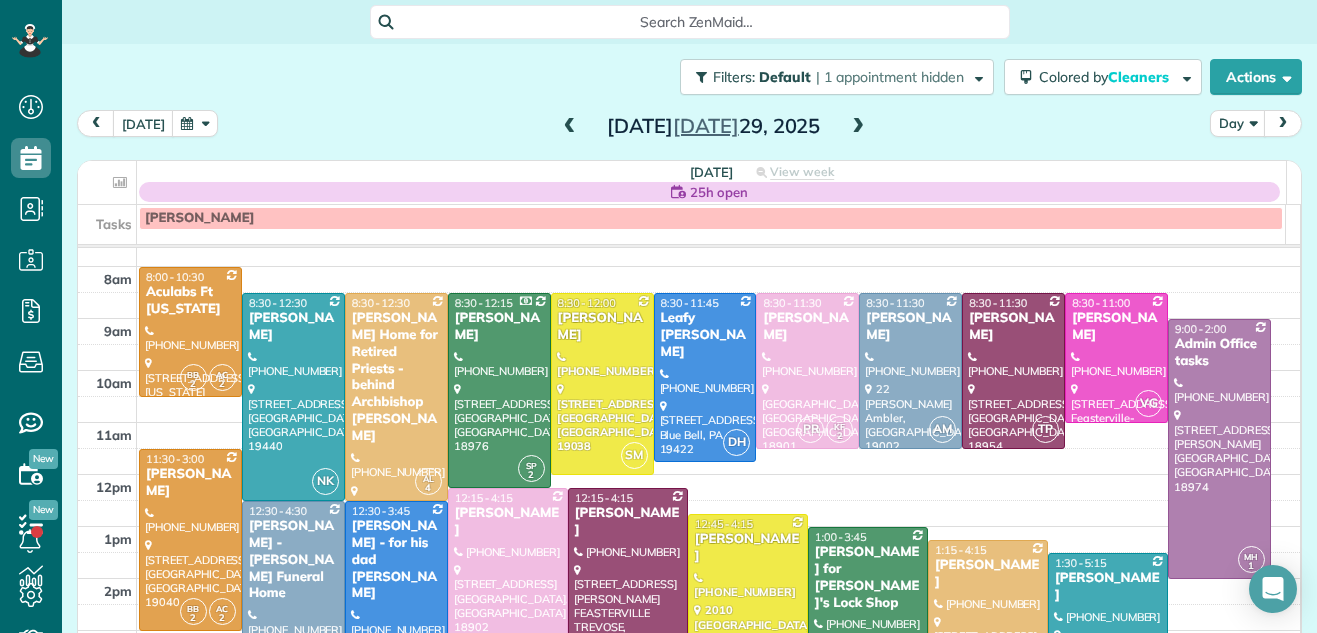 scroll, scrollTop: 8, scrollLeft: 0, axis: vertical 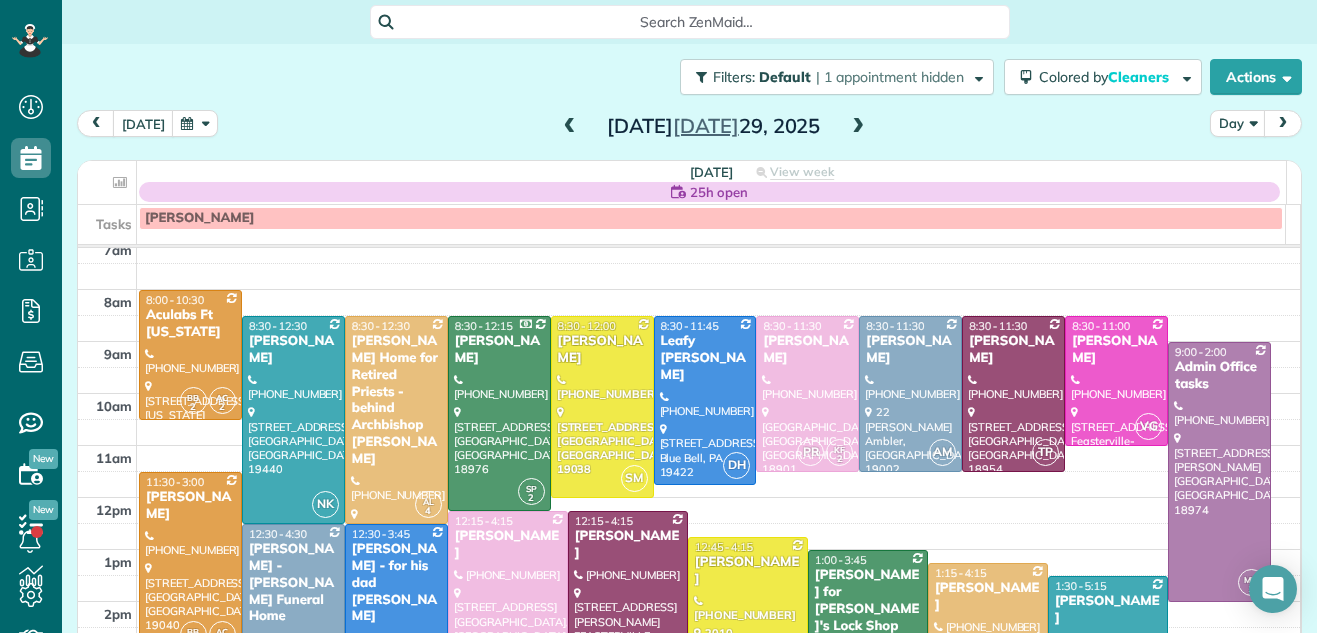click at bounding box center [570, 127] 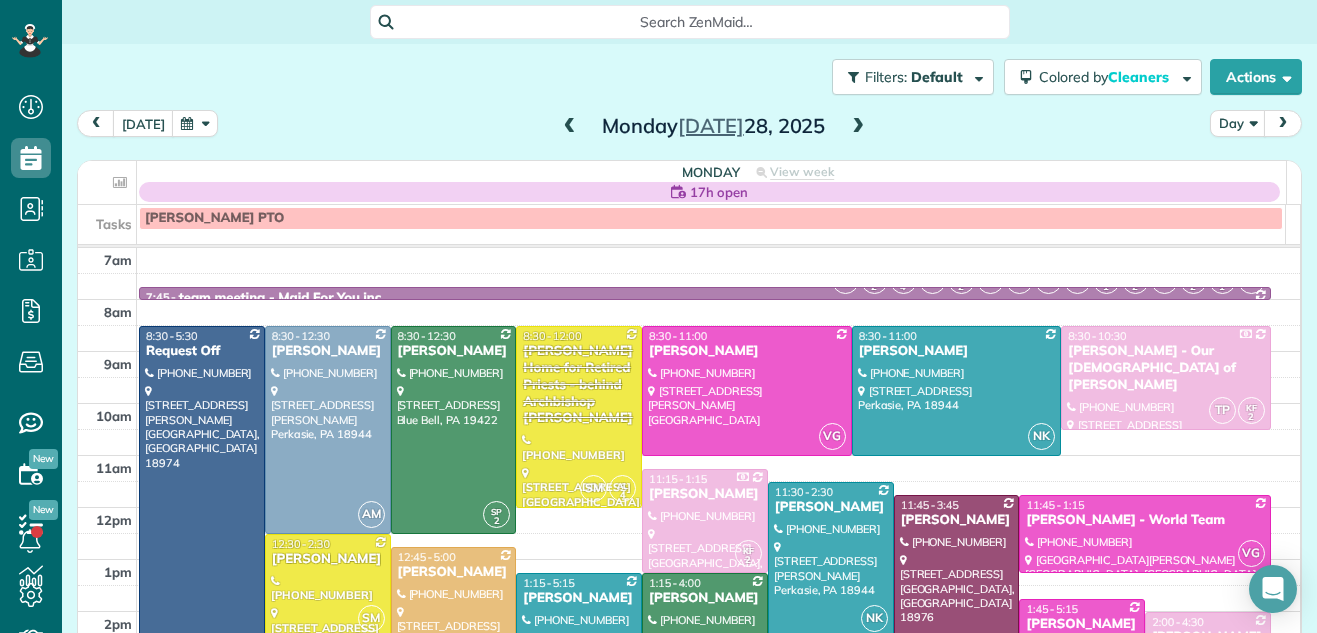 click at bounding box center [858, 127] 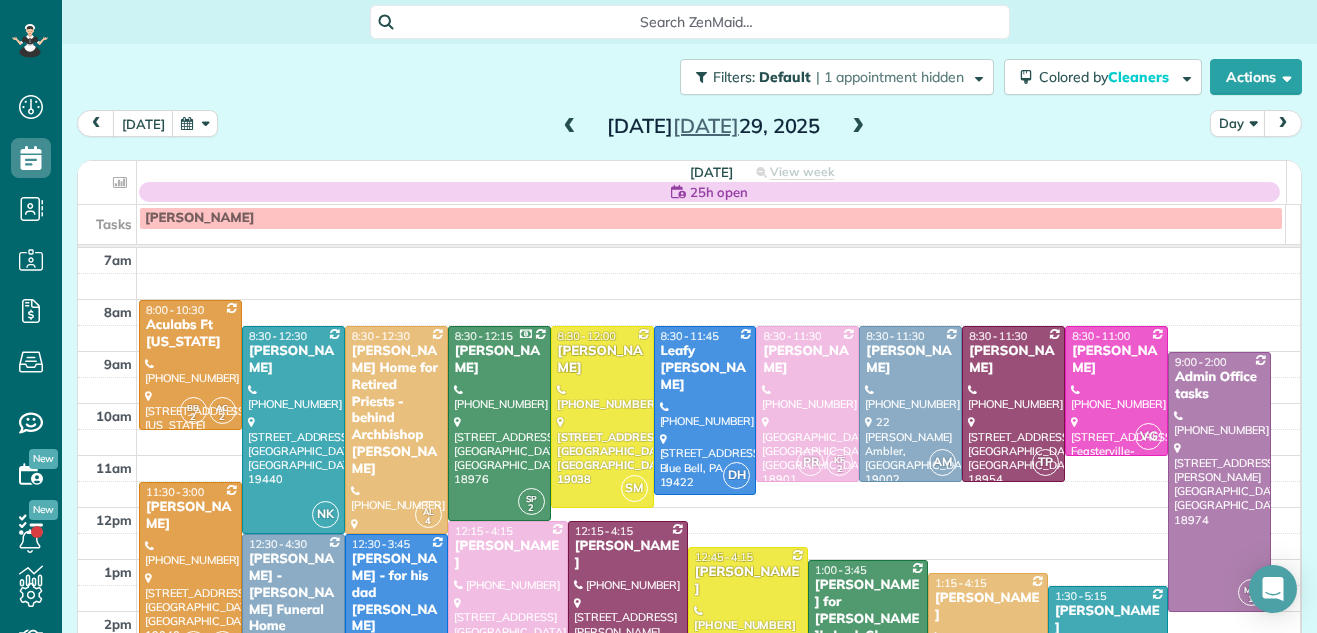click at bounding box center (858, 127) 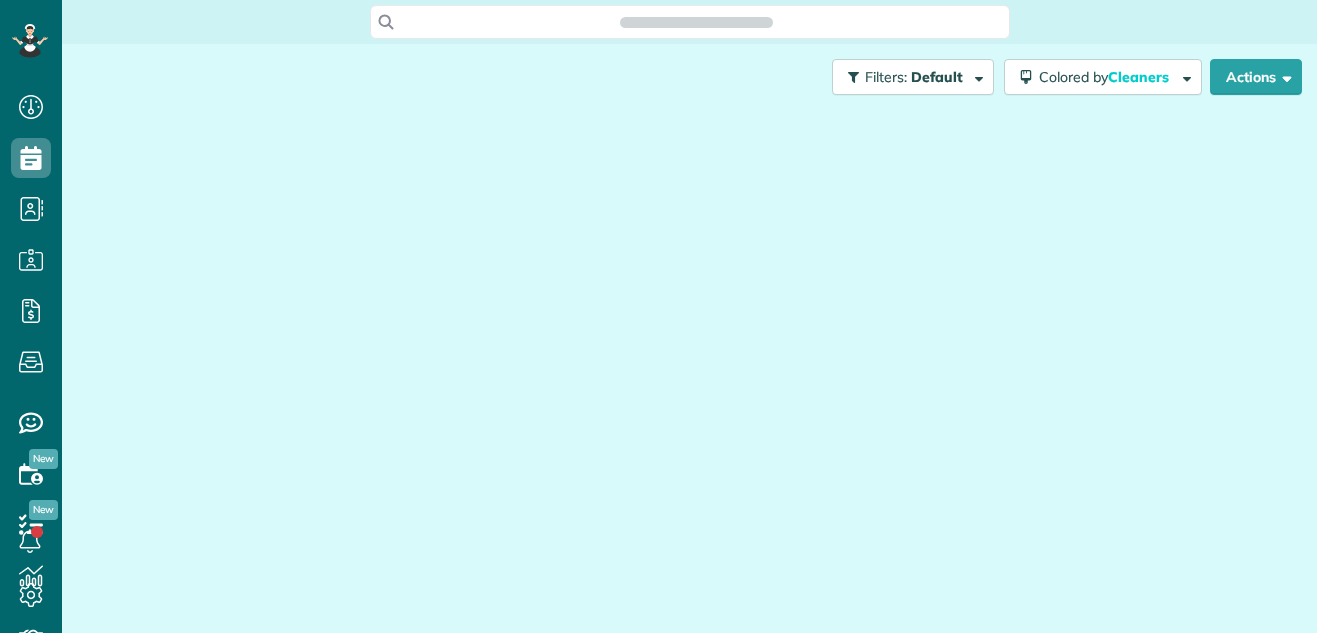 scroll, scrollTop: 0, scrollLeft: 0, axis: both 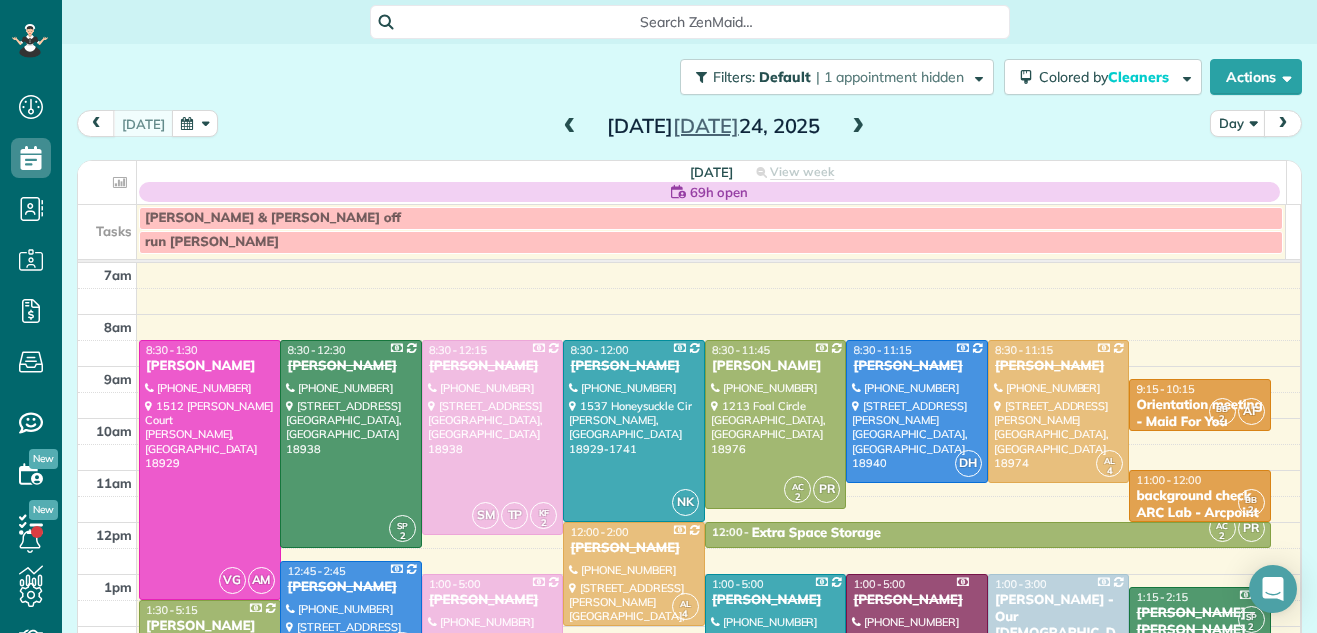 click at bounding box center (858, 127) 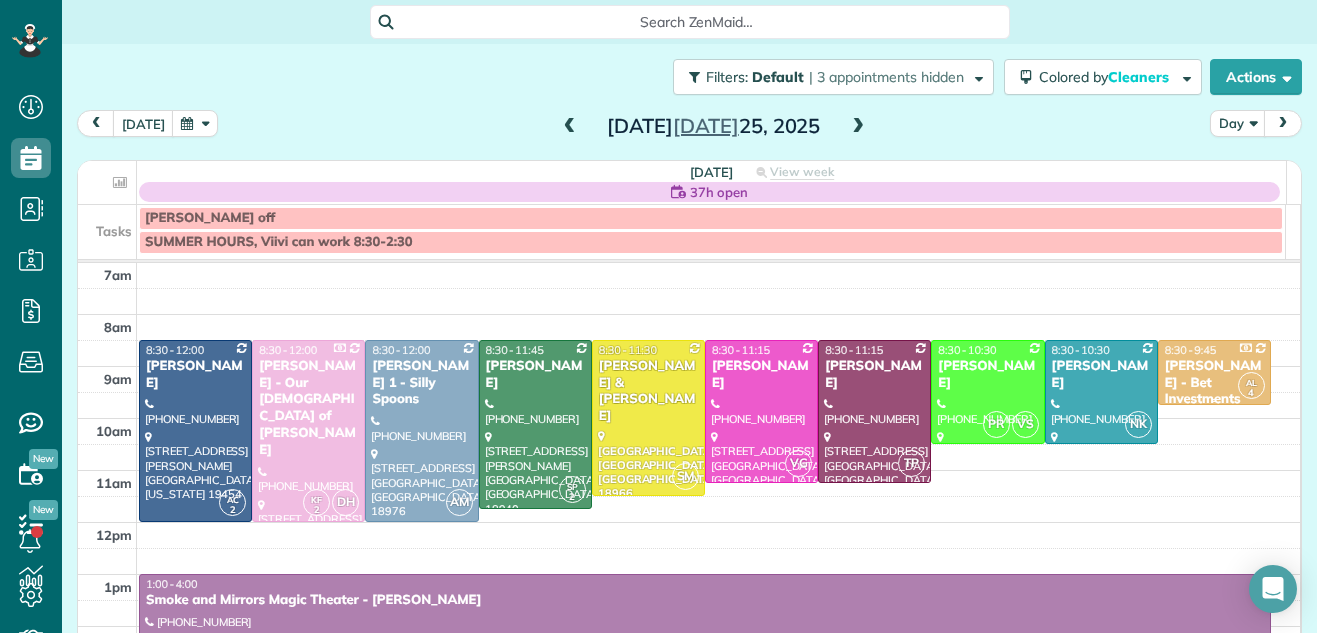 click on "[PERSON_NAME] - Bet Investments" at bounding box center (1214, 383) 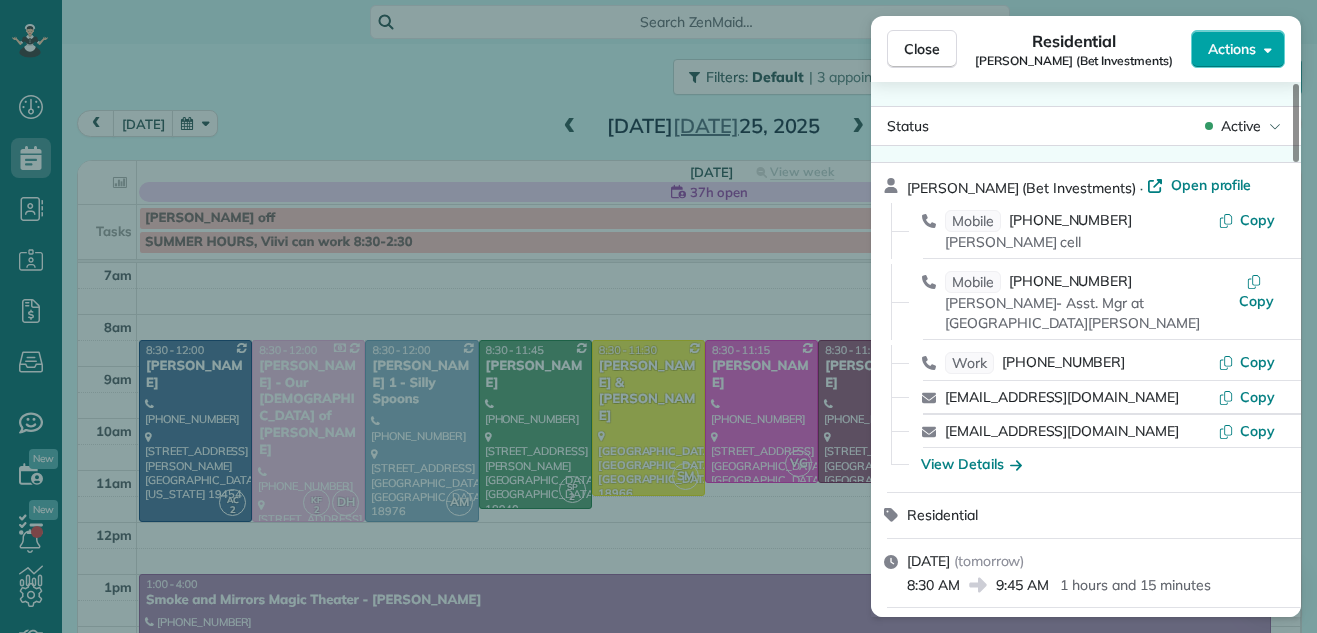 click on "Actions" at bounding box center (1232, 49) 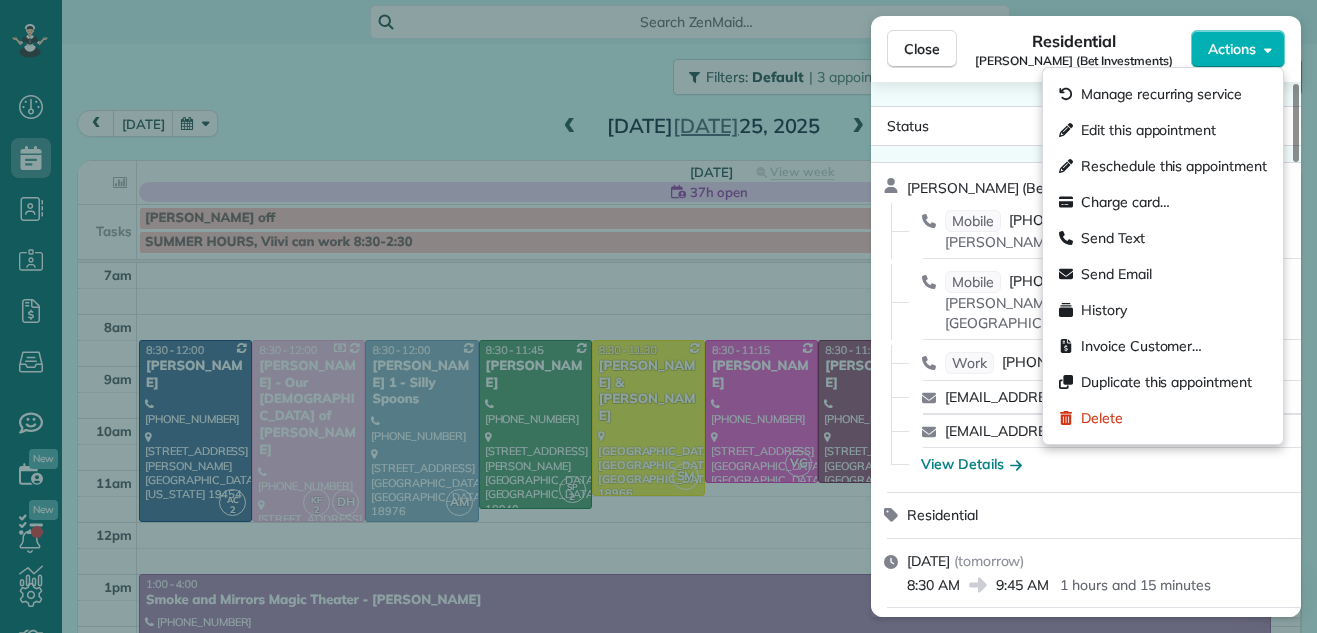 click on "Residential Julie Sulpizio (Bet Investments)" at bounding box center [1074, 49] 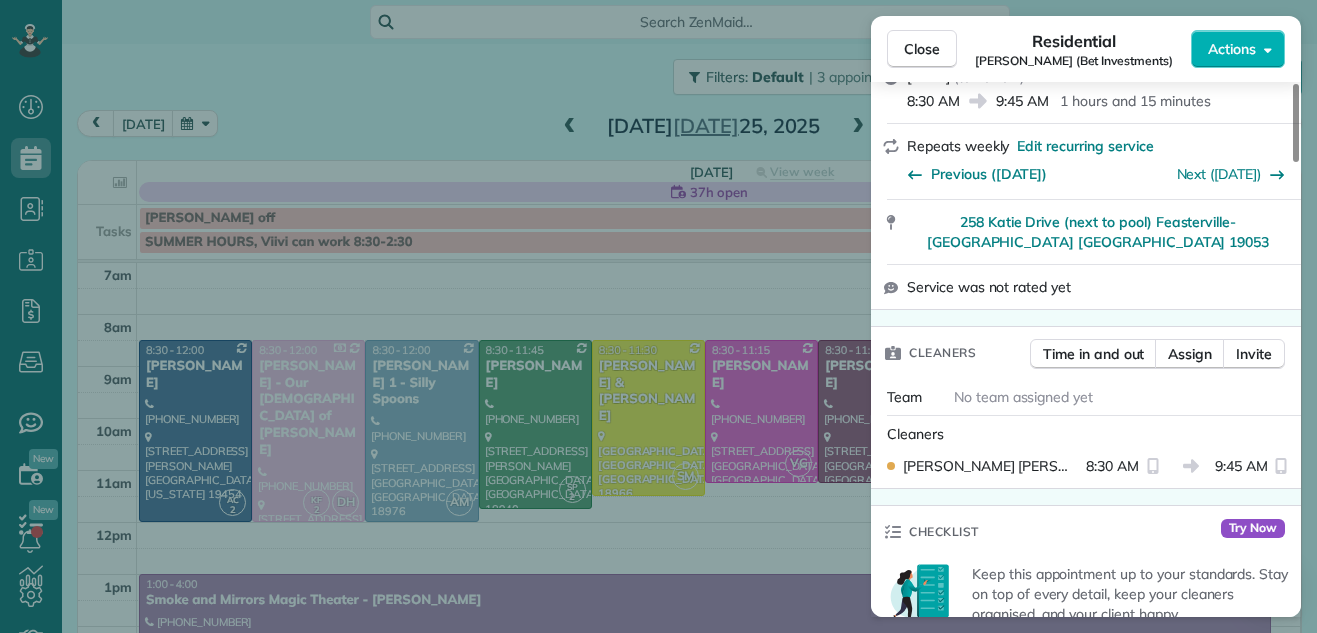 drag, startPoint x: 1294, startPoint y: 126, endPoint x: 1284, endPoint y: 206, distance: 80.622574 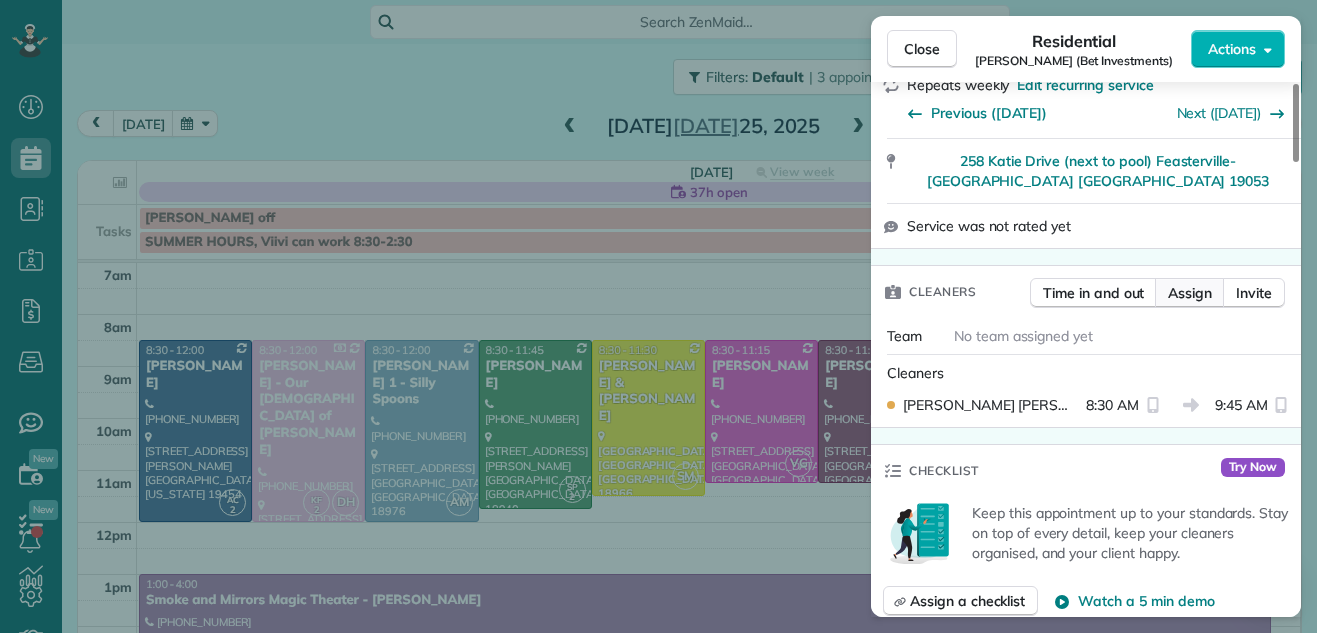click on "Assign" at bounding box center [1190, 293] 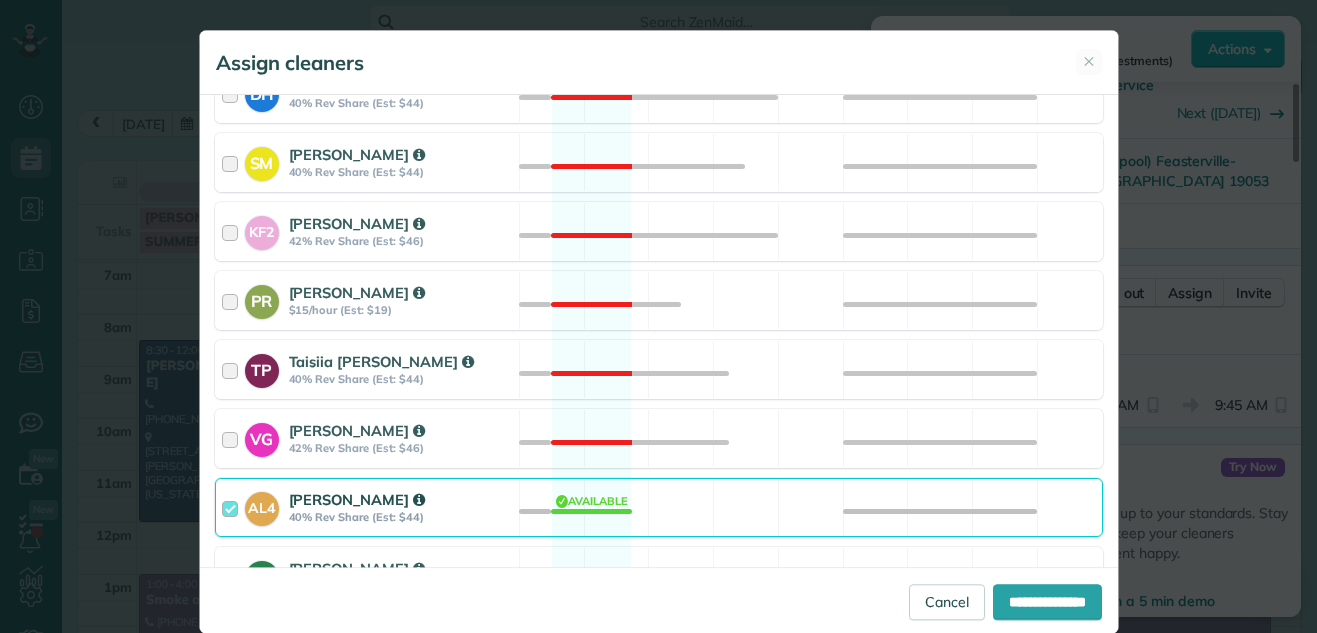 scroll, scrollTop: 1001, scrollLeft: 0, axis: vertical 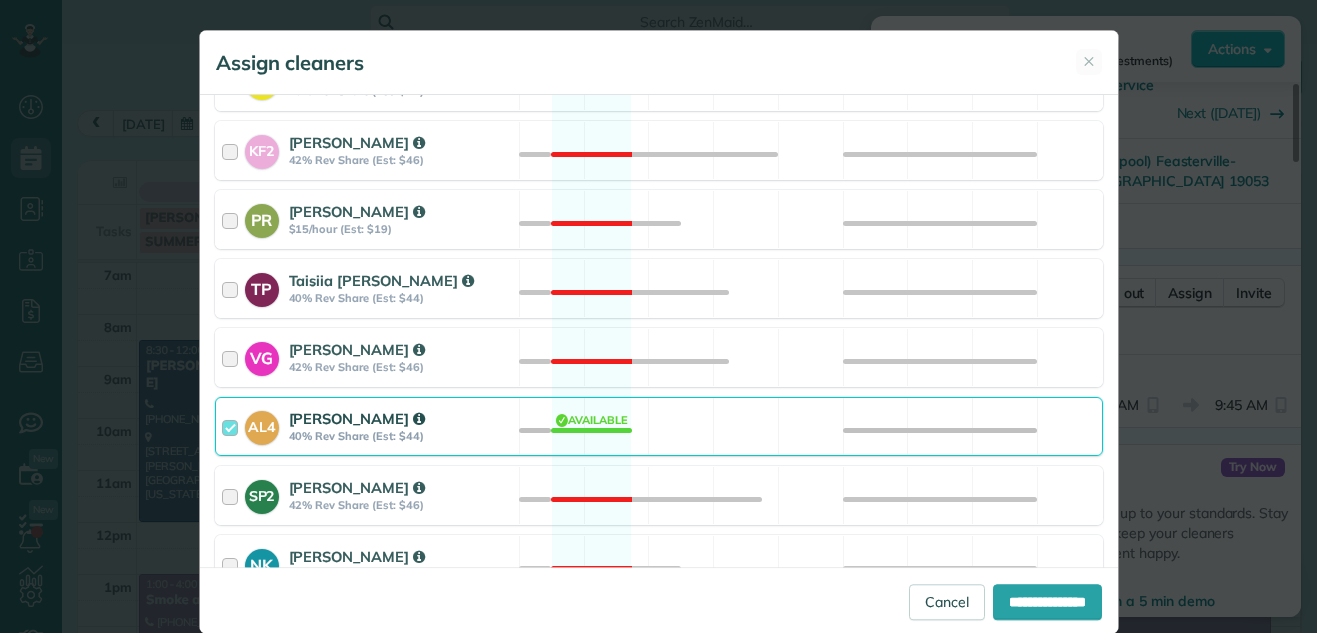 click at bounding box center (233, 426) 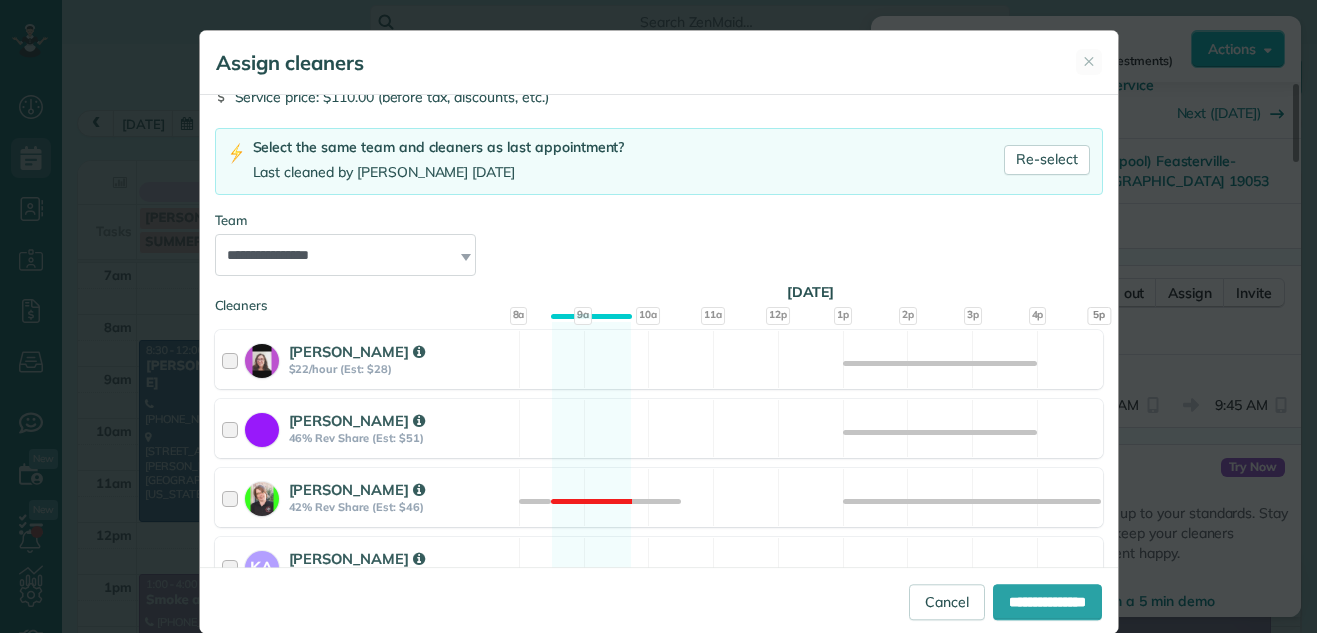 scroll, scrollTop: 81, scrollLeft: 0, axis: vertical 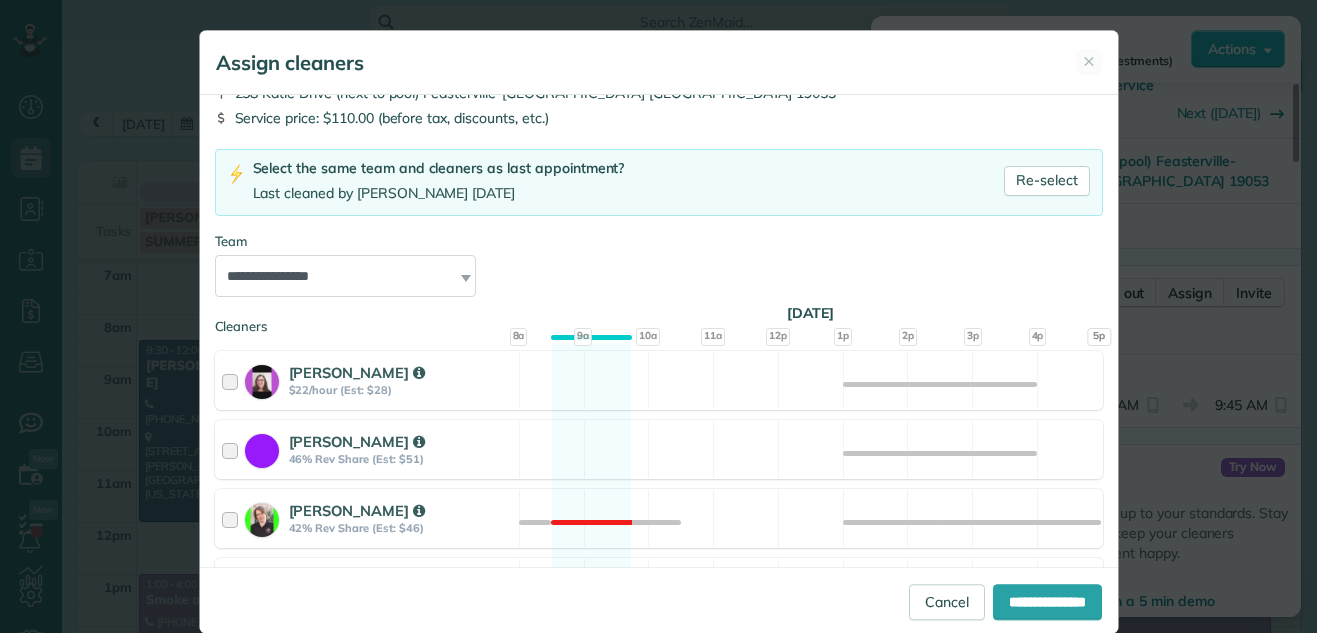 drag, startPoint x: 1088, startPoint y: 153, endPoint x: 1081, endPoint y: 206, distance: 53.460266 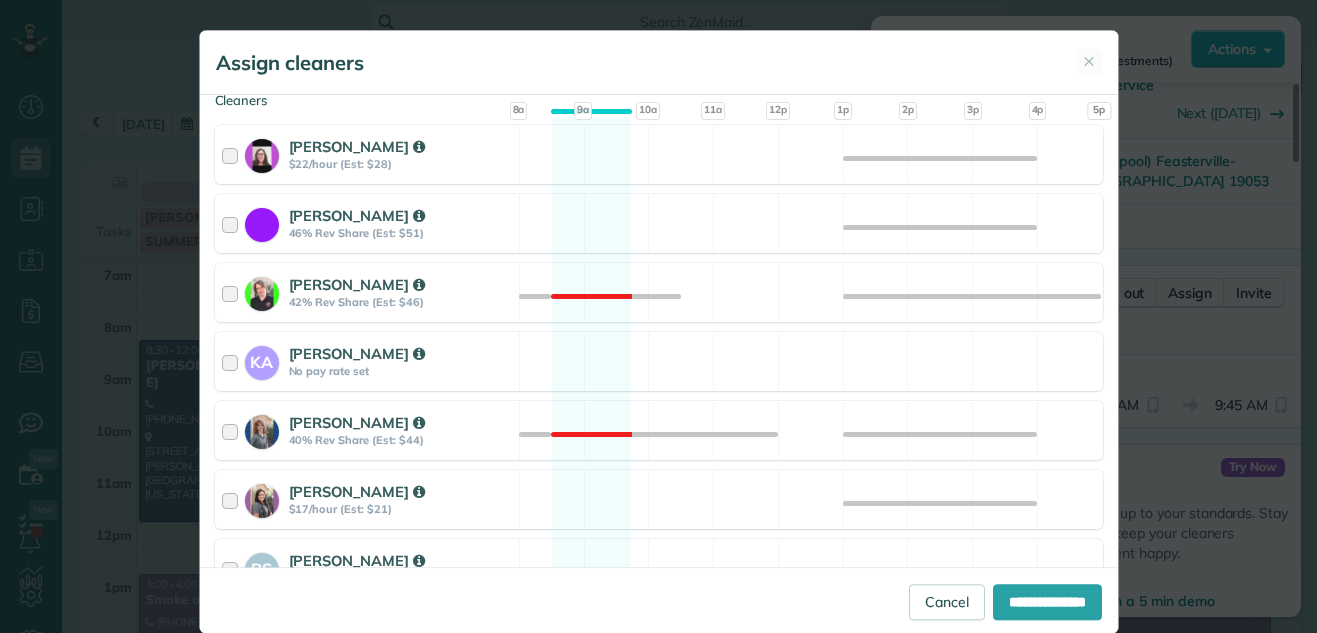 scroll, scrollTop: 298, scrollLeft: 0, axis: vertical 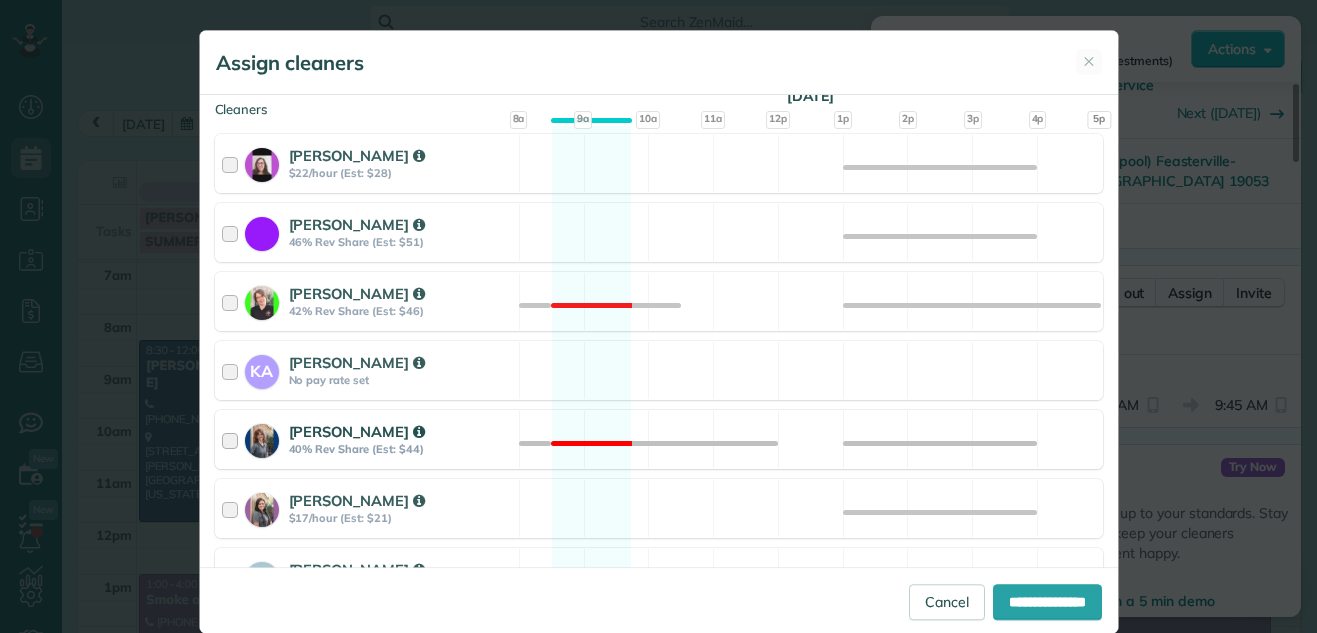 click at bounding box center [233, 439] 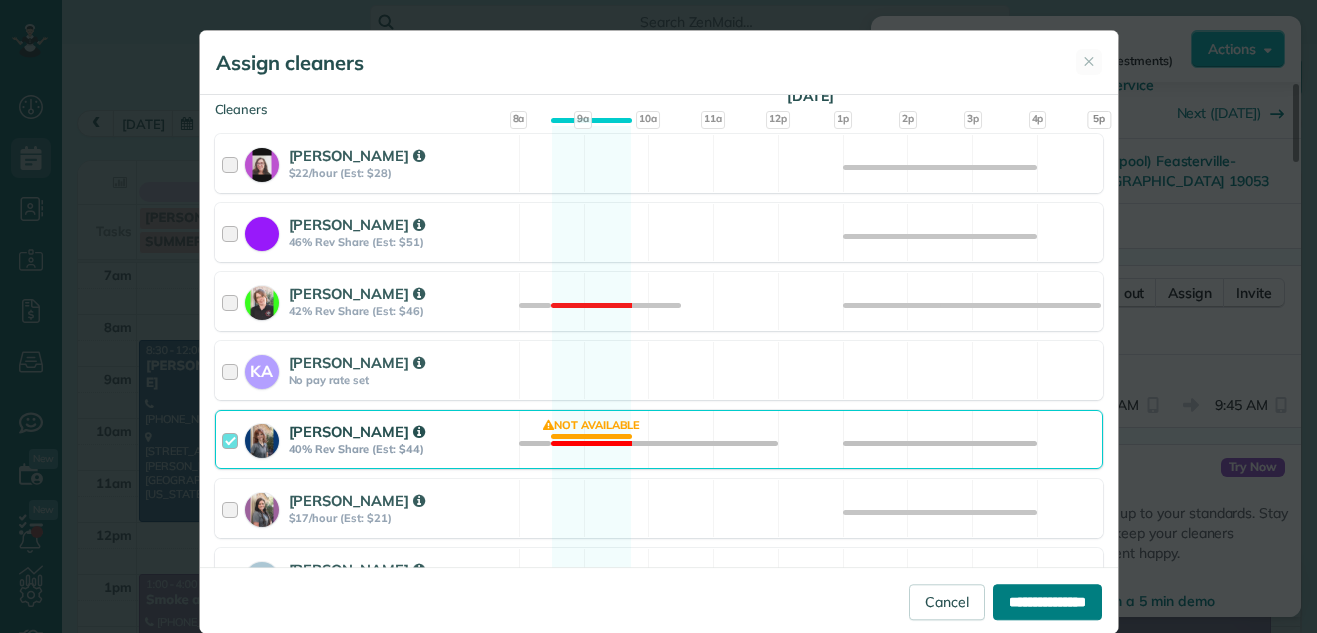 click on "**********" at bounding box center (1047, 602) 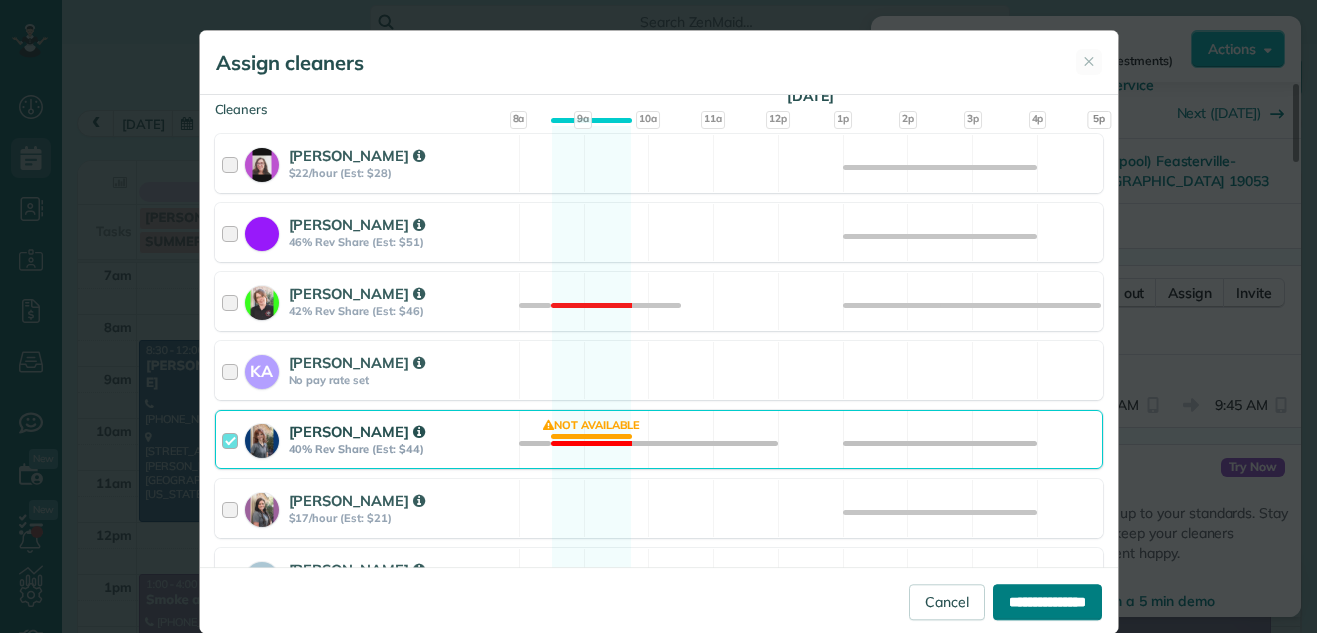 type on "**********" 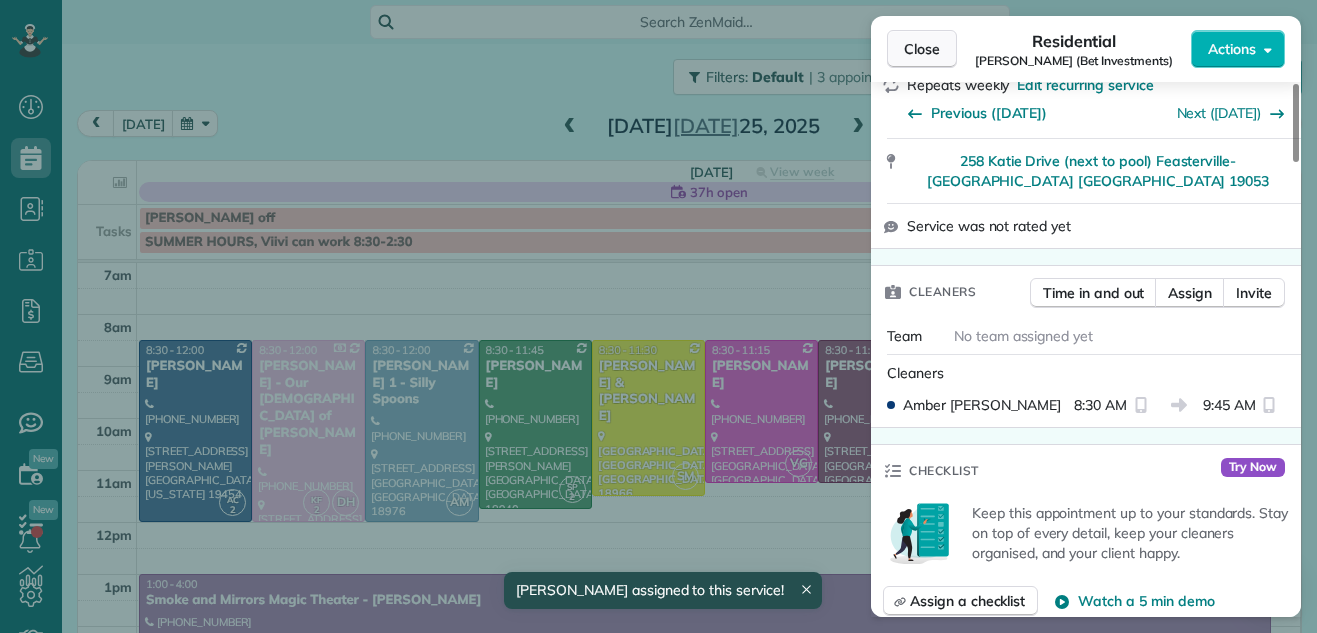 click on "Close" at bounding box center [922, 49] 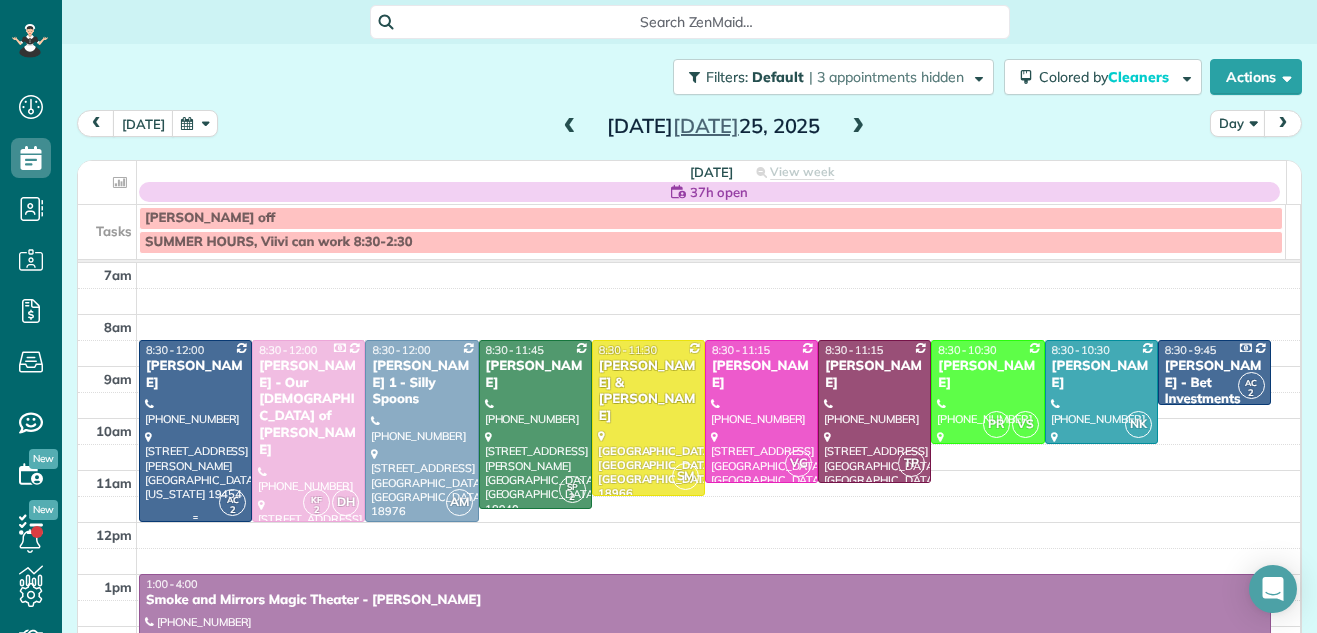 click on "Charles DiSantis" at bounding box center (195, 375) 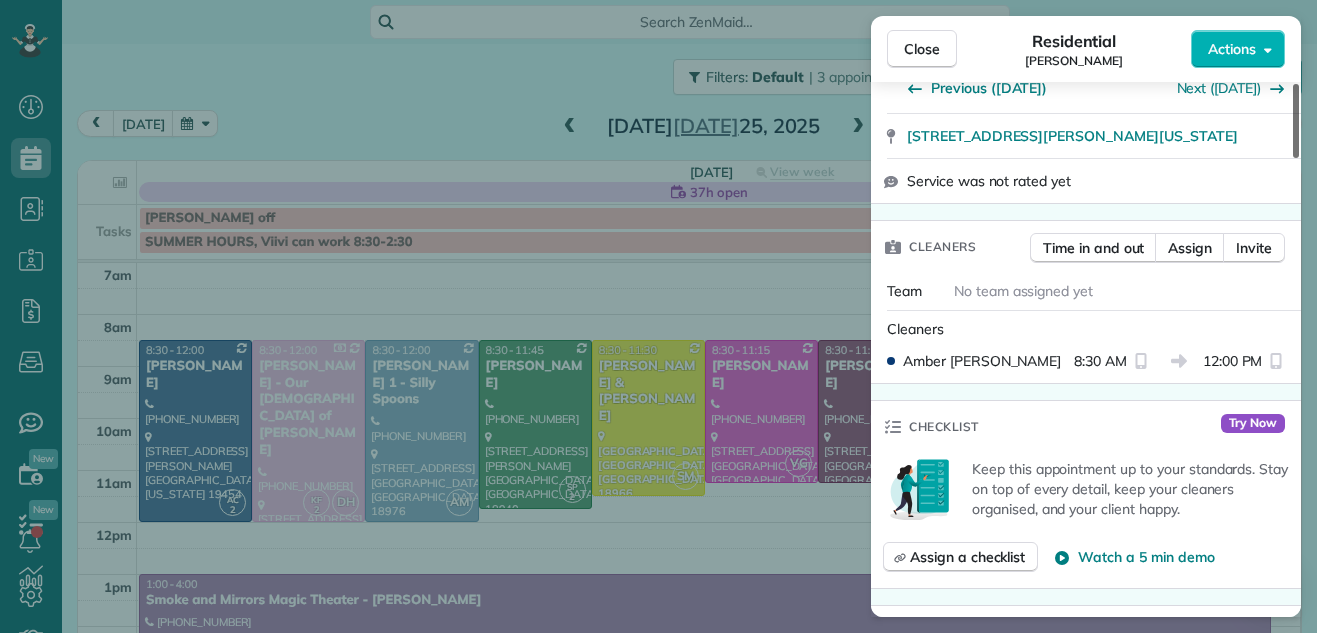 scroll, scrollTop: 408, scrollLeft: 0, axis: vertical 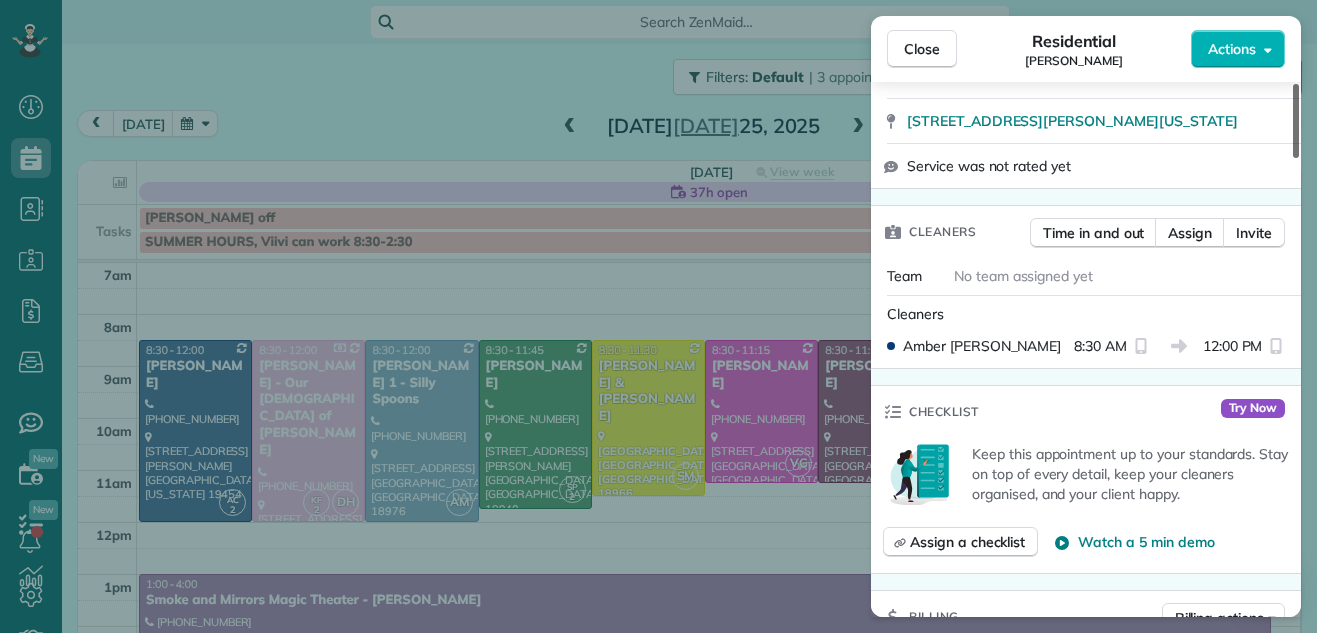 click at bounding box center (1296, 121) 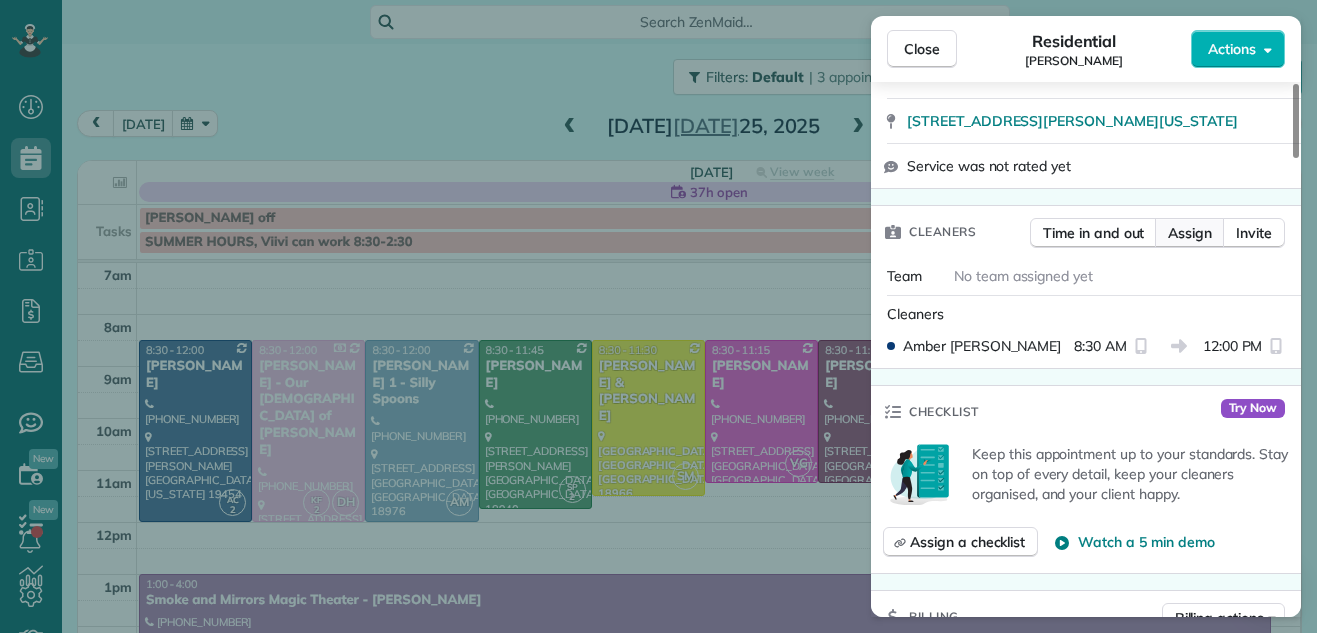 click on "Assign" at bounding box center [1190, 233] 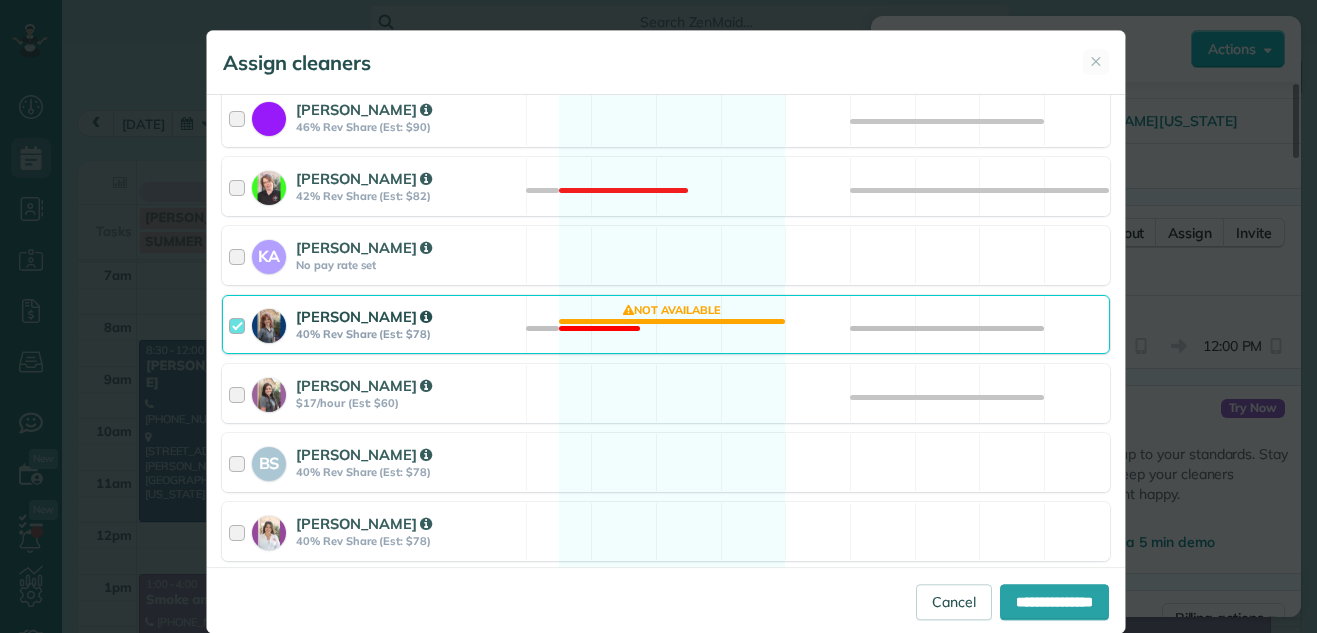scroll, scrollTop: 430, scrollLeft: 0, axis: vertical 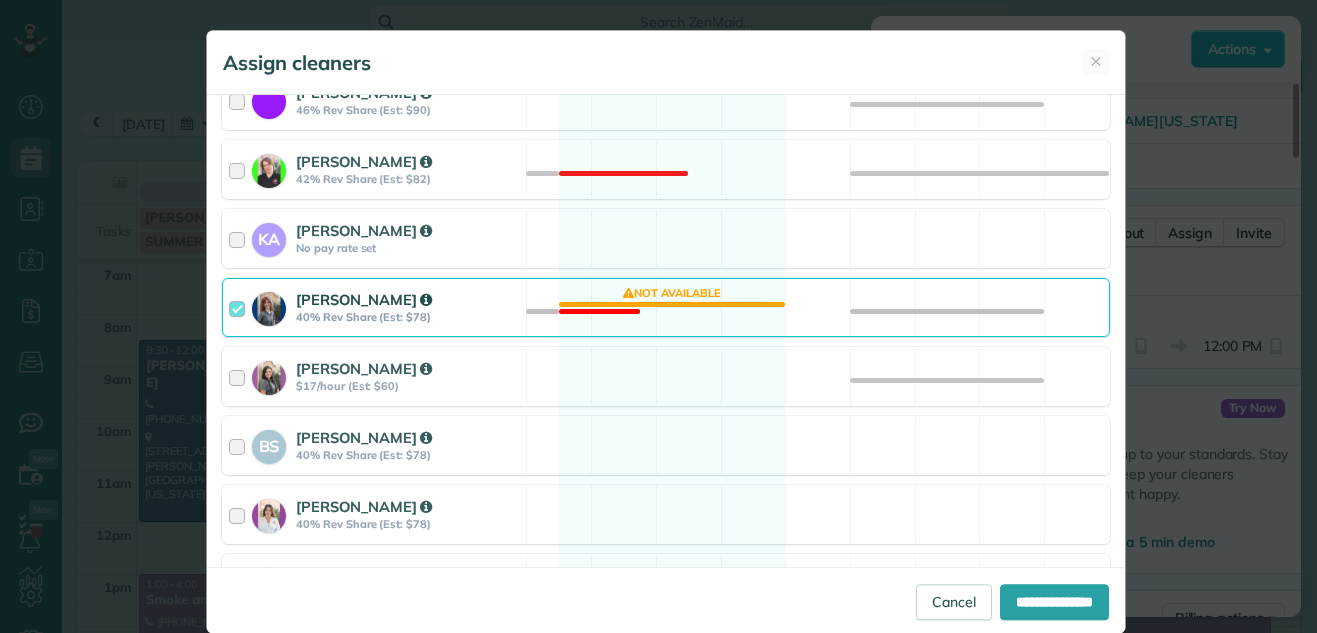 click at bounding box center (240, 307) 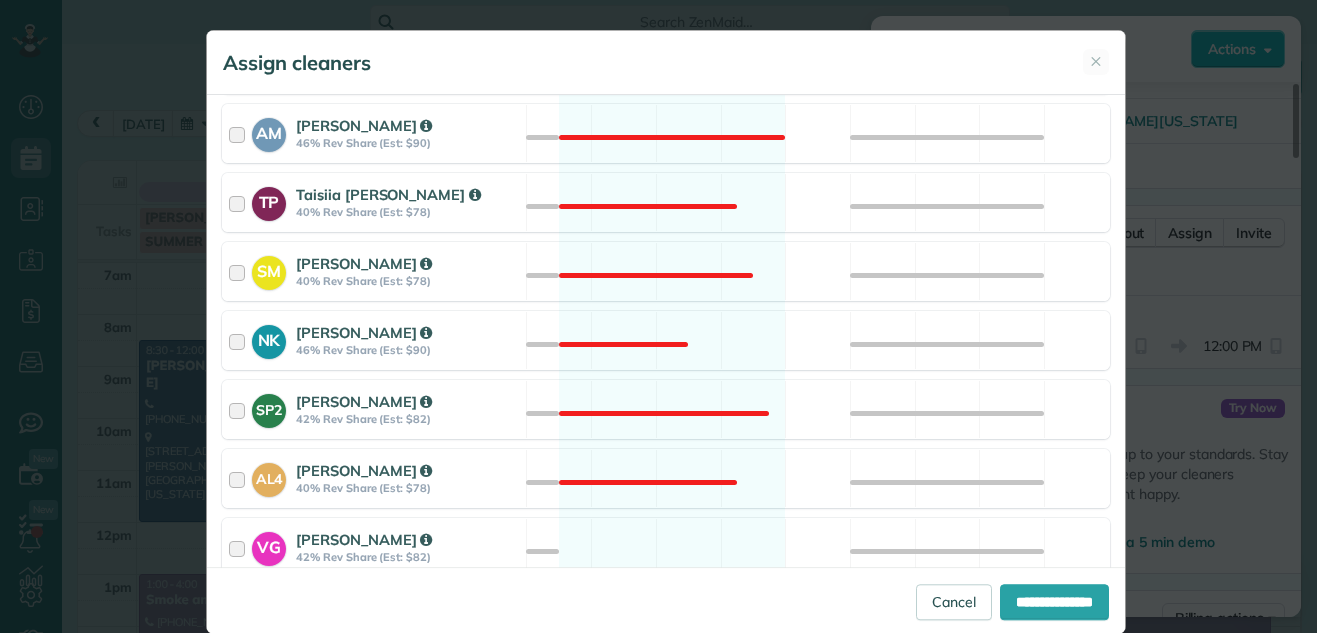 scroll, scrollTop: 1240, scrollLeft: 0, axis: vertical 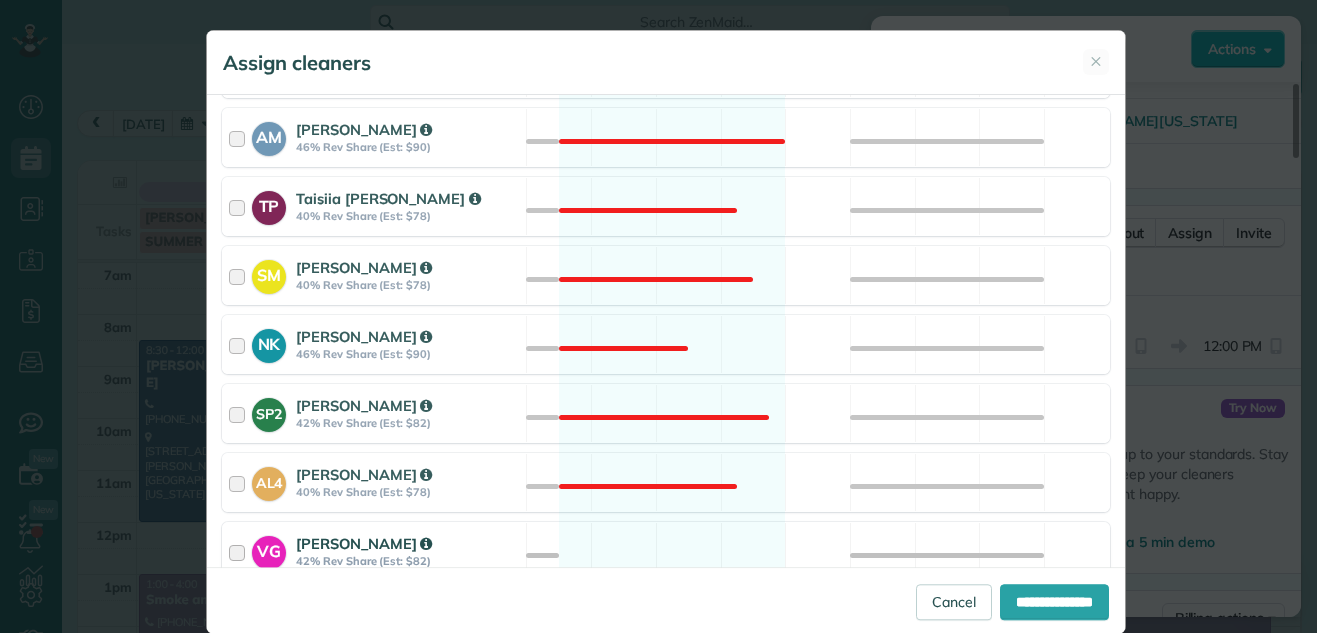 click at bounding box center (240, 551) 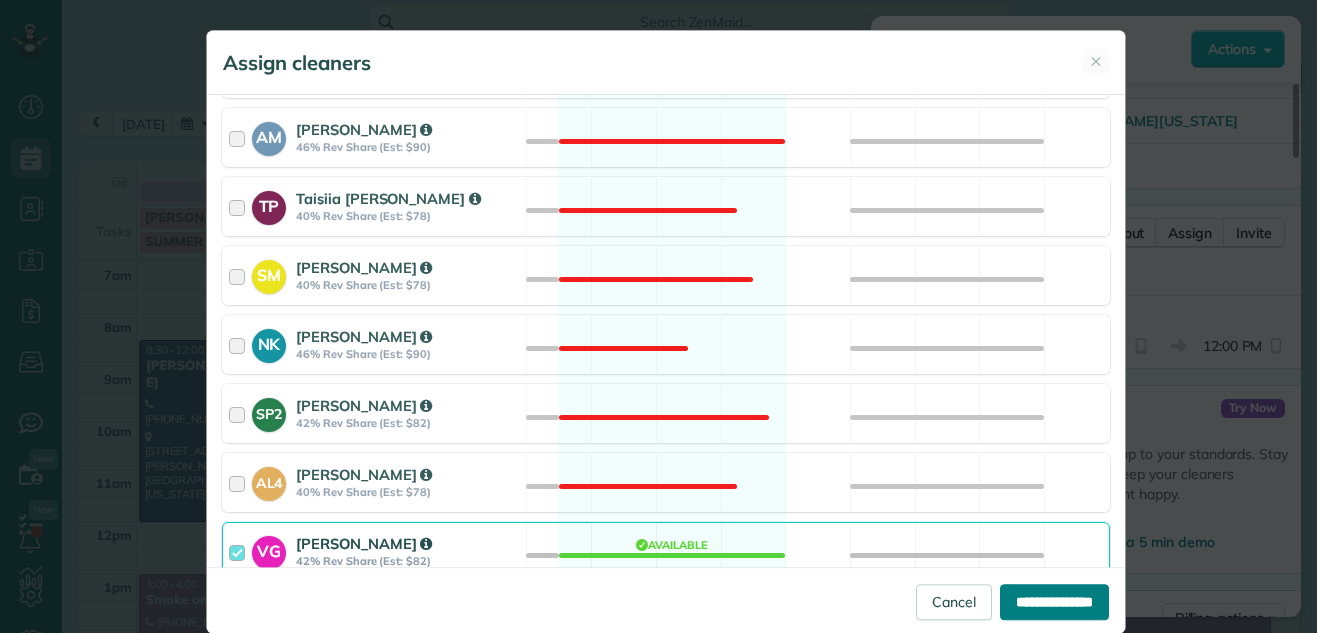 click on "**********" at bounding box center (1054, 602) 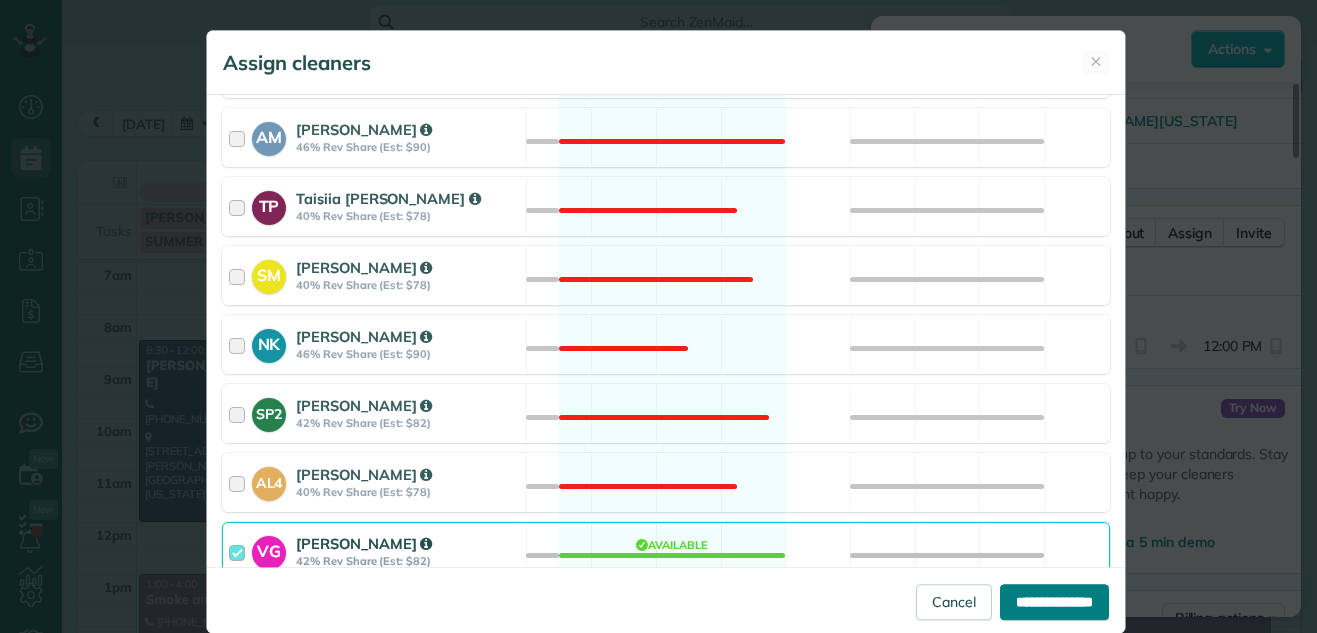 type on "**********" 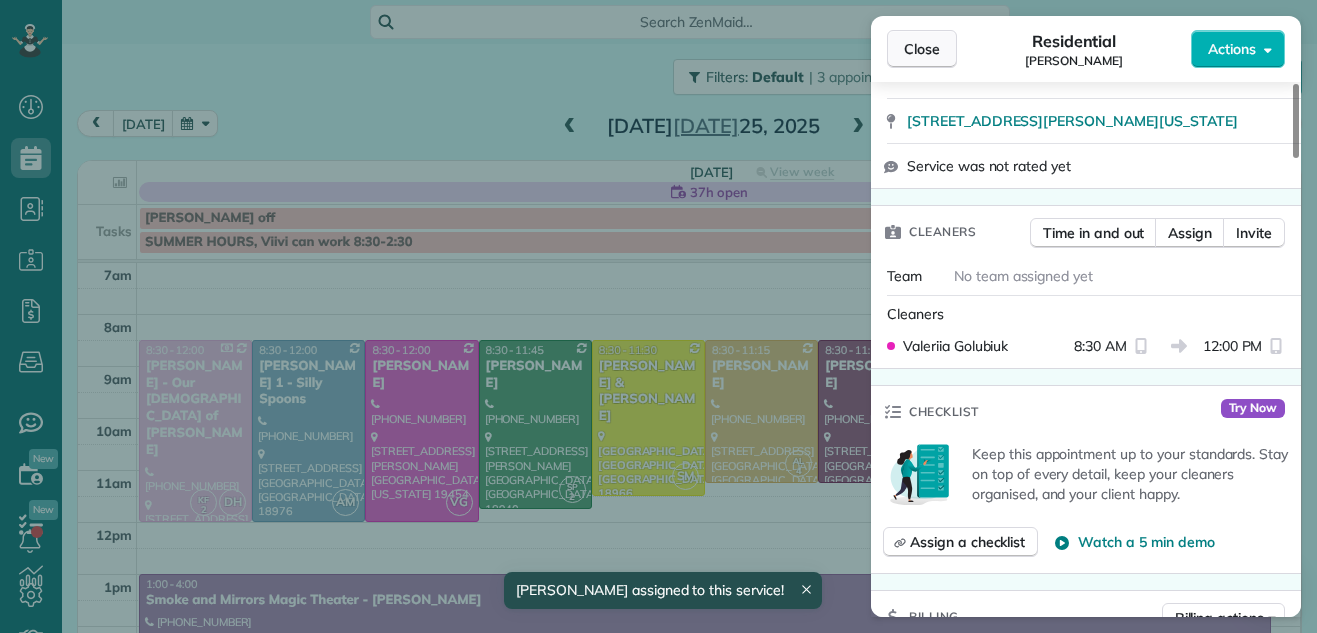 click on "Close" at bounding box center (922, 49) 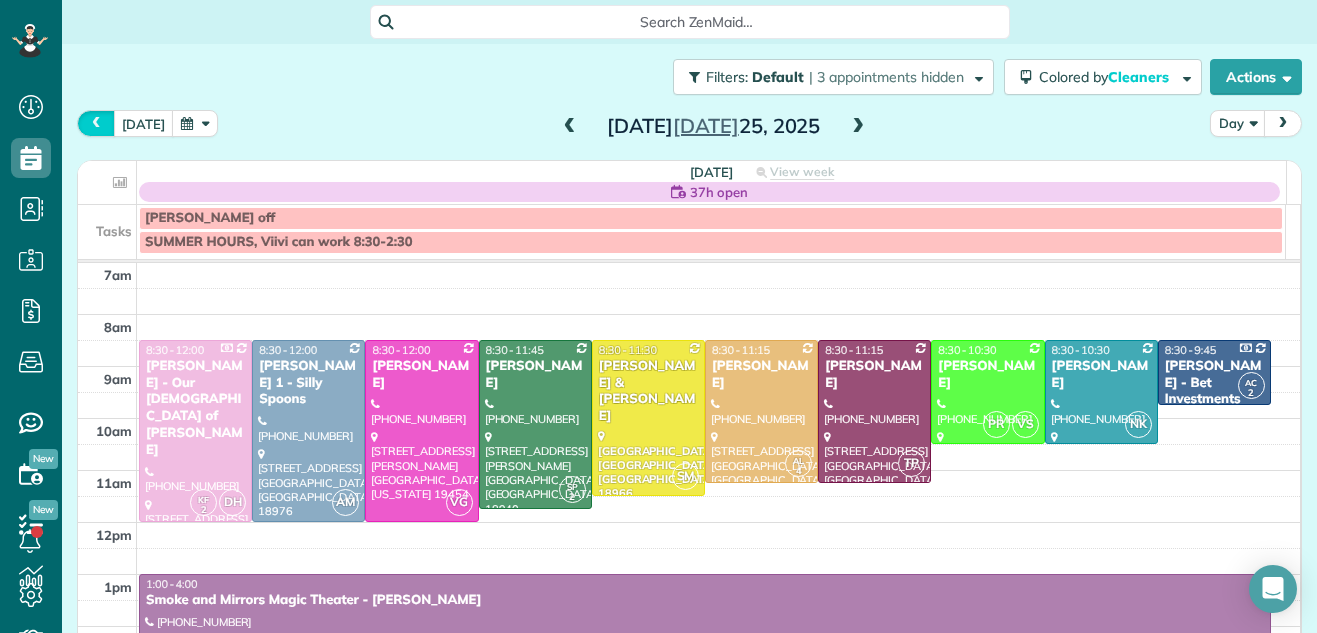 click at bounding box center [96, 123] 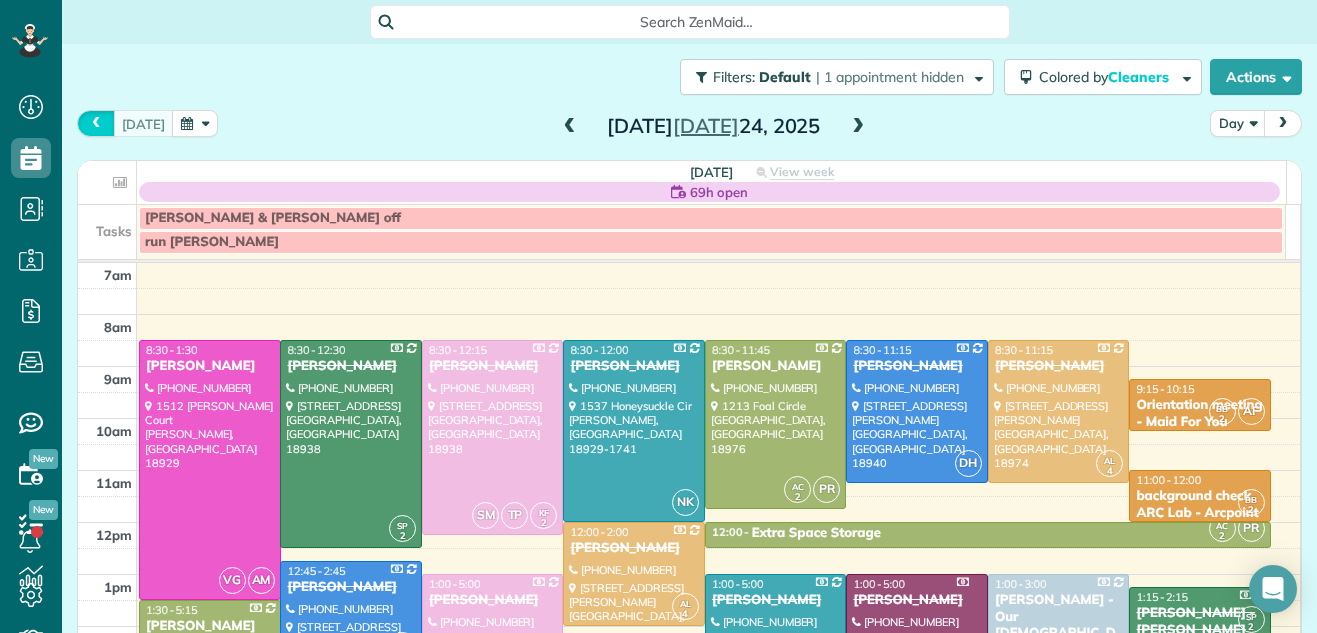 click at bounding box center [96, 123] 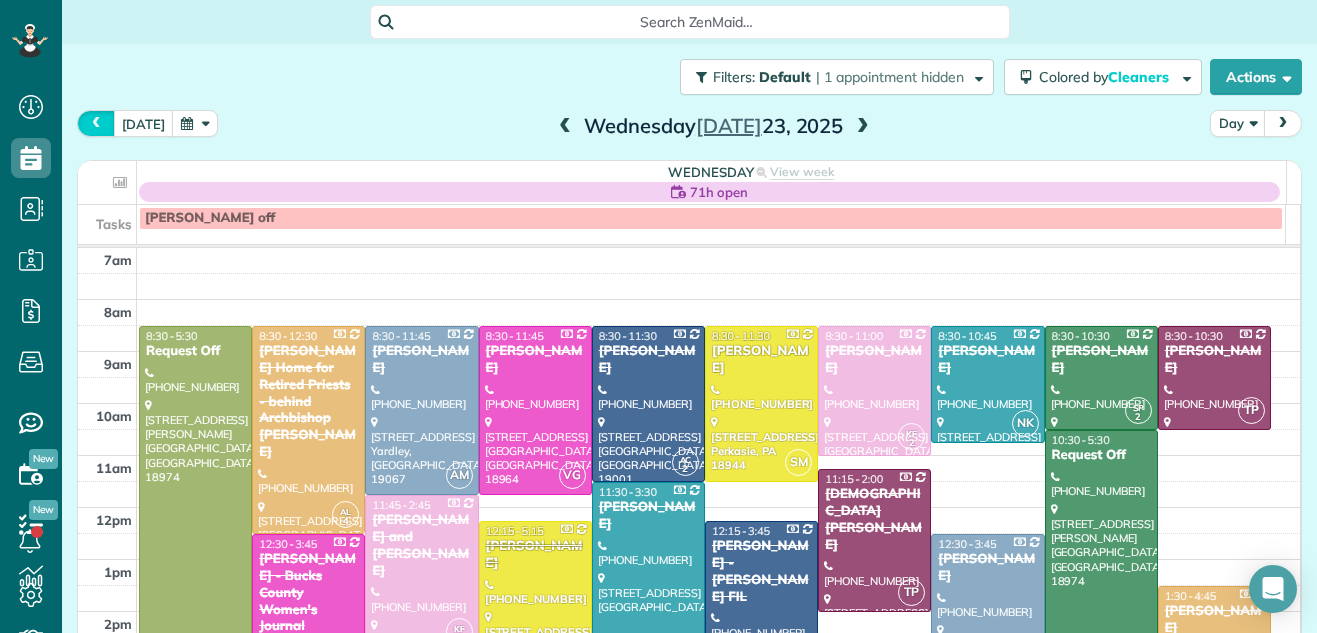 click at bounding box center (96, 123) 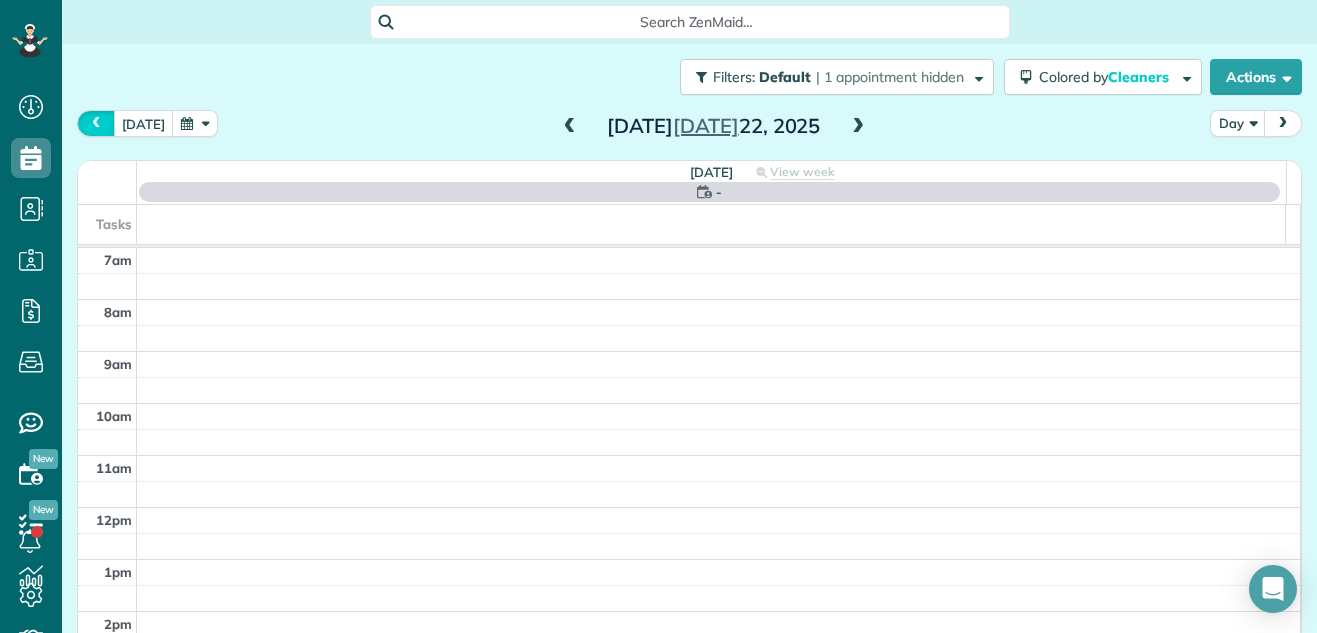 click at bounding box center [96, 123] 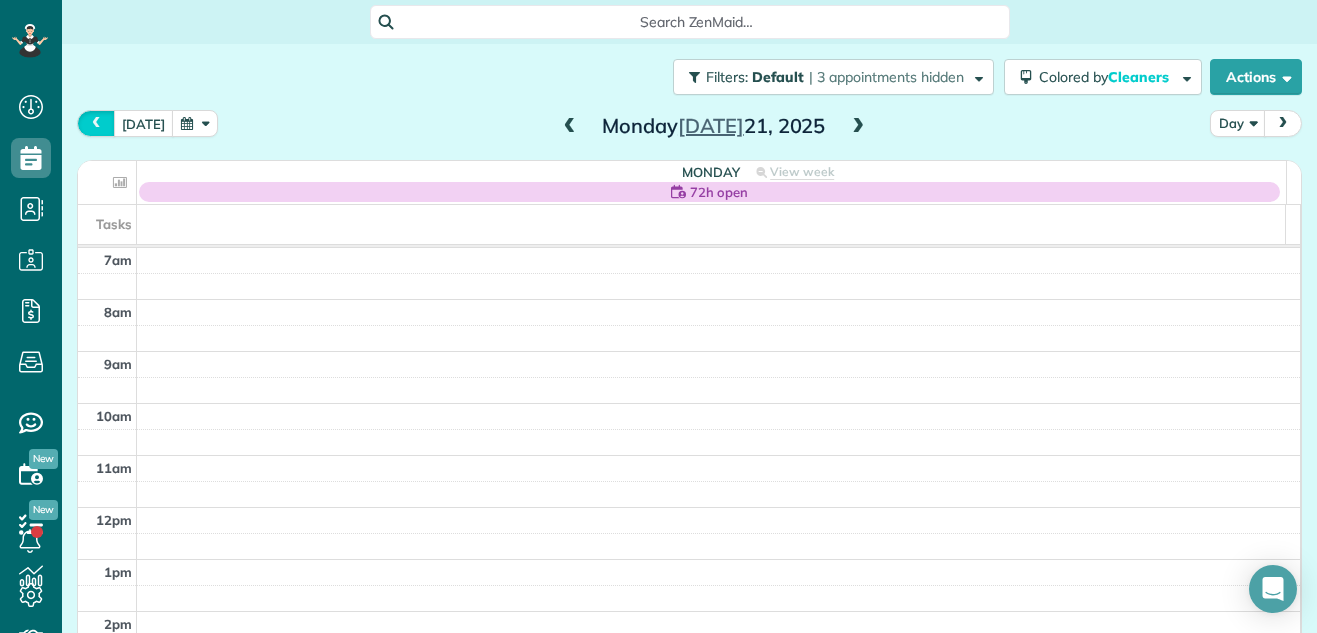 click at bounding box center (96, 123) 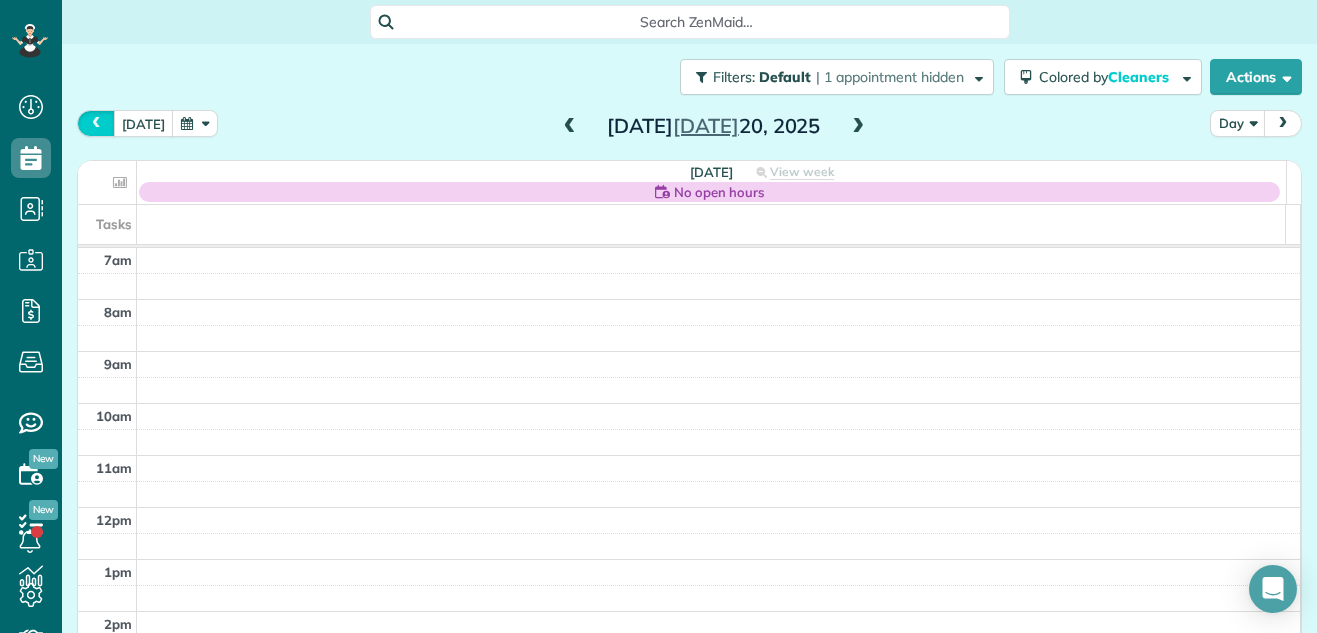 click at bounding box center [96, 123] 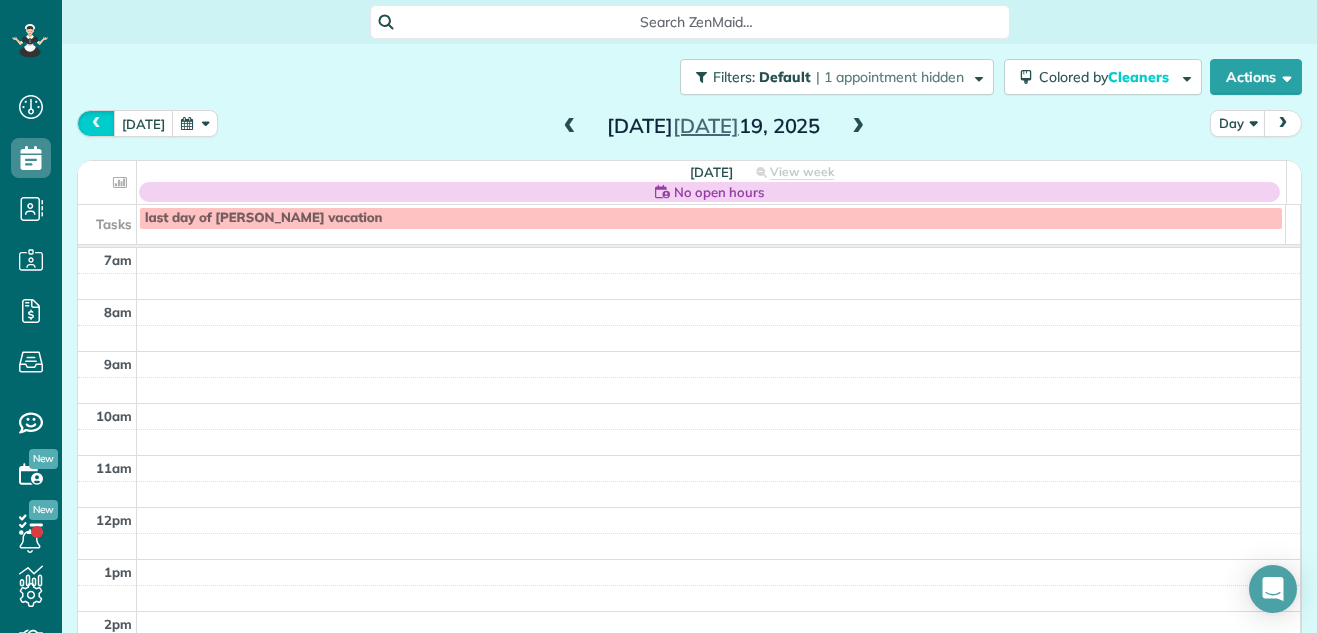 click at bounding box center (96, 123) 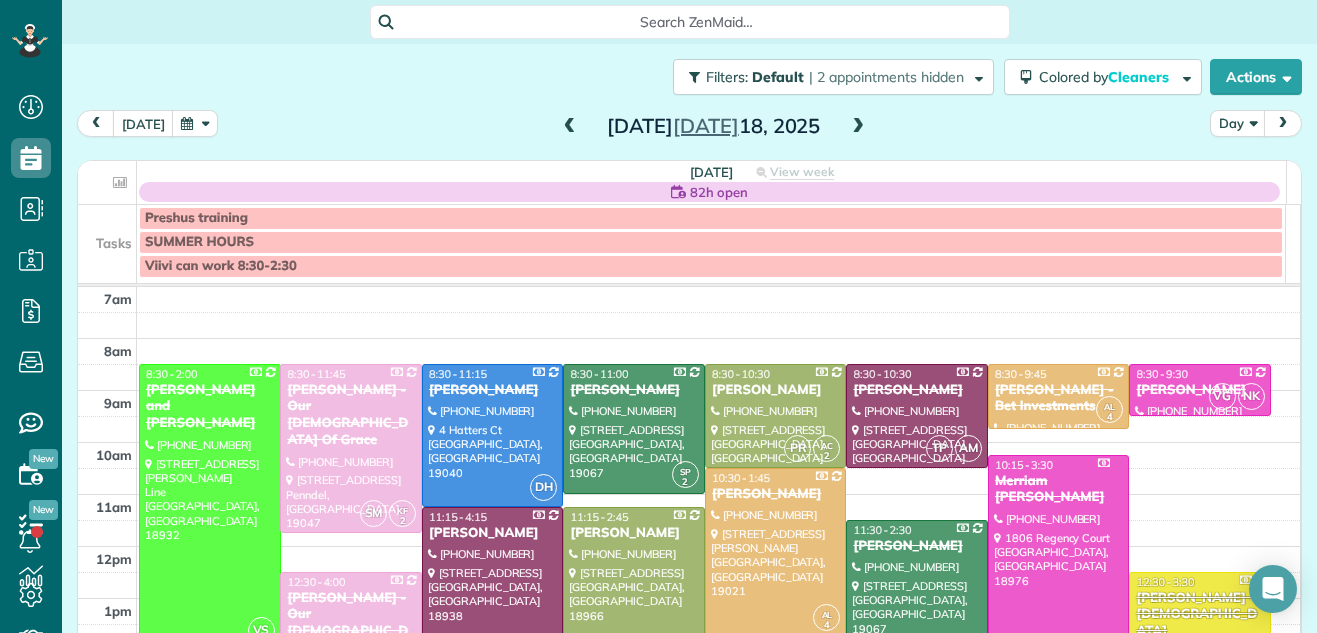 click at bounding box center [858, 127] 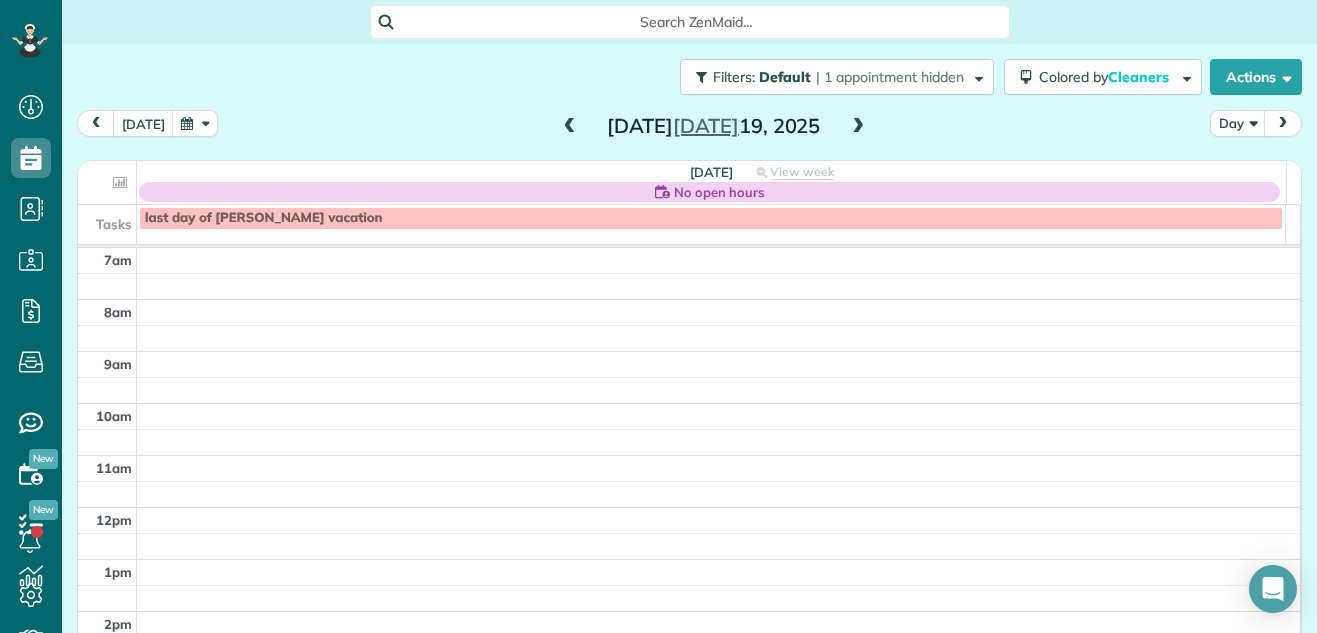click at bounding box center (858, 127) 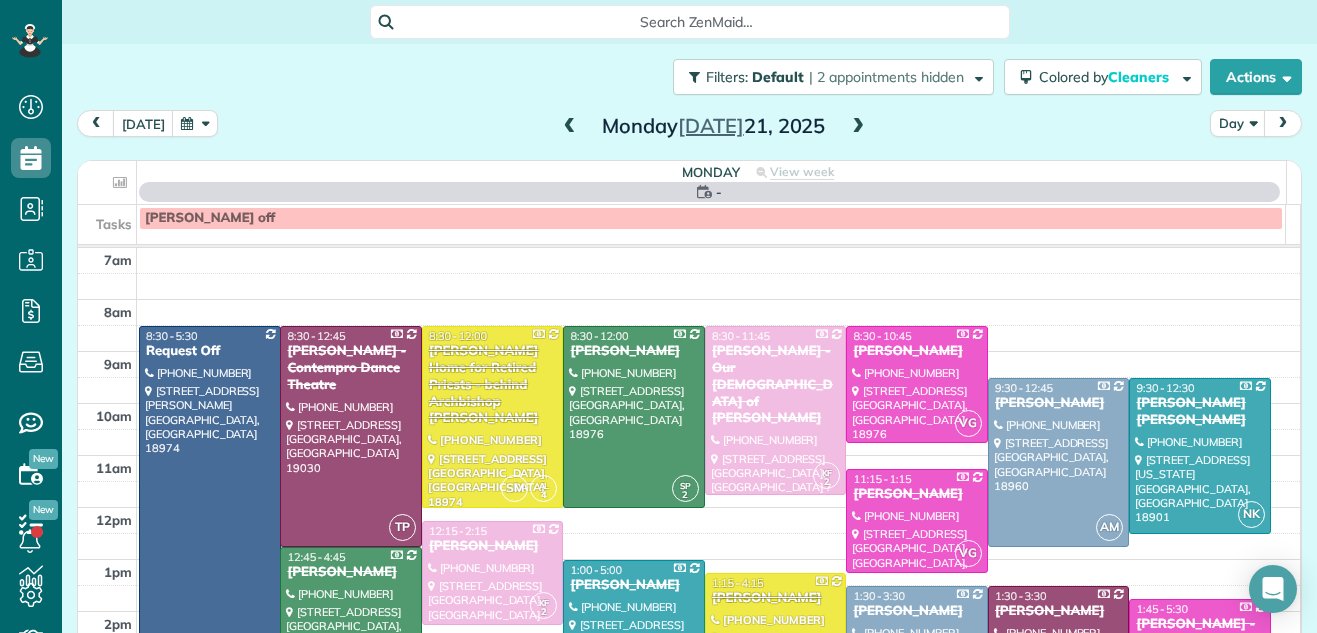 click at bounding box center (858, 127) 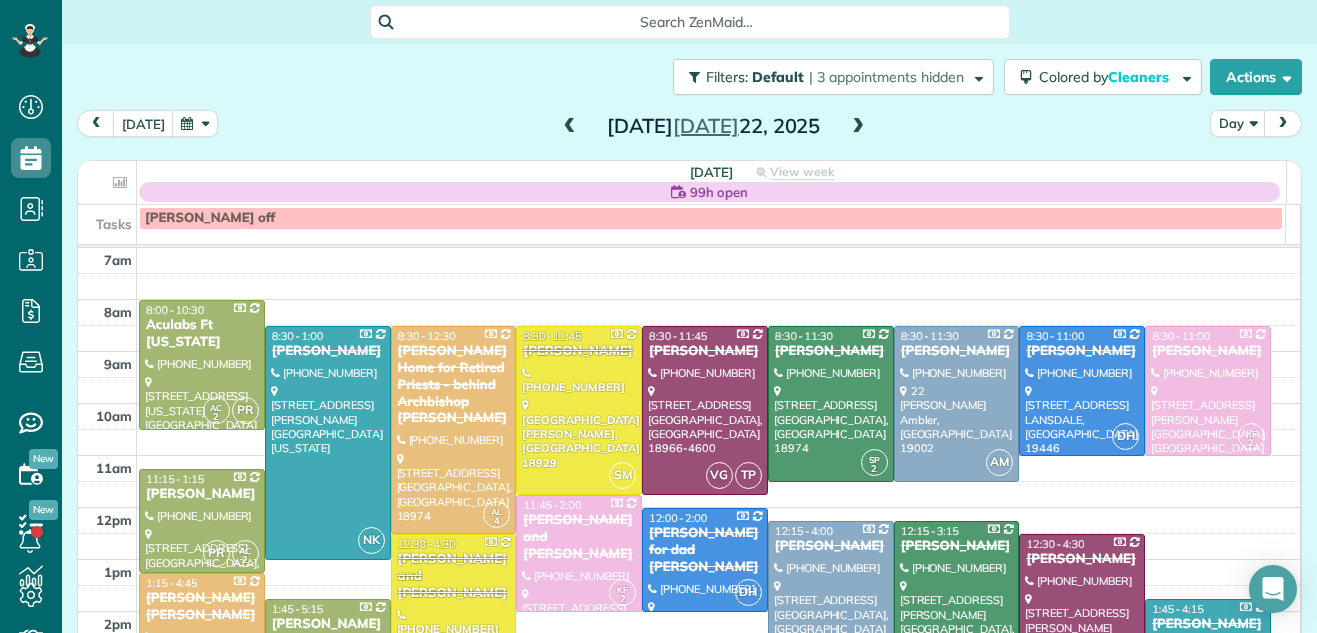 click at bounding box center (858, 127) 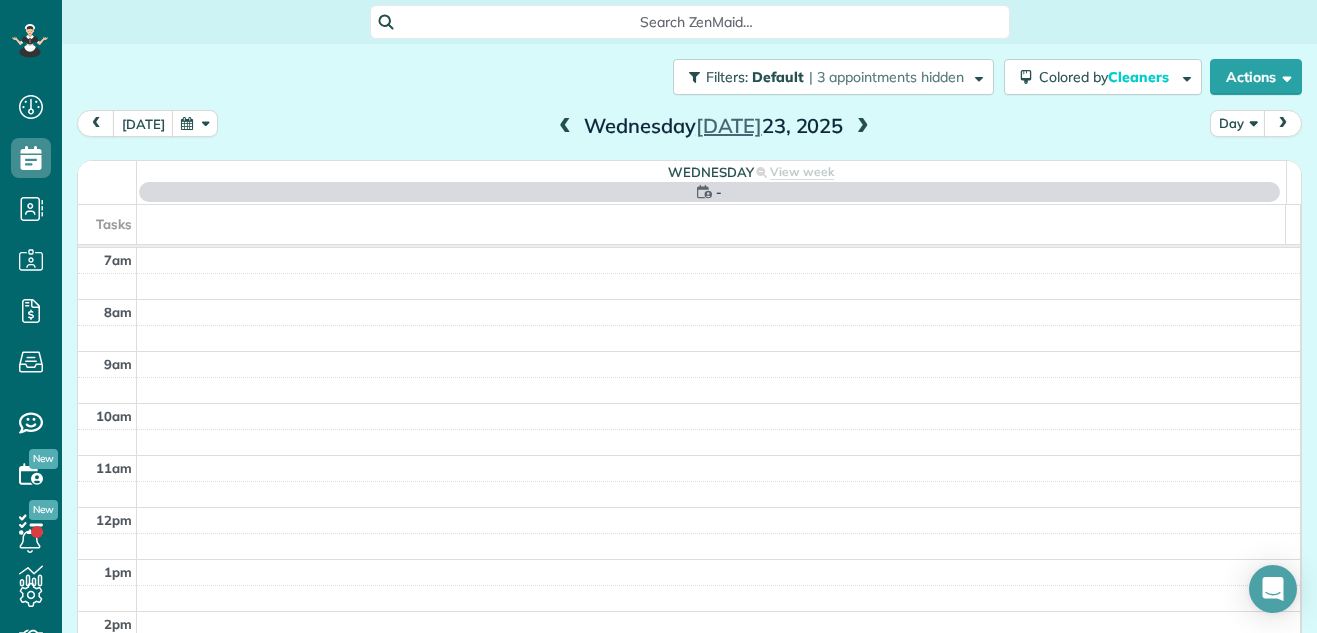 click at bounding box center [863, 127] 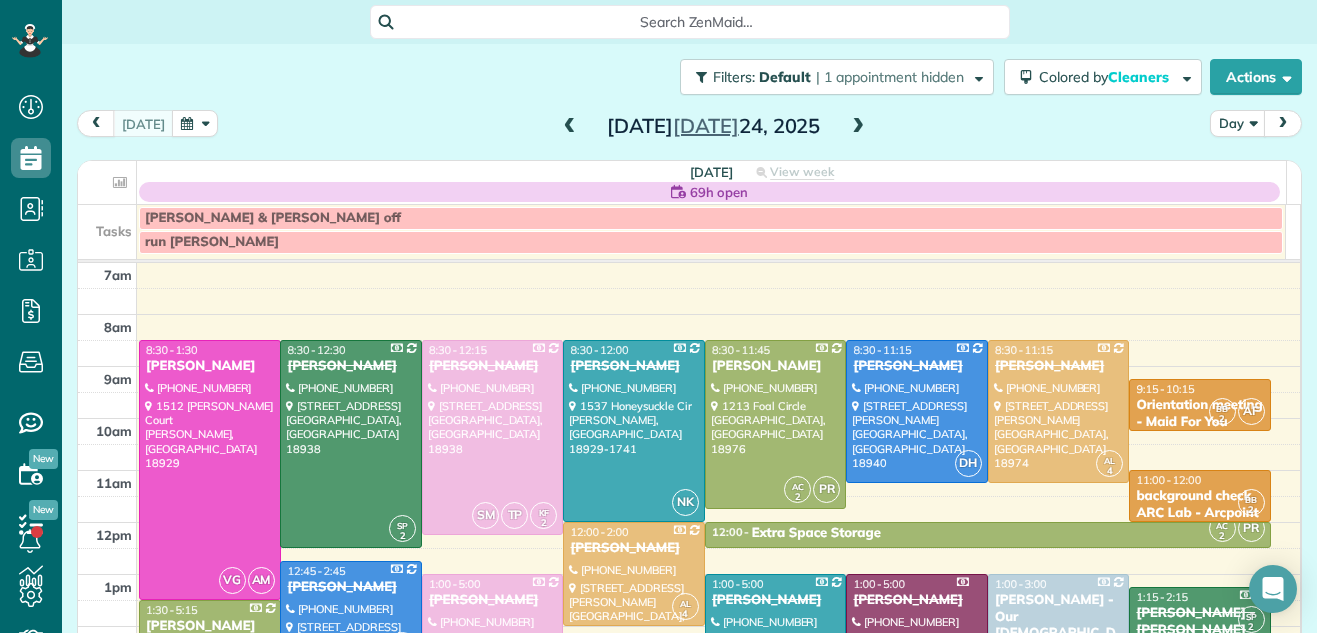 click at bounding box center [858, 127] 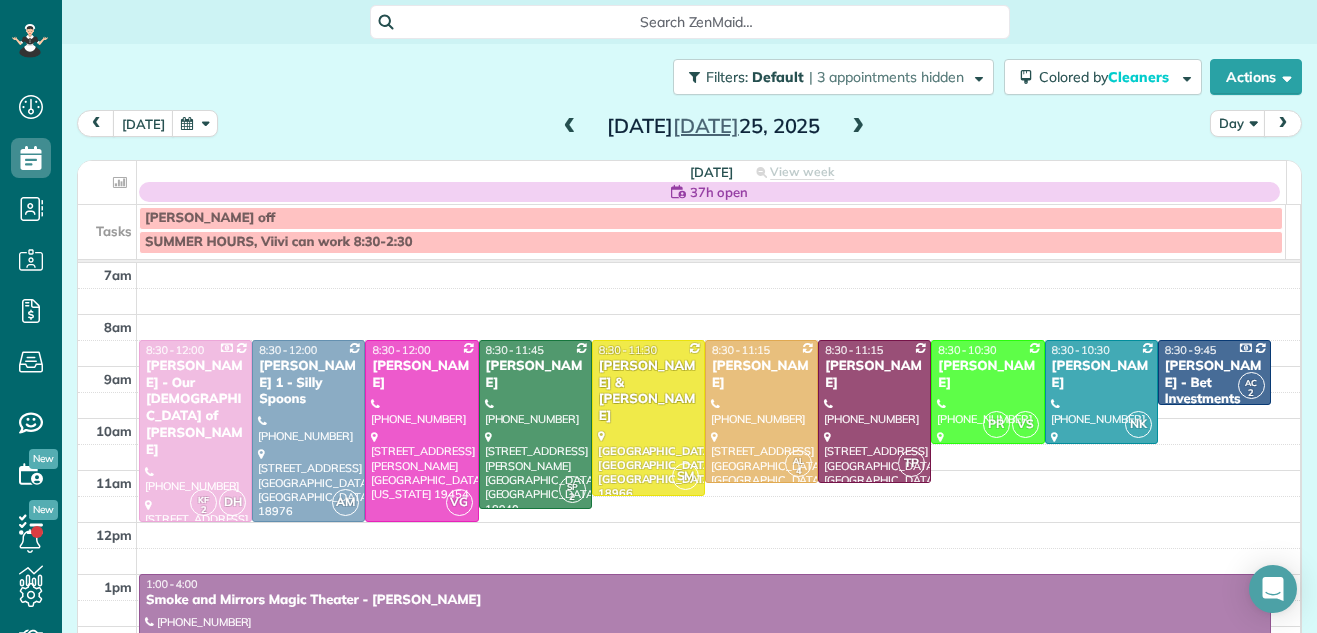 click at bounding box center [858, 127] 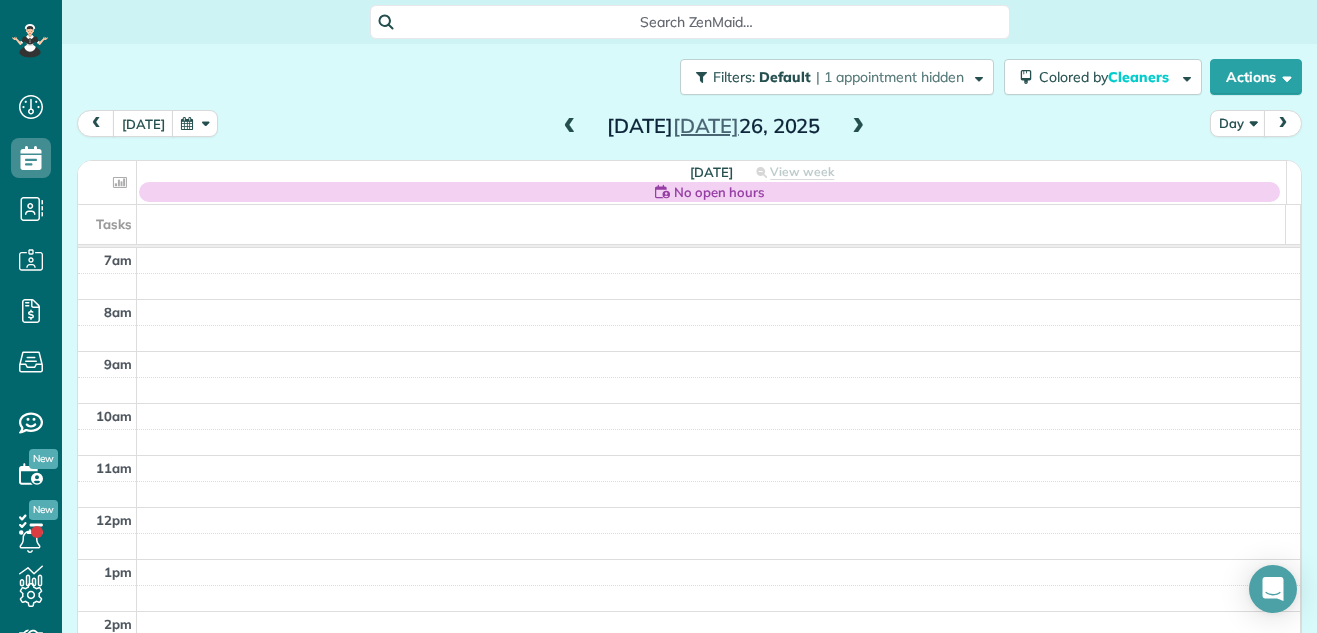 click at bounding box center (858, 127) 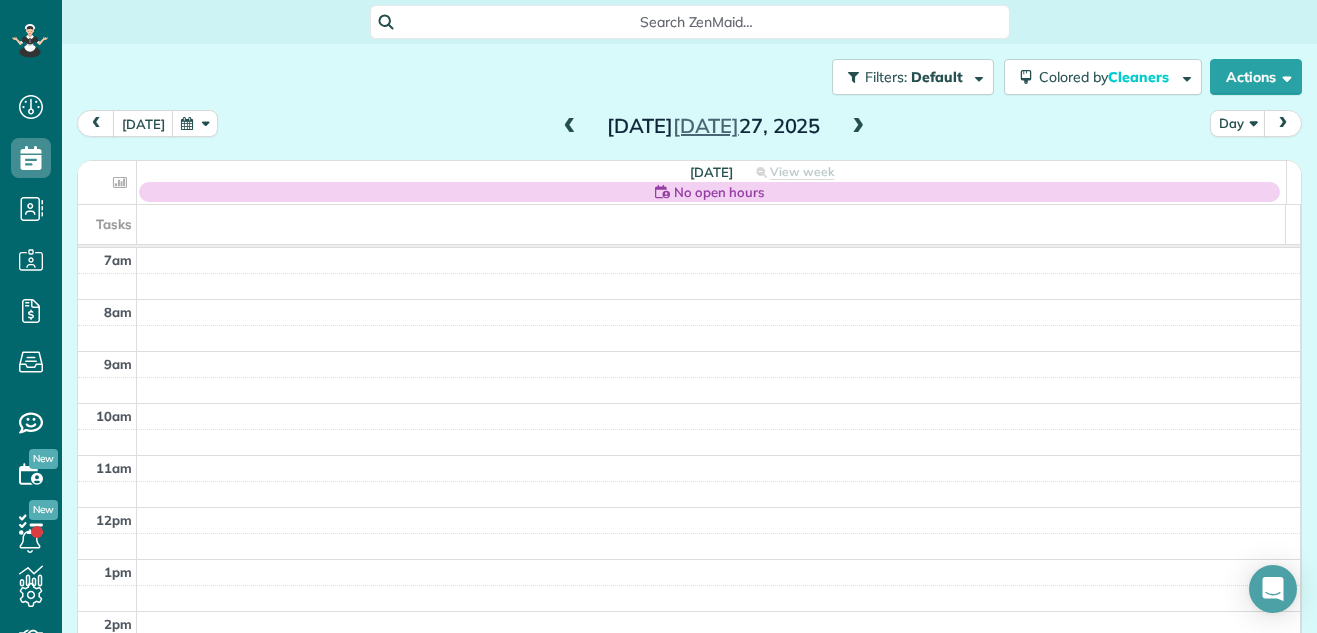 click at bounding box center (858, 127) 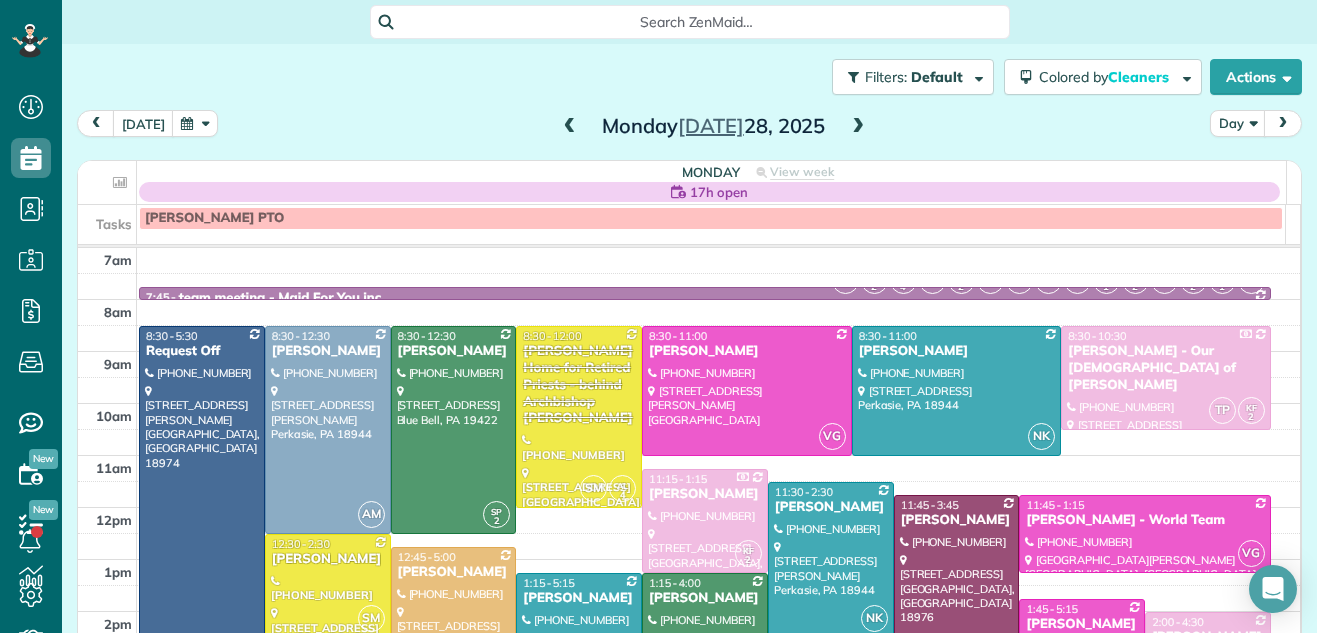 click at bounding box center [858, 127] 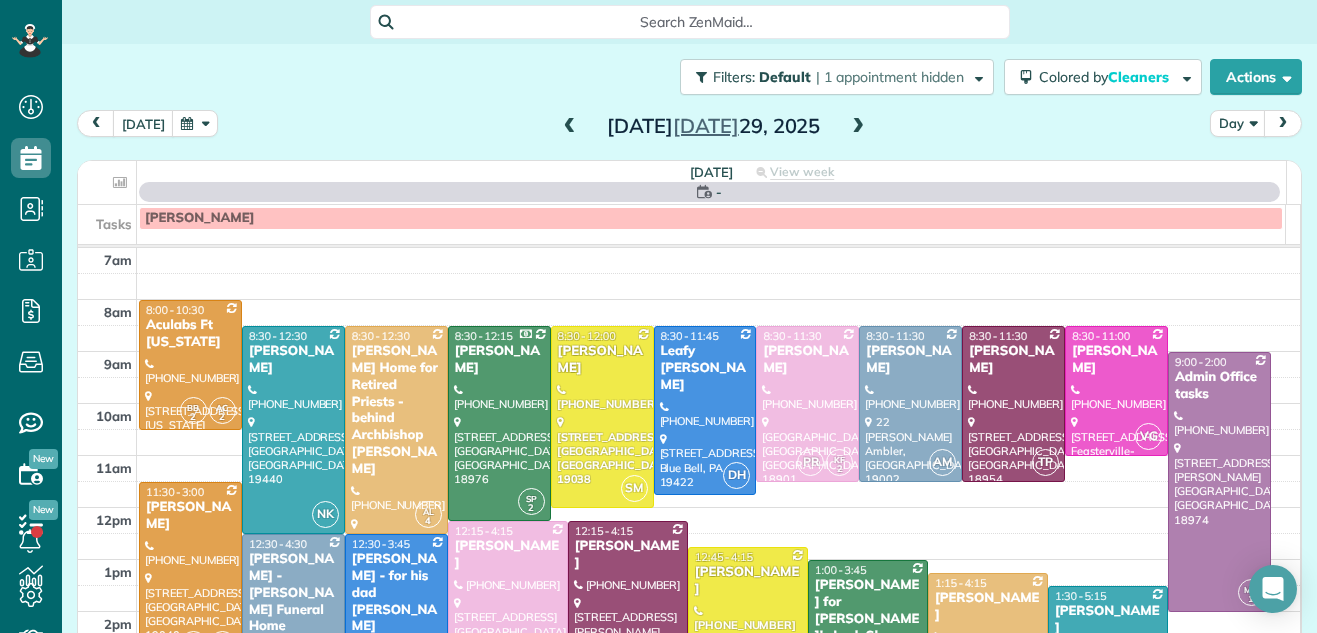click at bounding box center (858, 127) 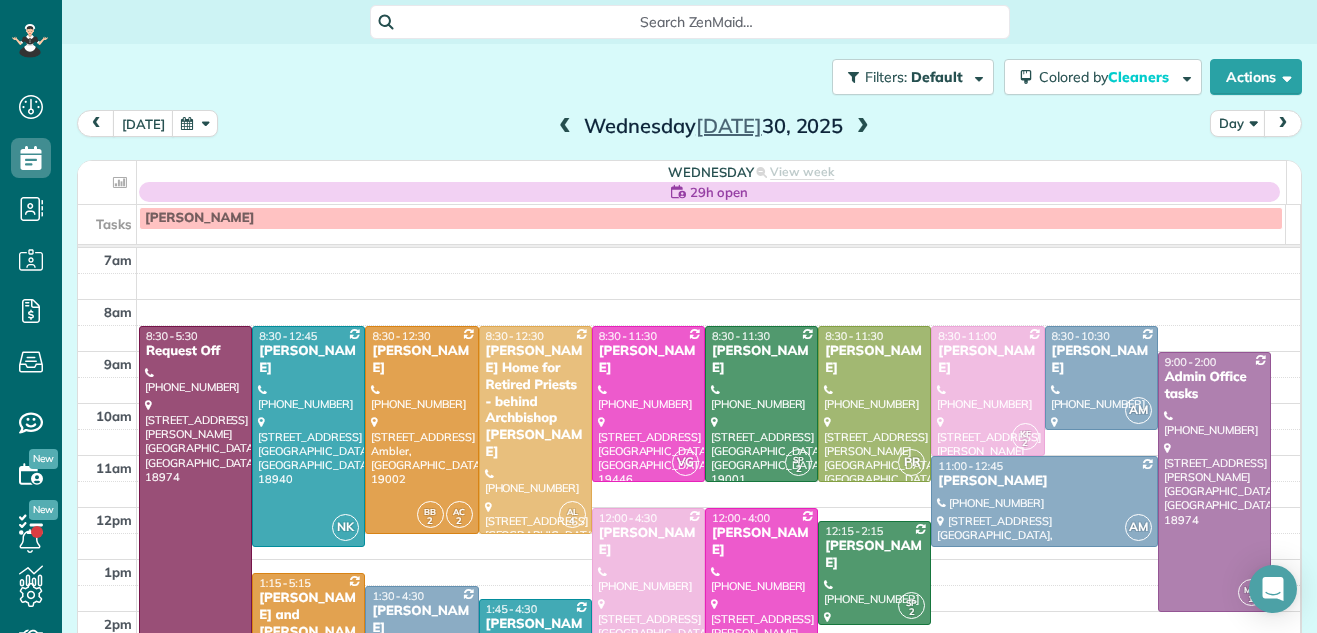 click at bounding box center (863, 127) 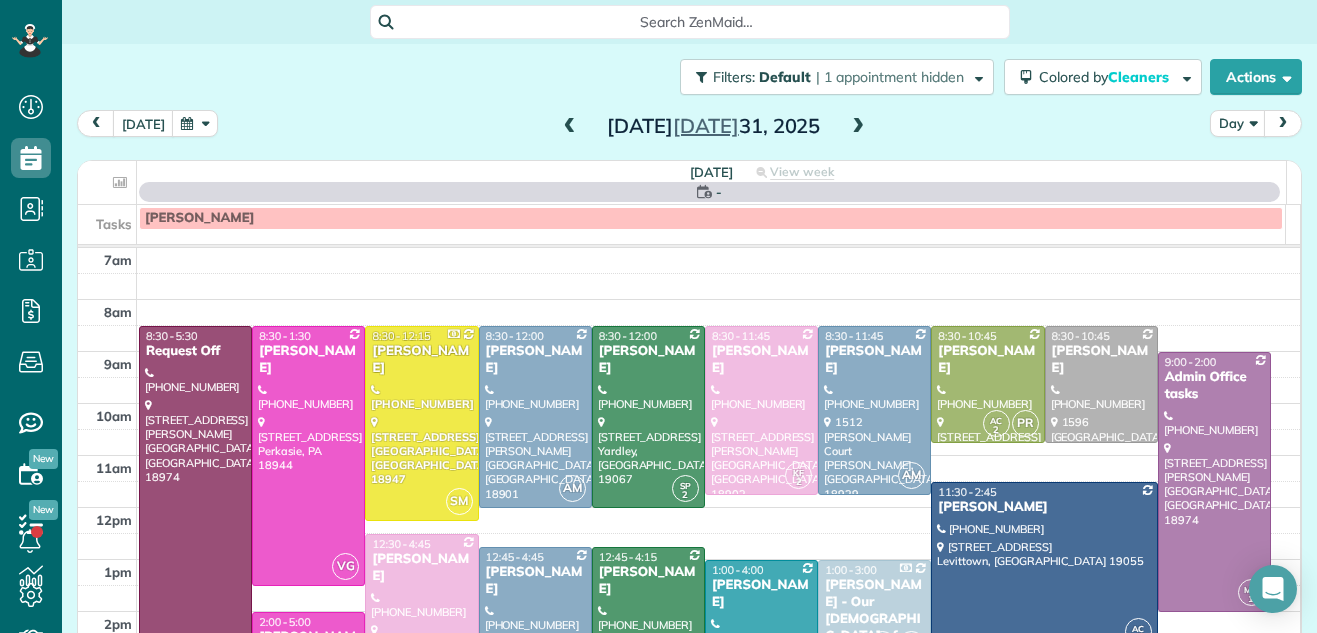 click at bounding box center [858, 127] 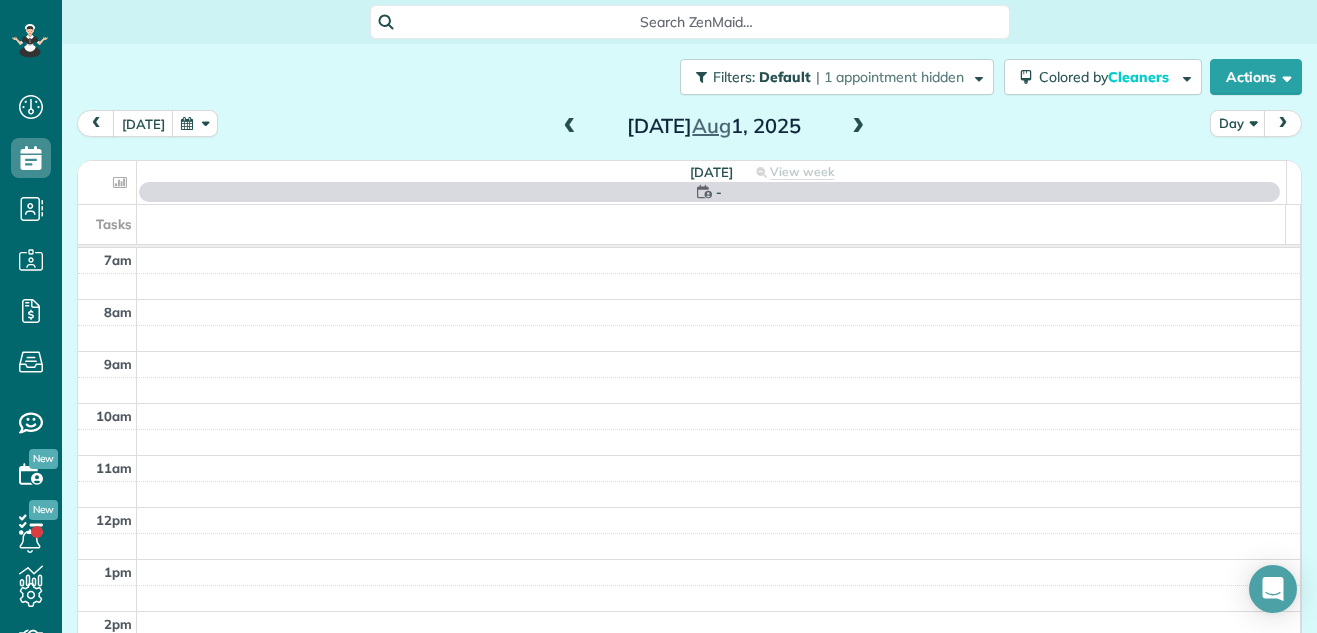 click at bounding box center [858, 127] 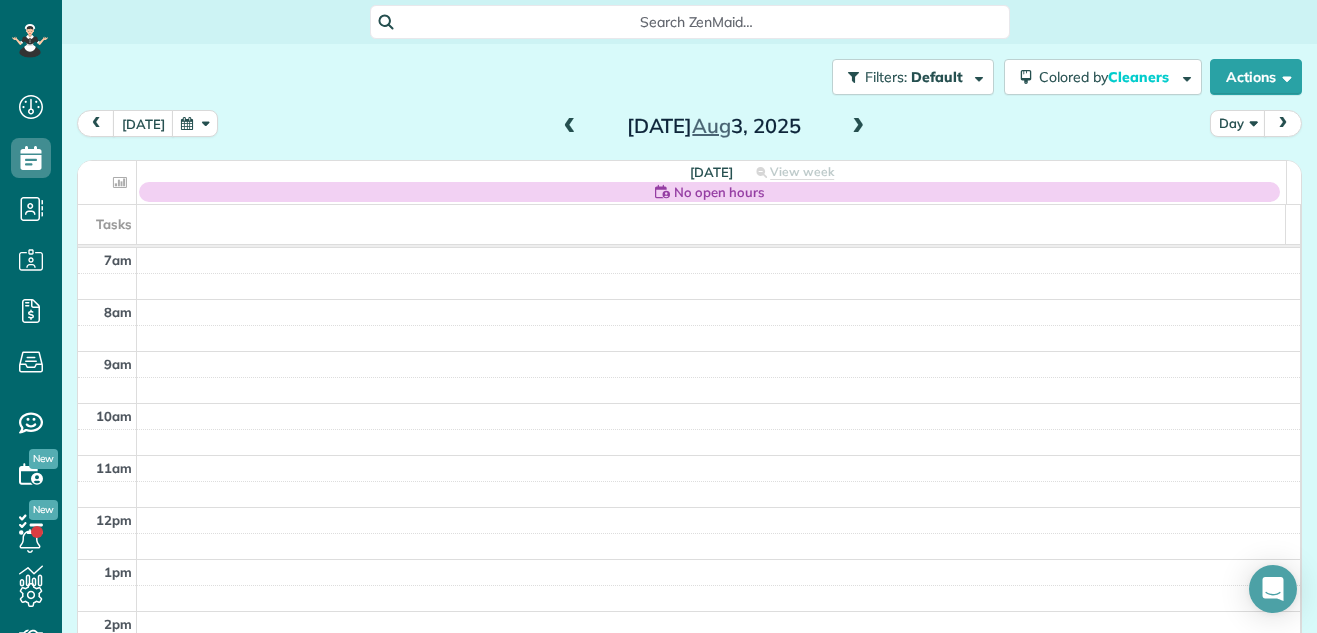 click at bounding box center (858, 127) 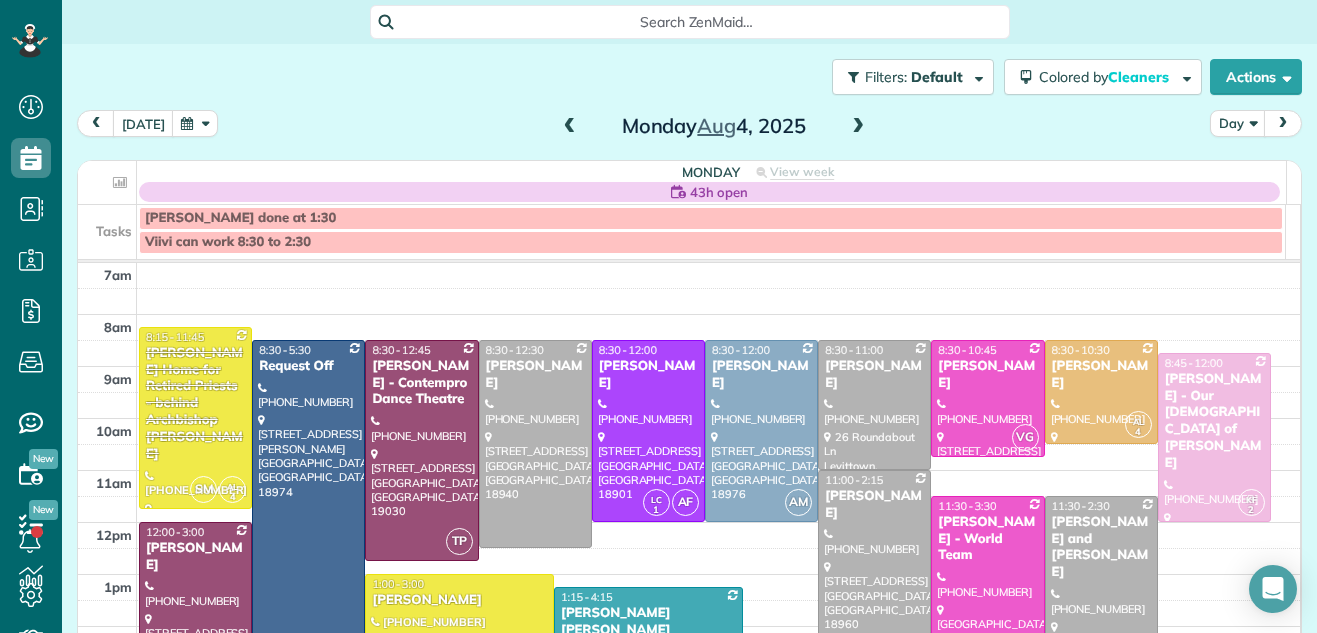 click at bounding box center (858, 127) 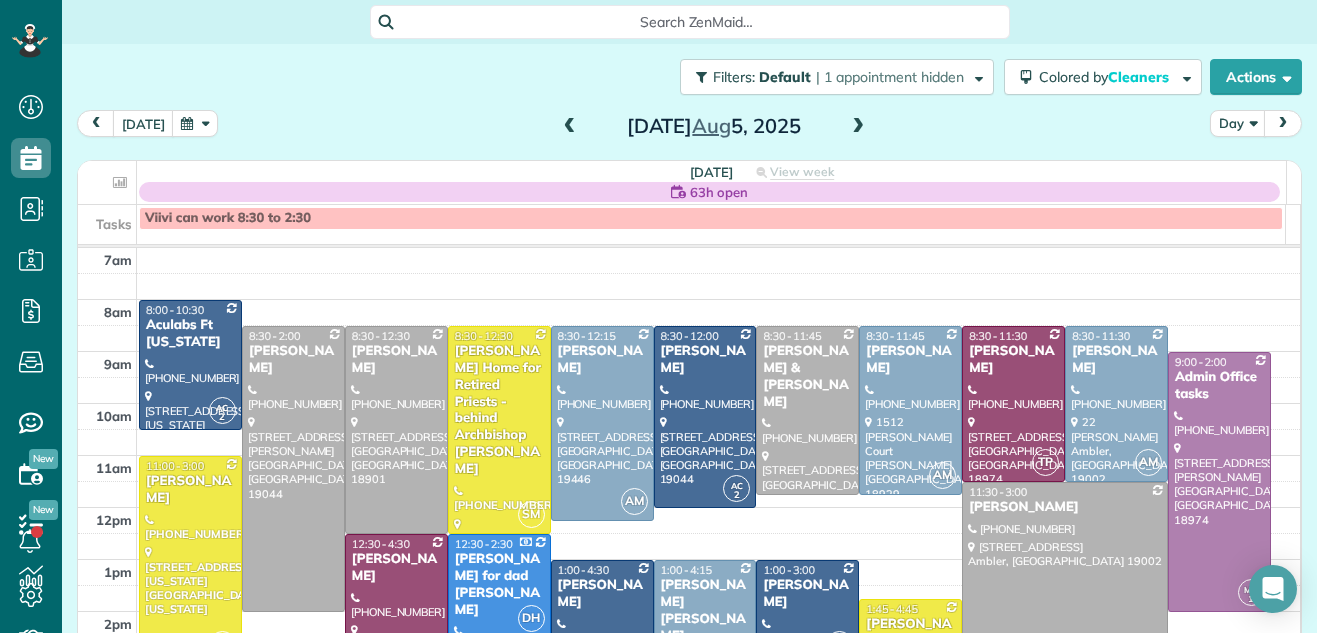 click at bounding box center (858, 127) 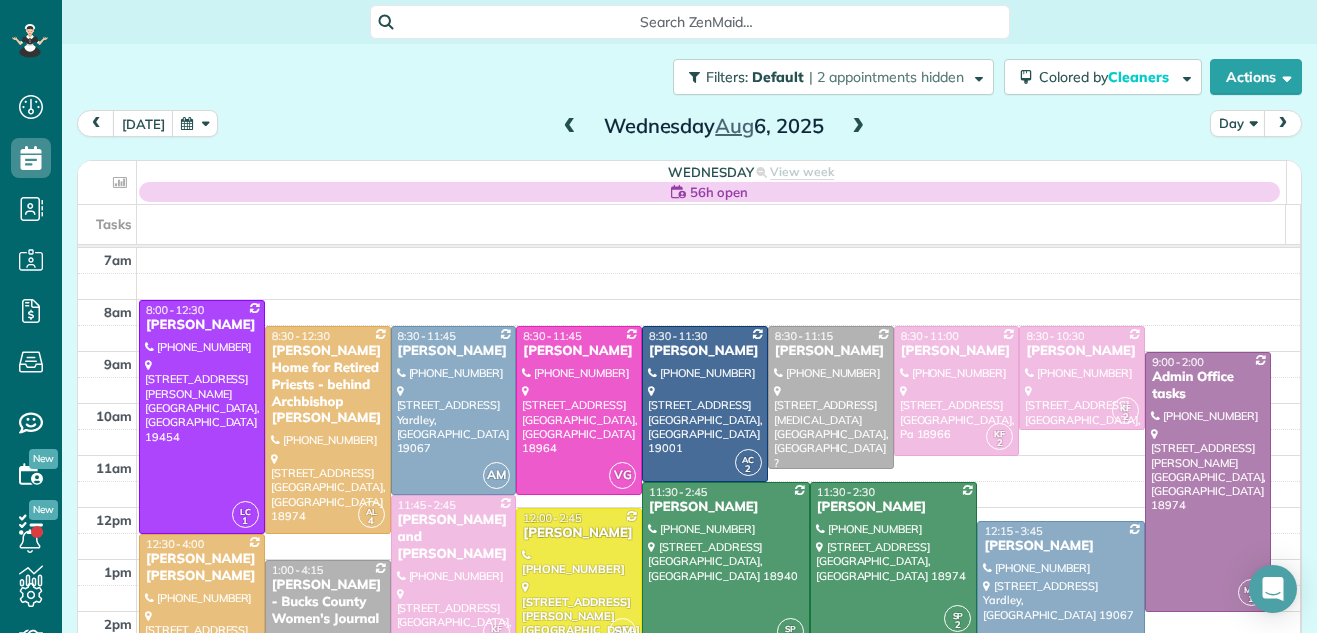 click at bounding box center (858, 127) 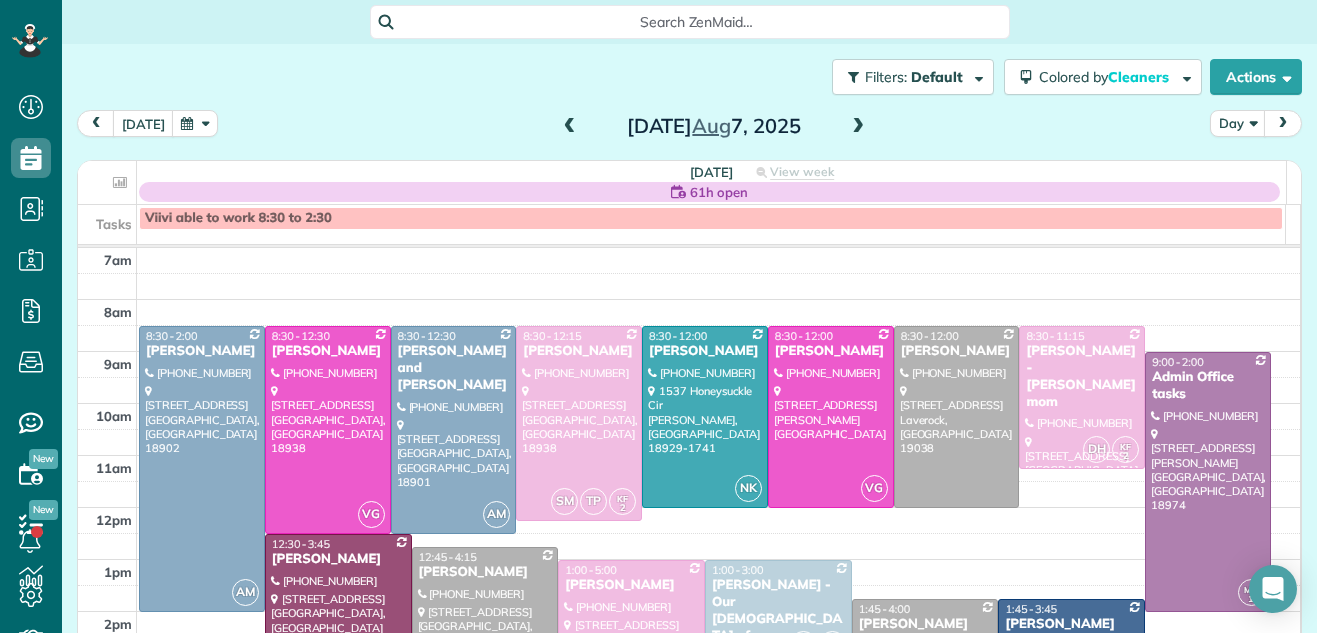 click at bounding box center (858, 127) 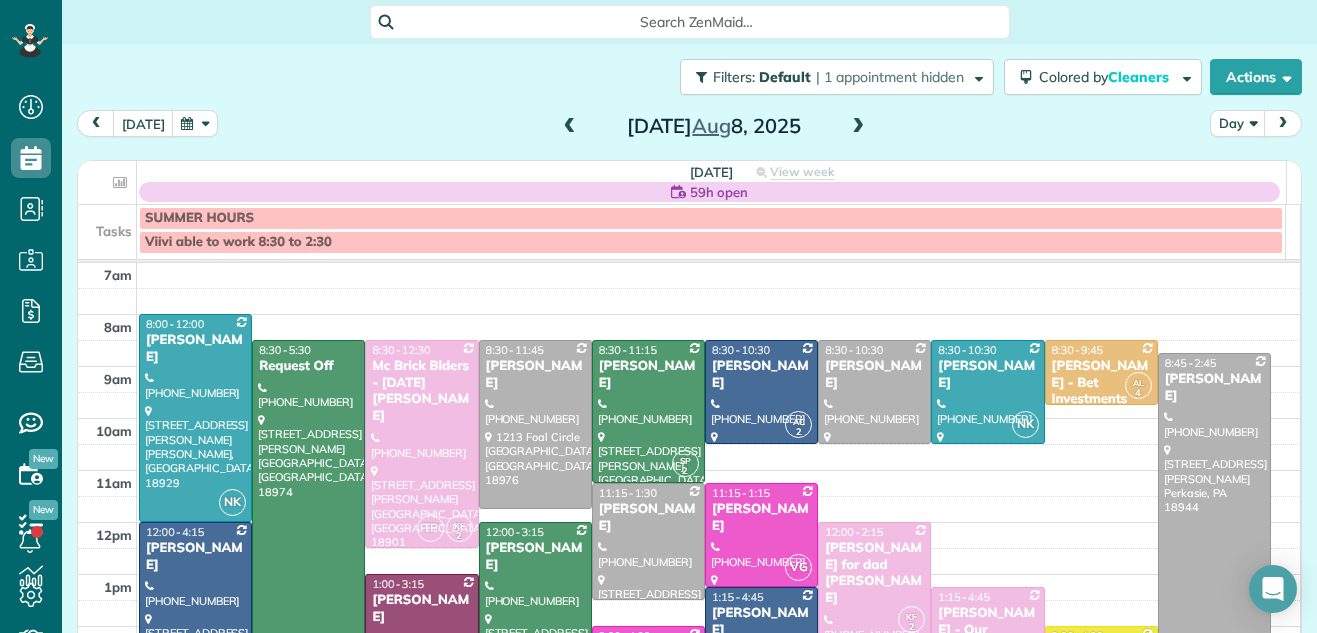click at bounding box center [858, 127] 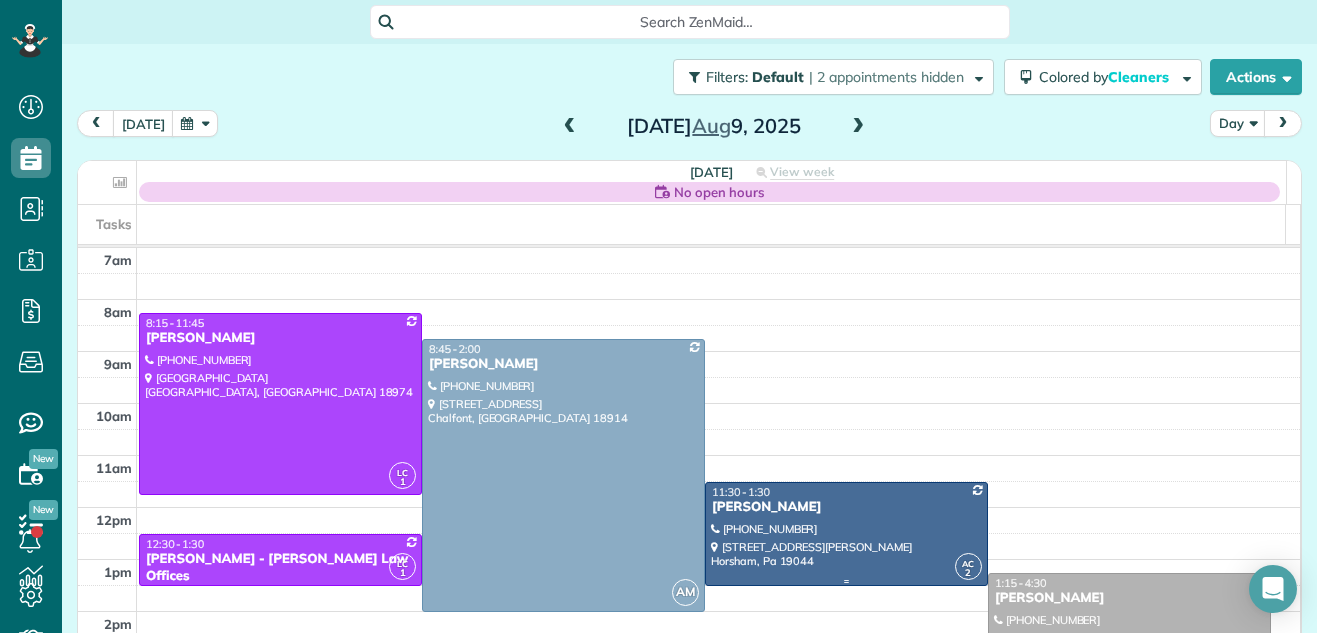 click on "Joseph Orlando" at bounding box center [846, 507] 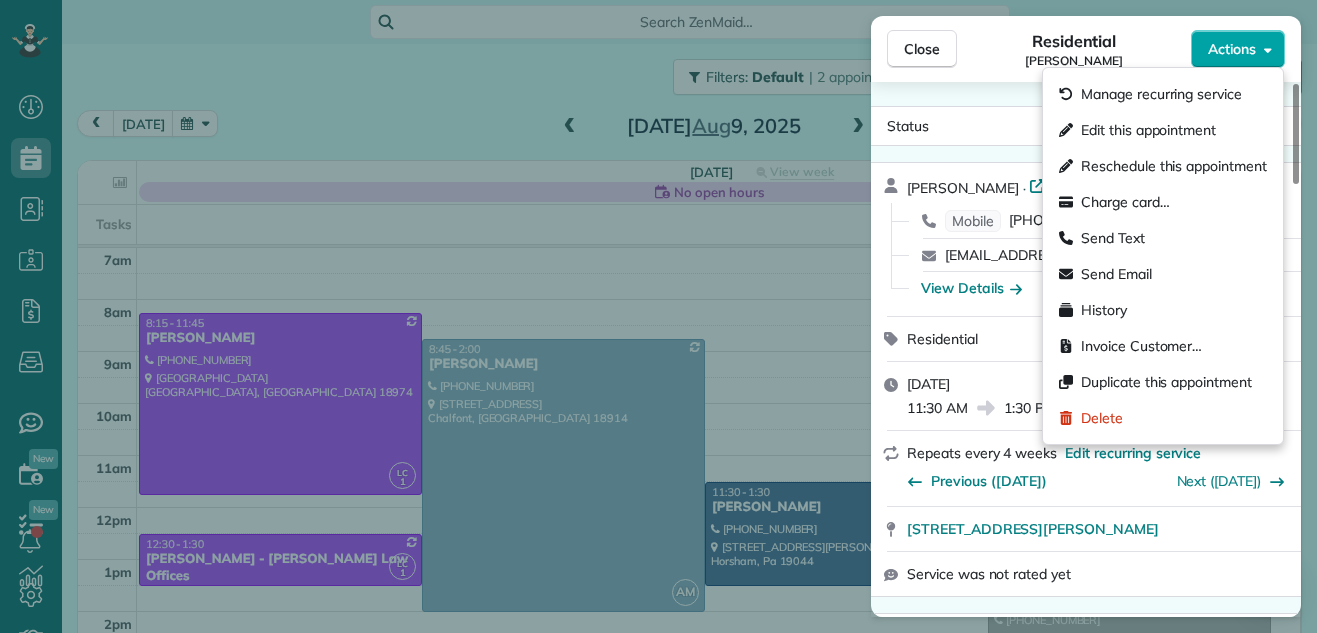 click on "Actions" at bounding box center [1232, 49] 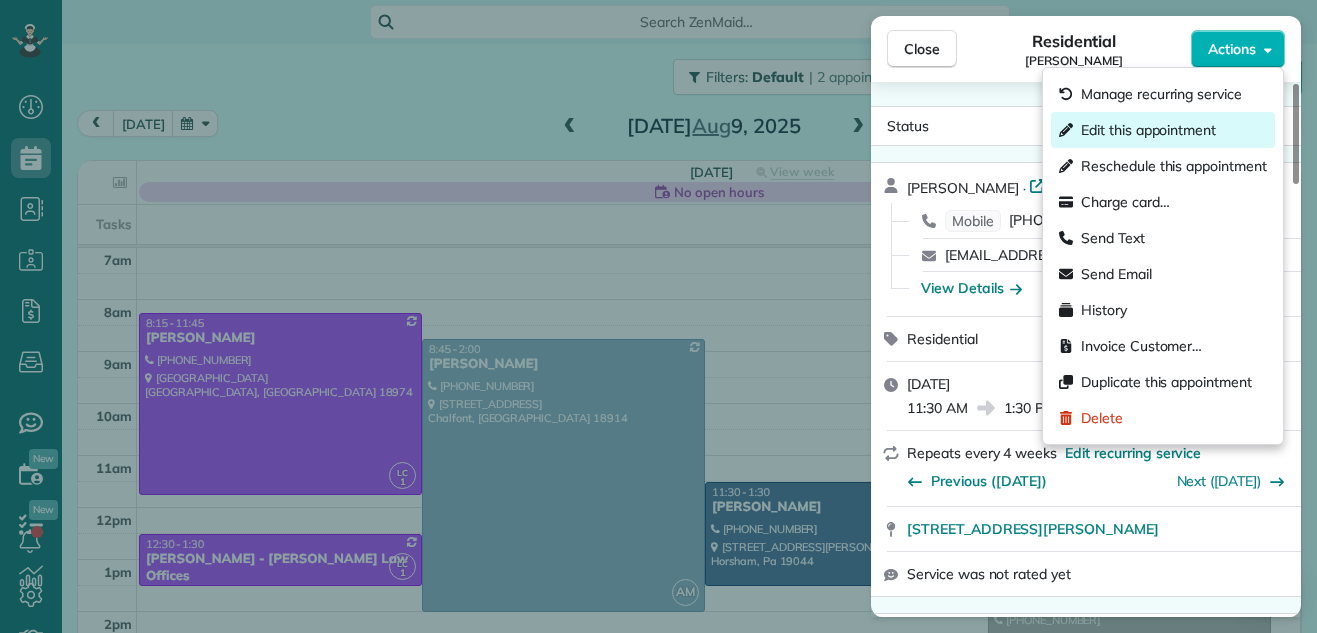 click on "Edit this appointment" at bounding box center (1163, 130) 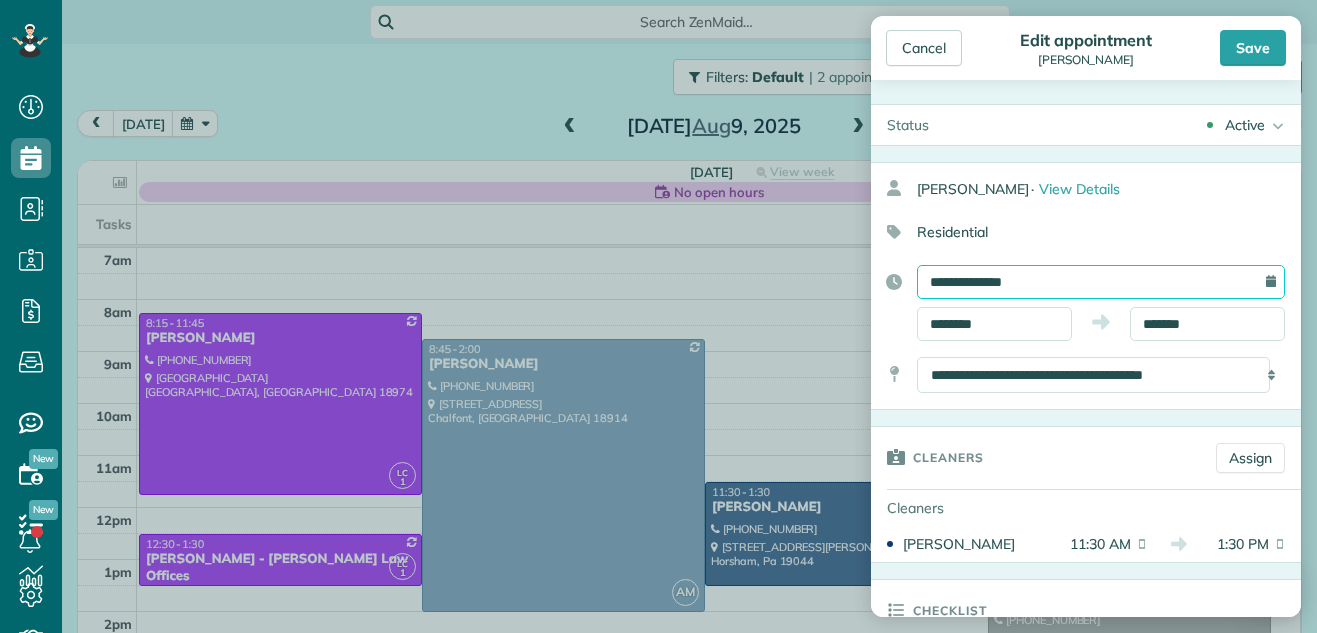click on "**********" at bounding box center [1101, 282] 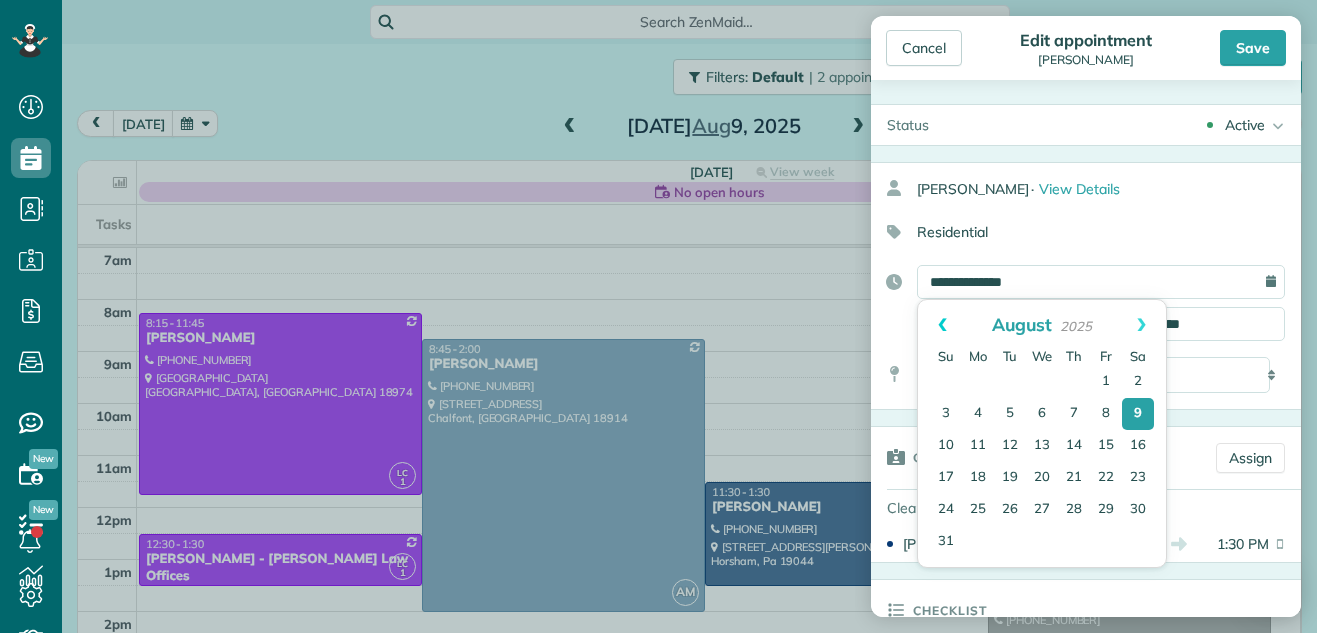 click on "Prev" at bounding box center (942, 325) 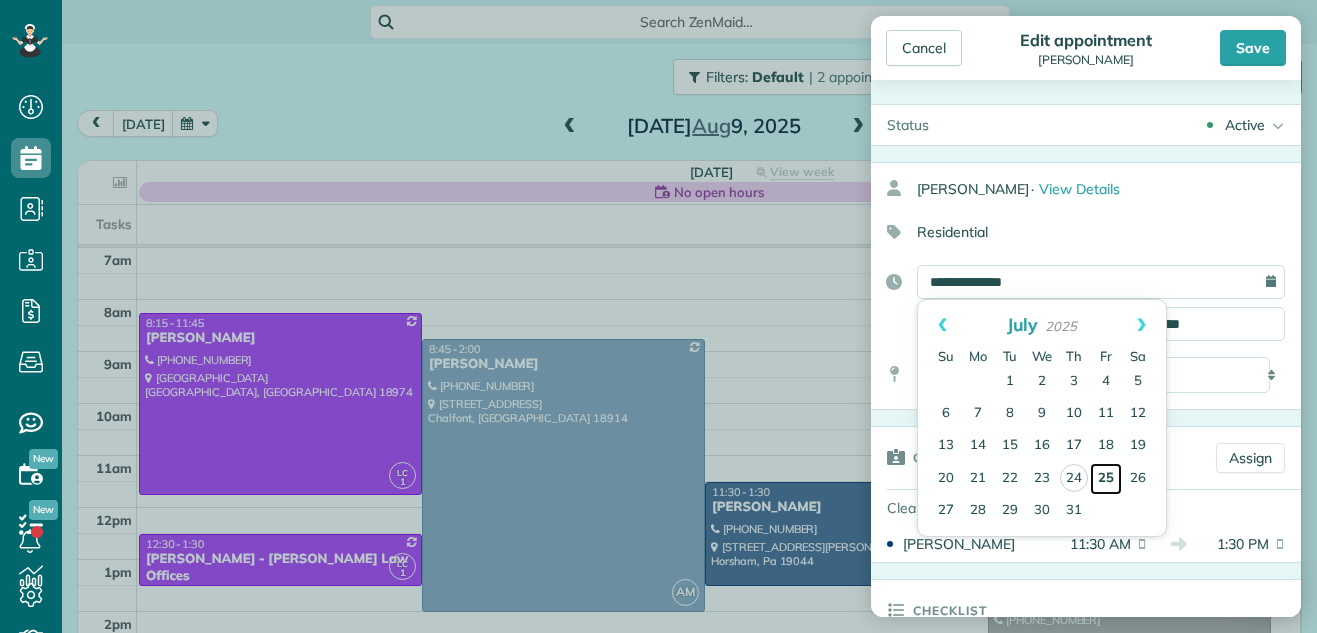 click on "25" at bounding box center [1106, 479] 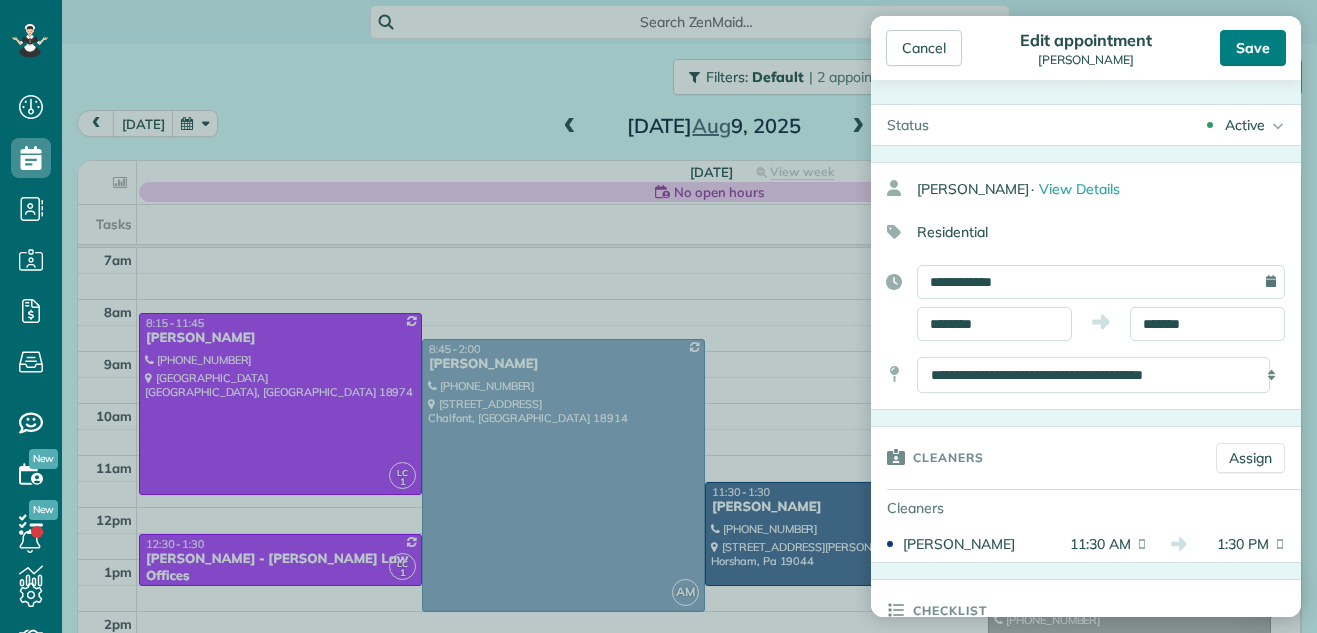 click on "Save" at bounding box center (1253, 48) 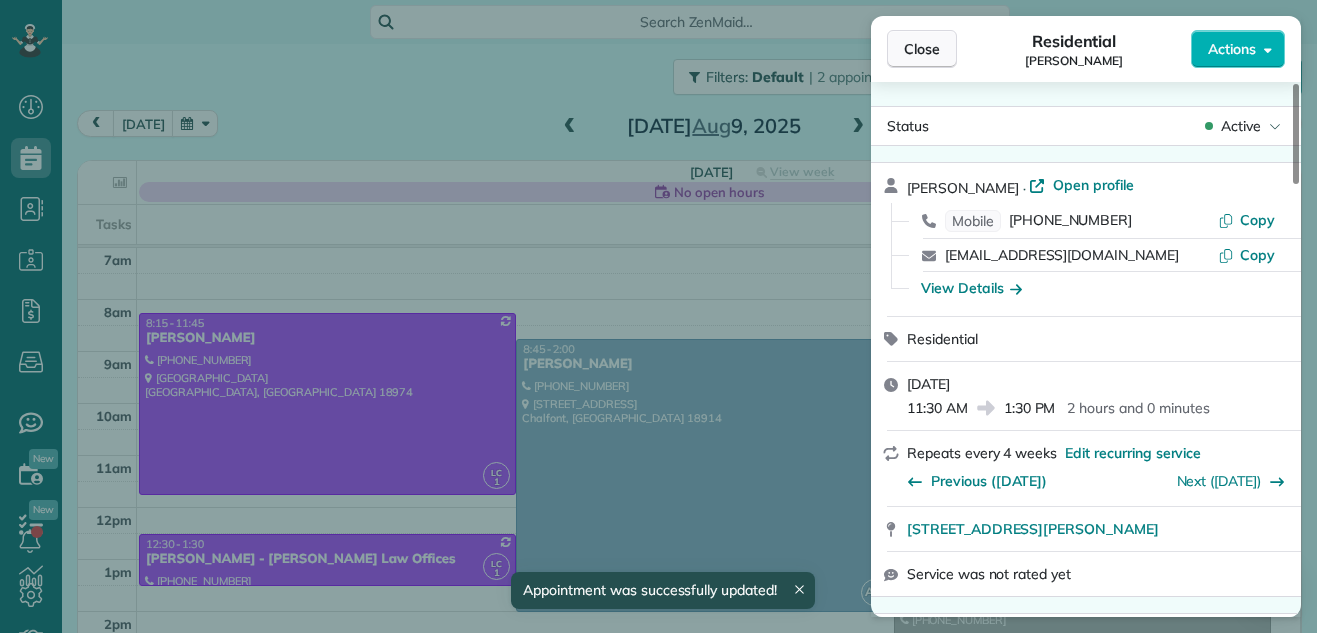 click on "Close" at bounding box center (922, 49) 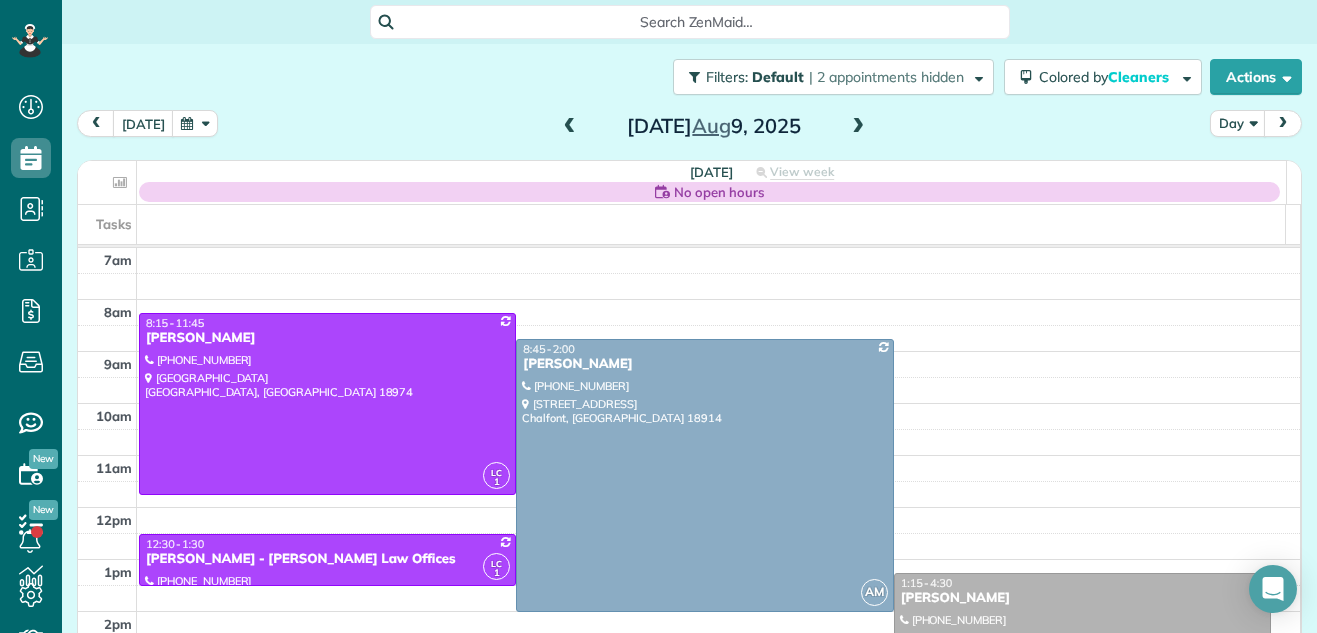 click at bounding box center [570, 127] 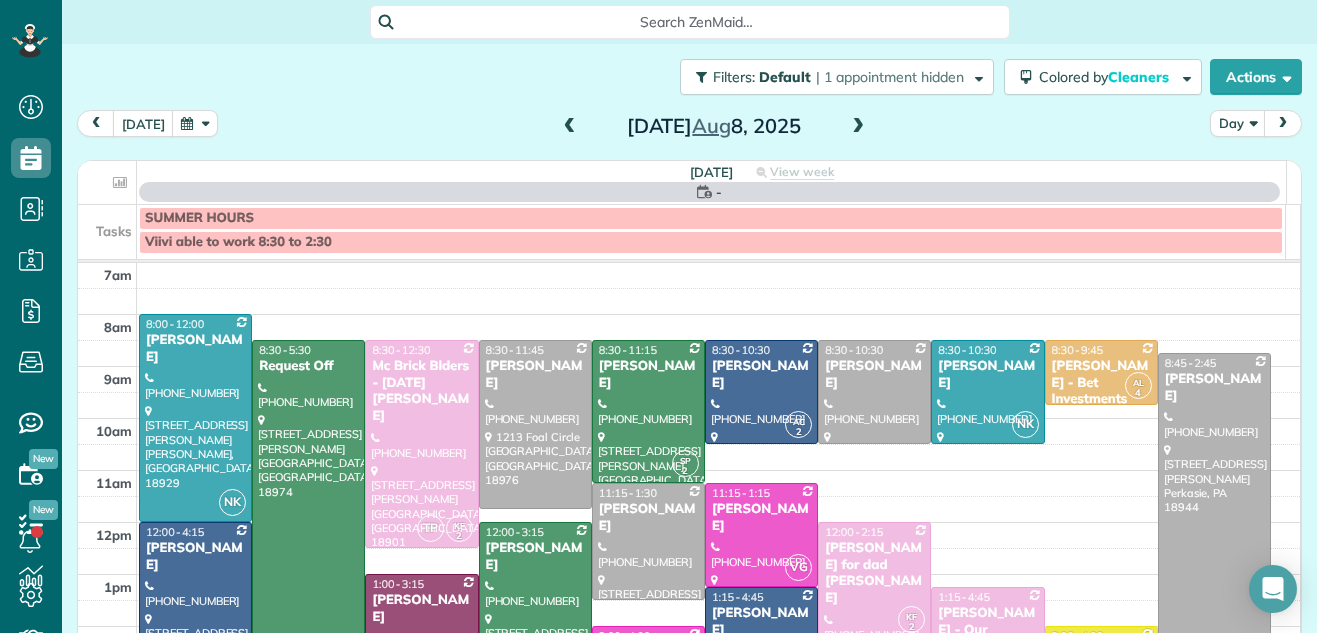 click at bounding box center [570, 127] 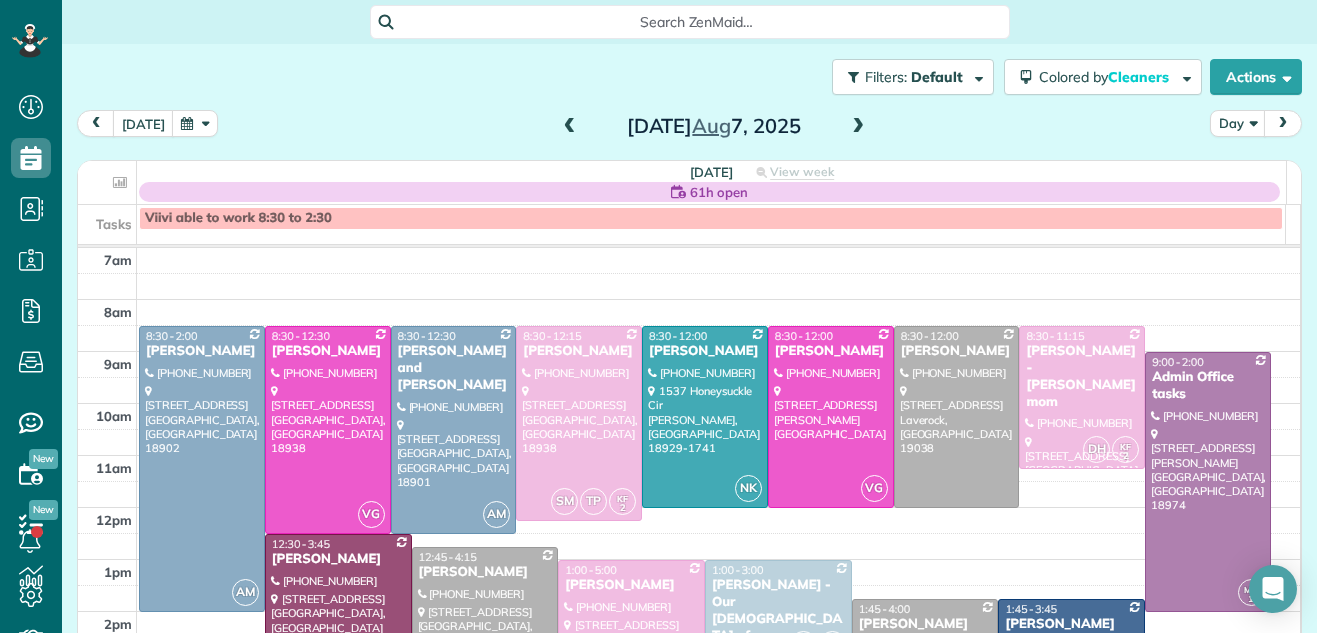 click at bounding box center (570, 127) 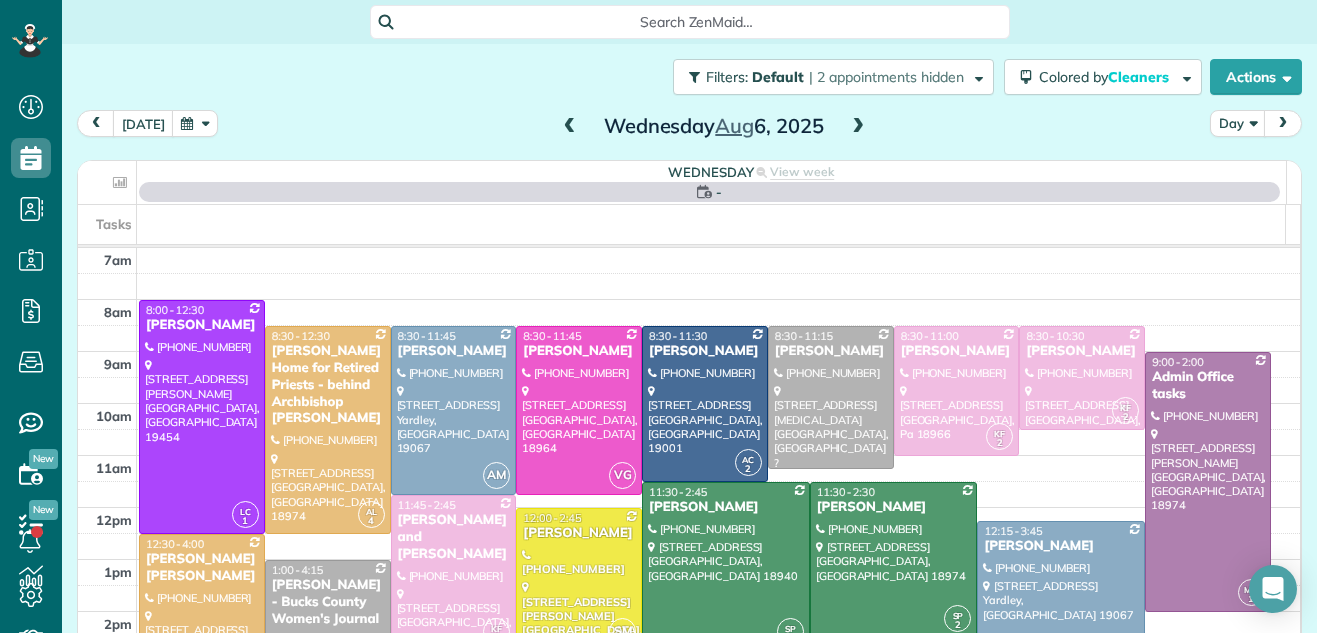 click at bounding box center (570, 127) 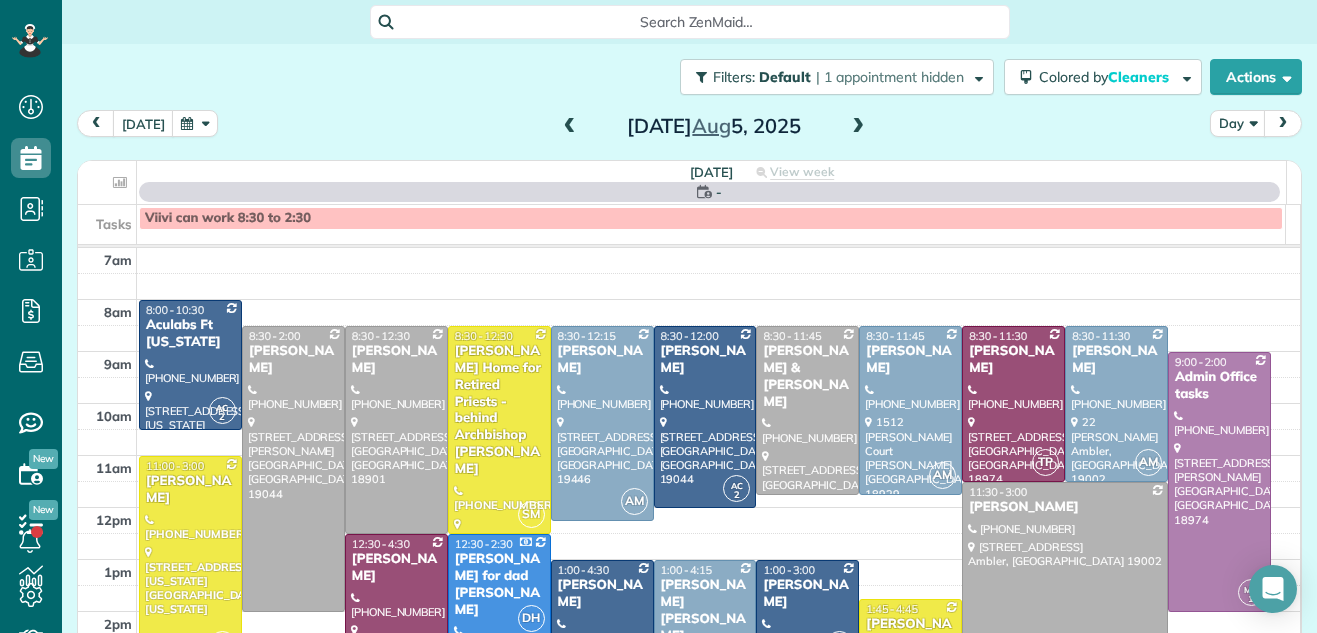 click at bounding box center (570, 127) 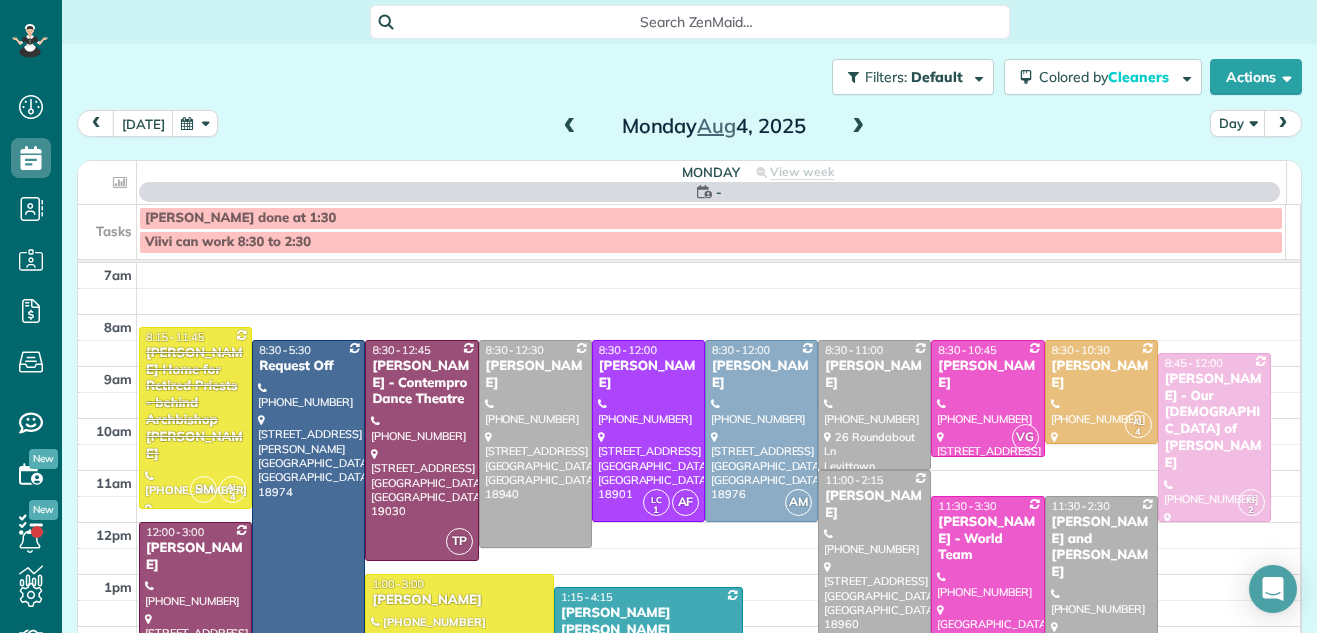 click at bounding box center [570, 127] 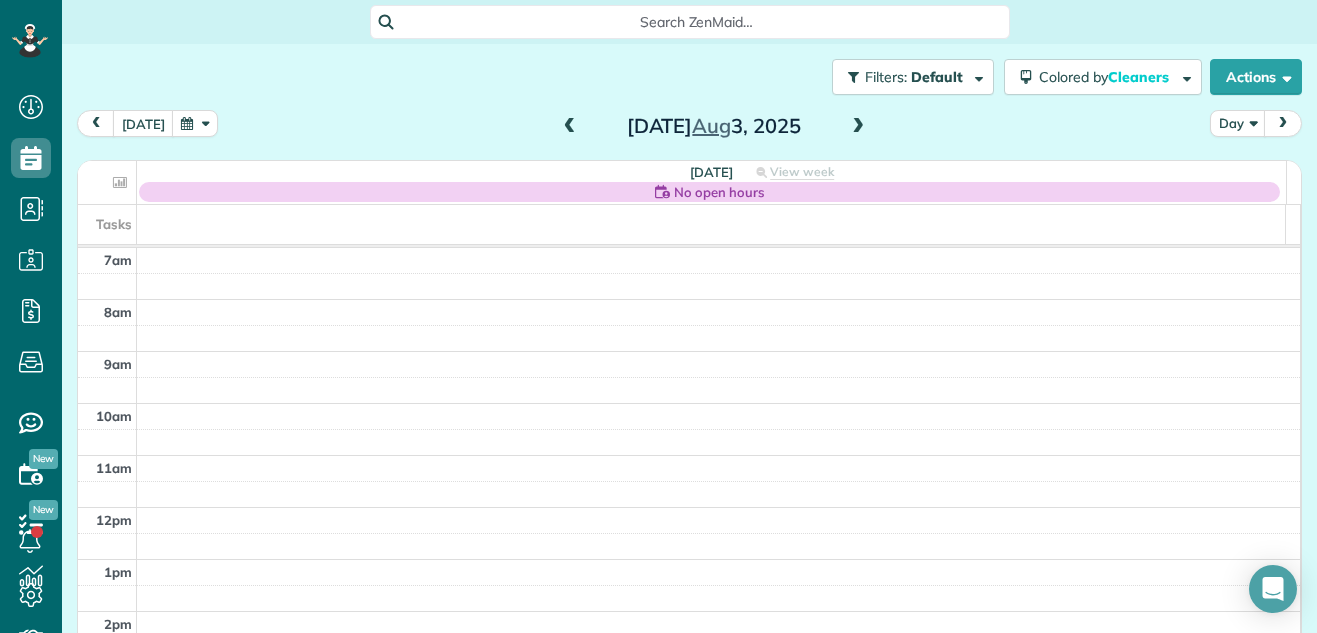 click at bounding box center (570, 127) 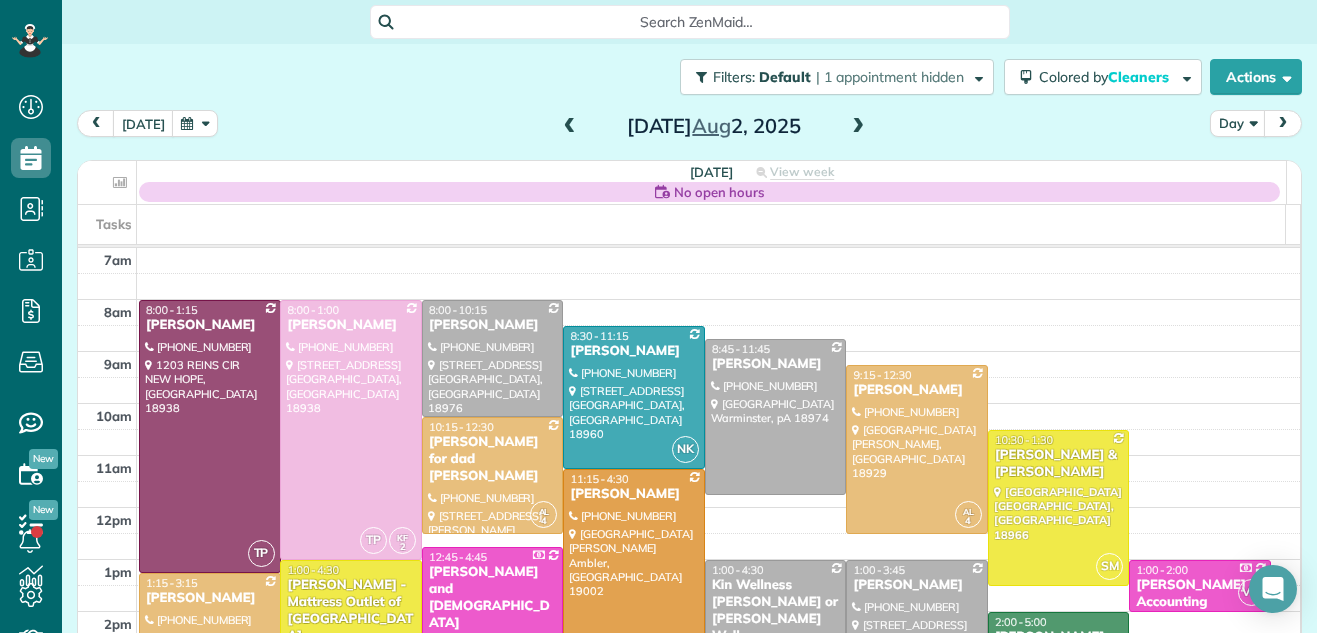 click at bounding box center [570, 127] 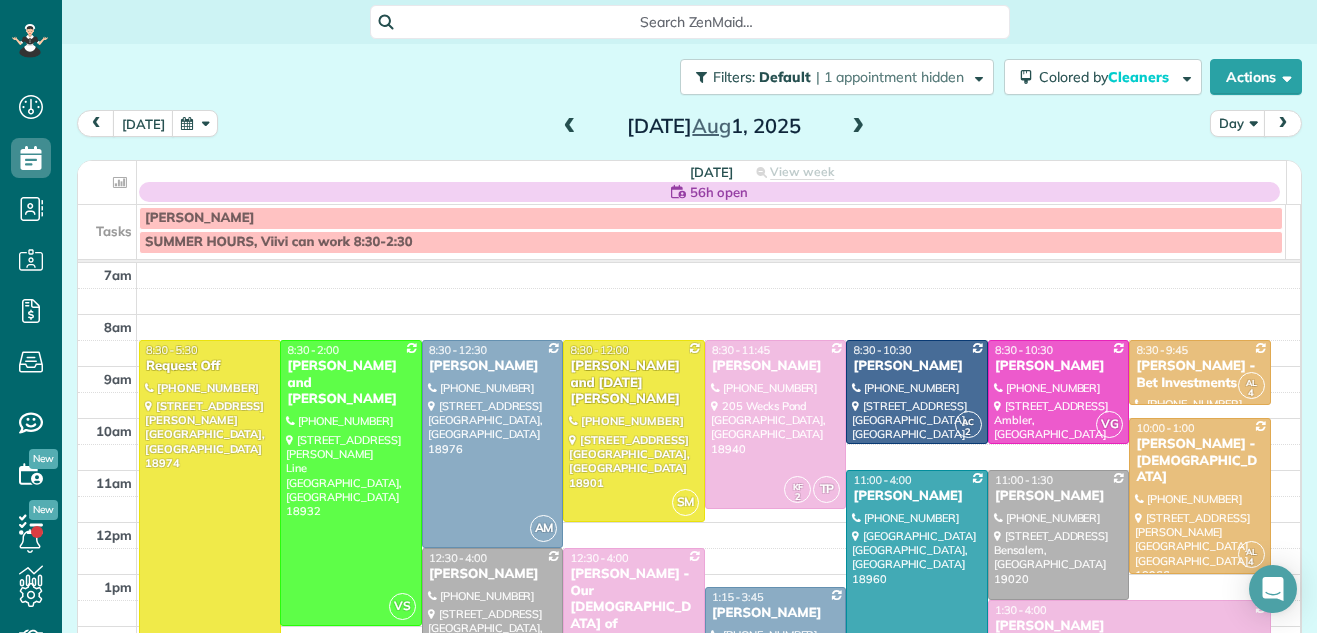 click at bounding box center (570, 127) 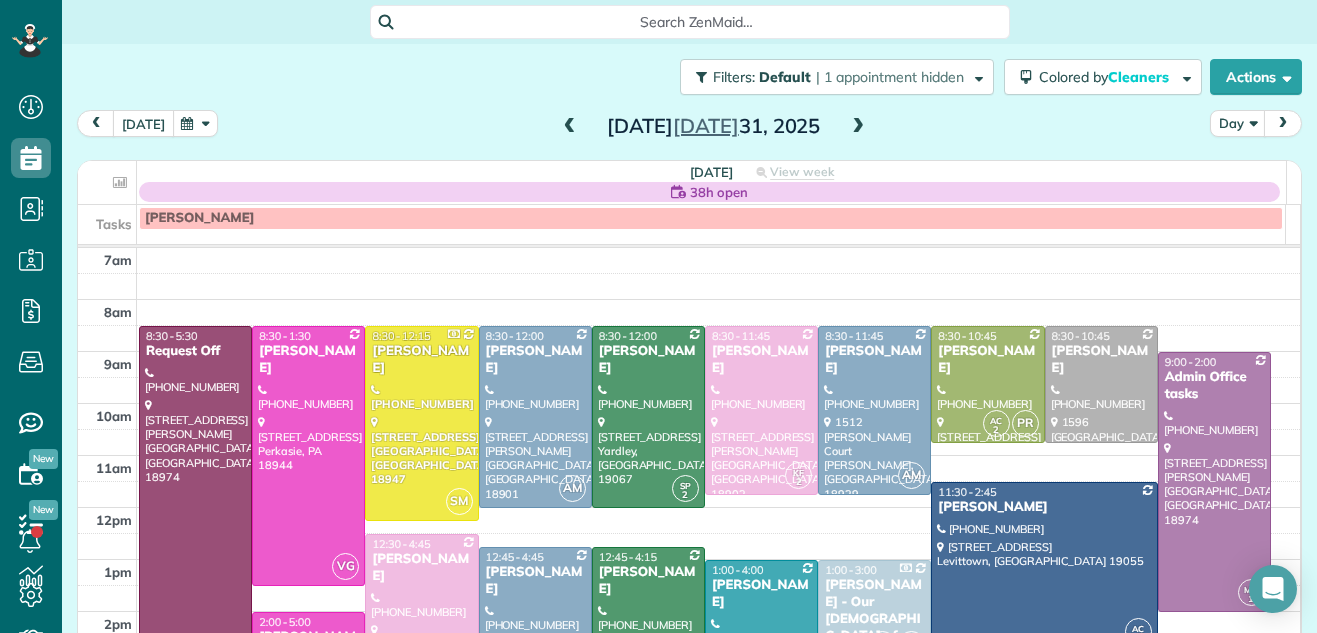 click on "[DATE]" at bounding box center [143, 123] 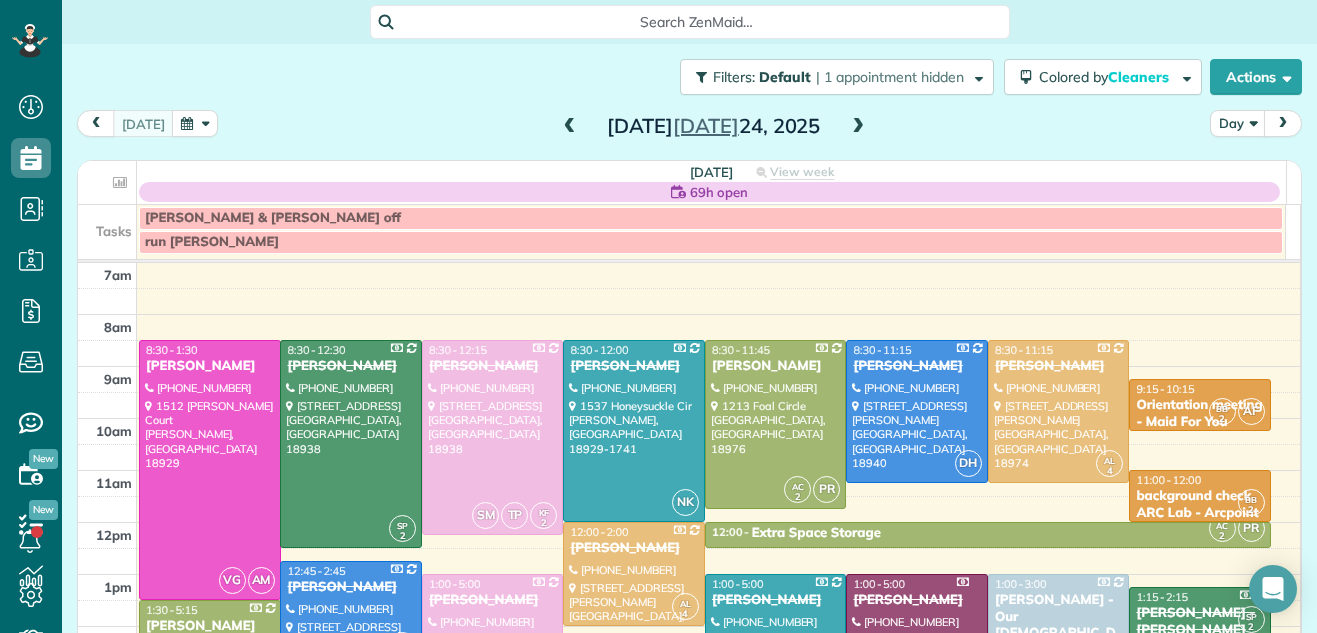 click at bounding box center (858, 127) 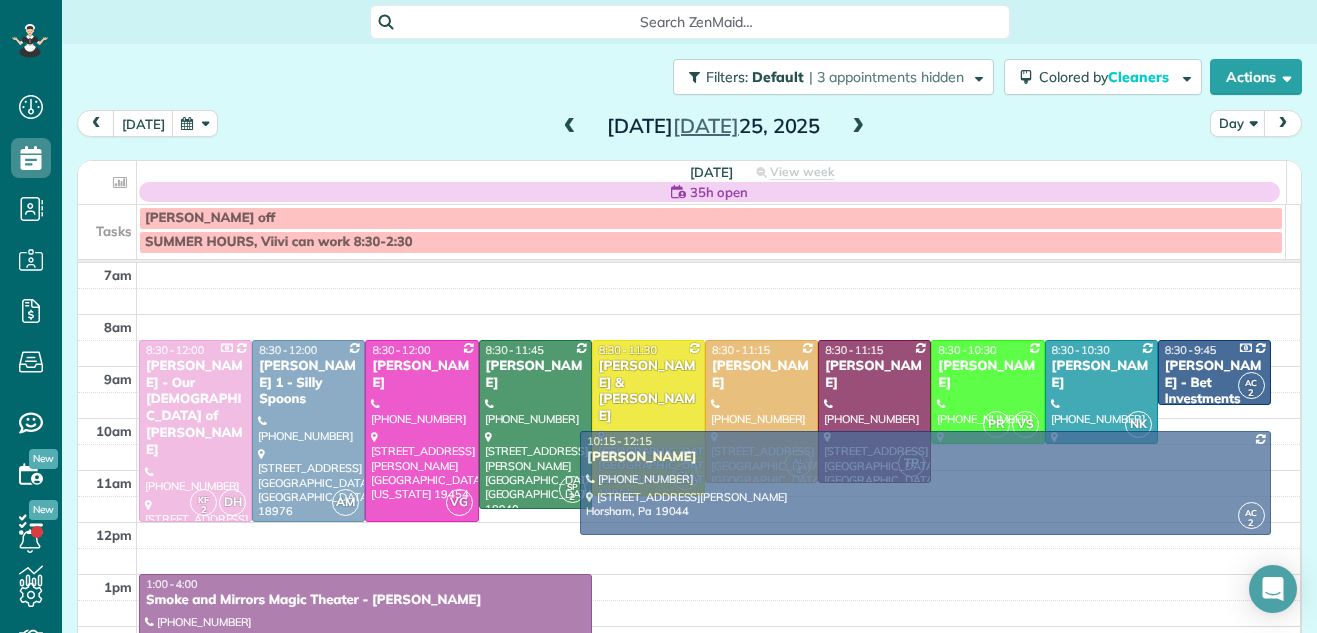 drag, startPoint x: 730, startPoint y: 543, endPoint x: 725, endPoint y: 483, distance: 60.207973 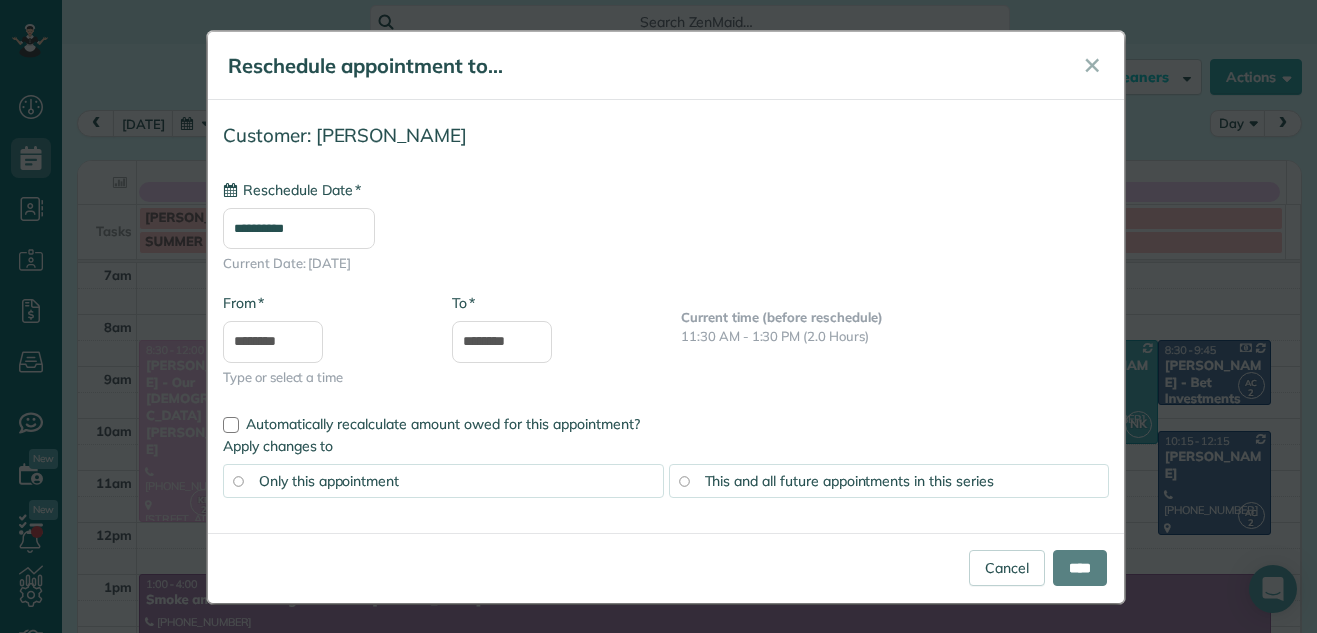 type on "**********" 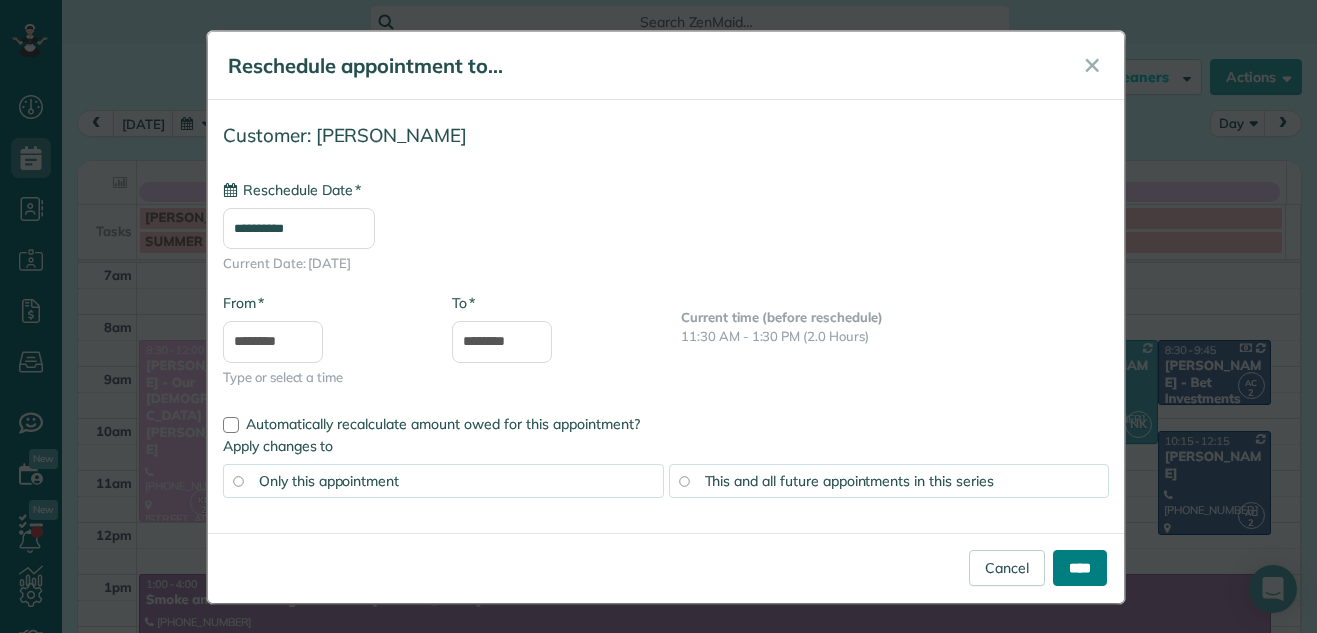 click on "****" at bounding box center [1080, 568] 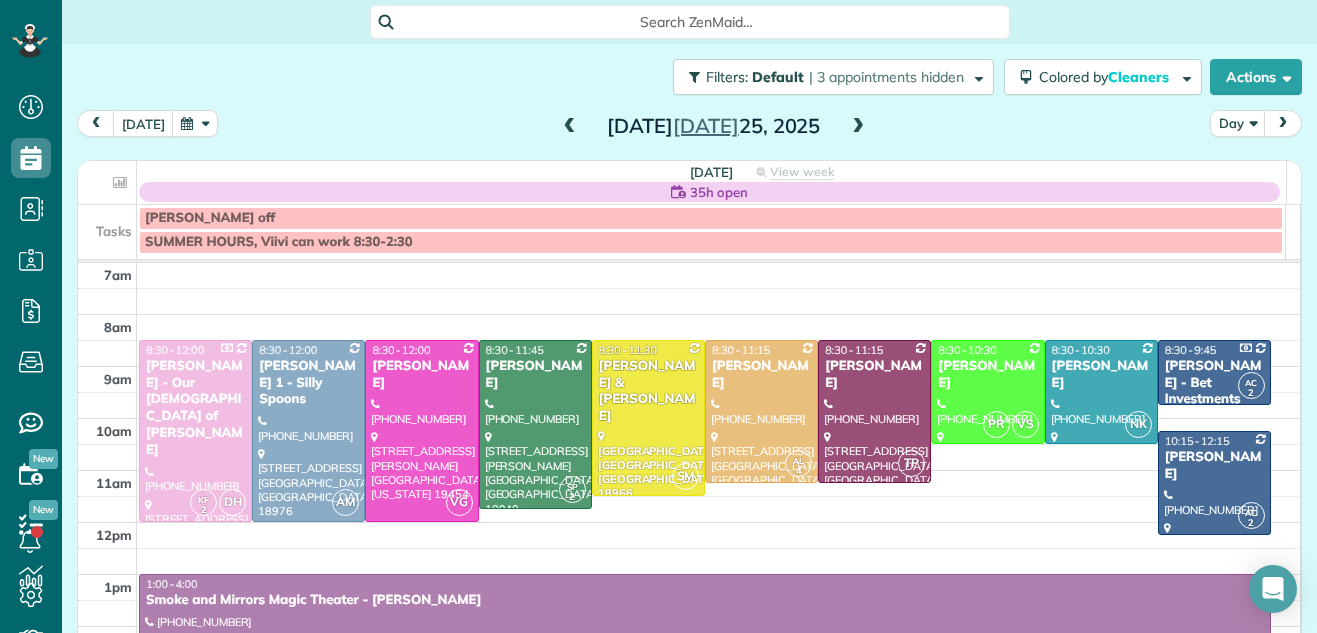 click at bounding box center (570, 127) 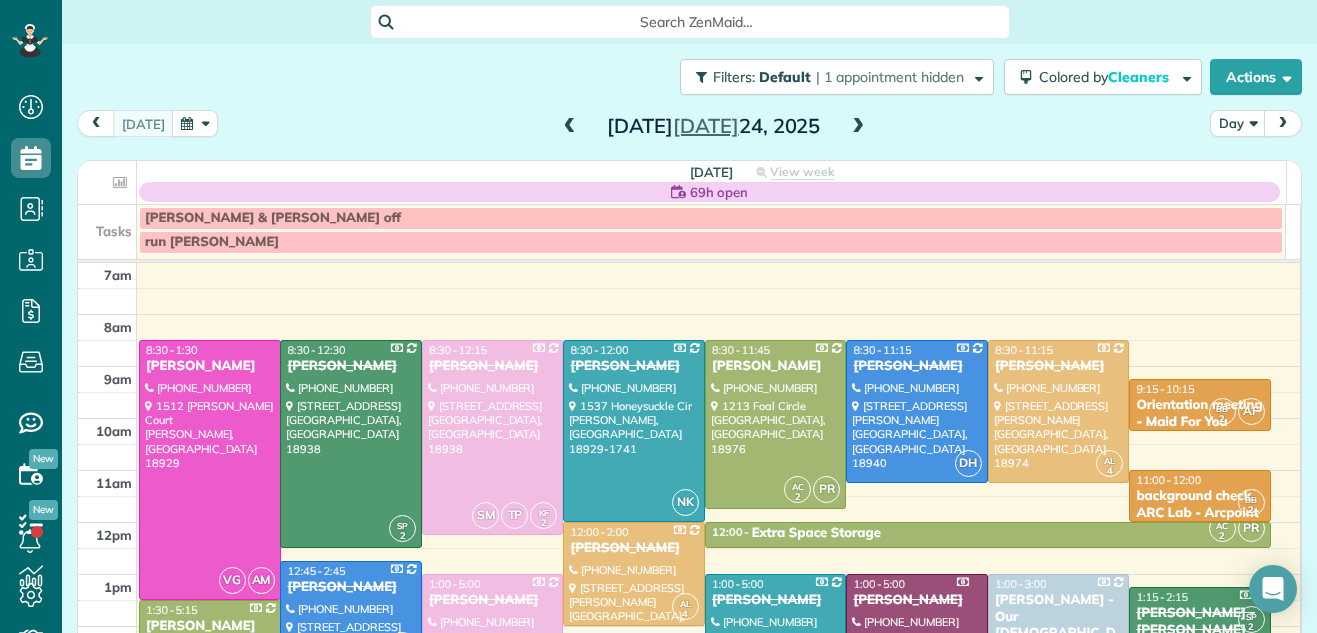 click at bounding box center [570, 127] 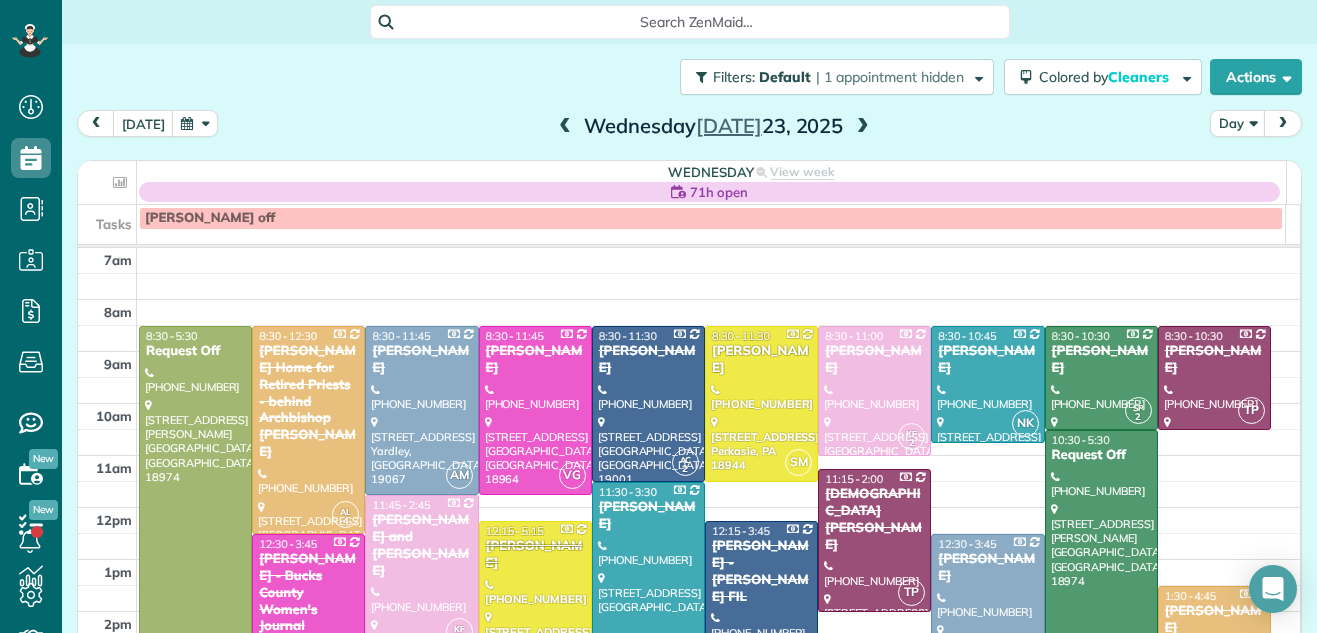 scroll, scrollTop: 8, scrollLeft: 0, axis: vertical 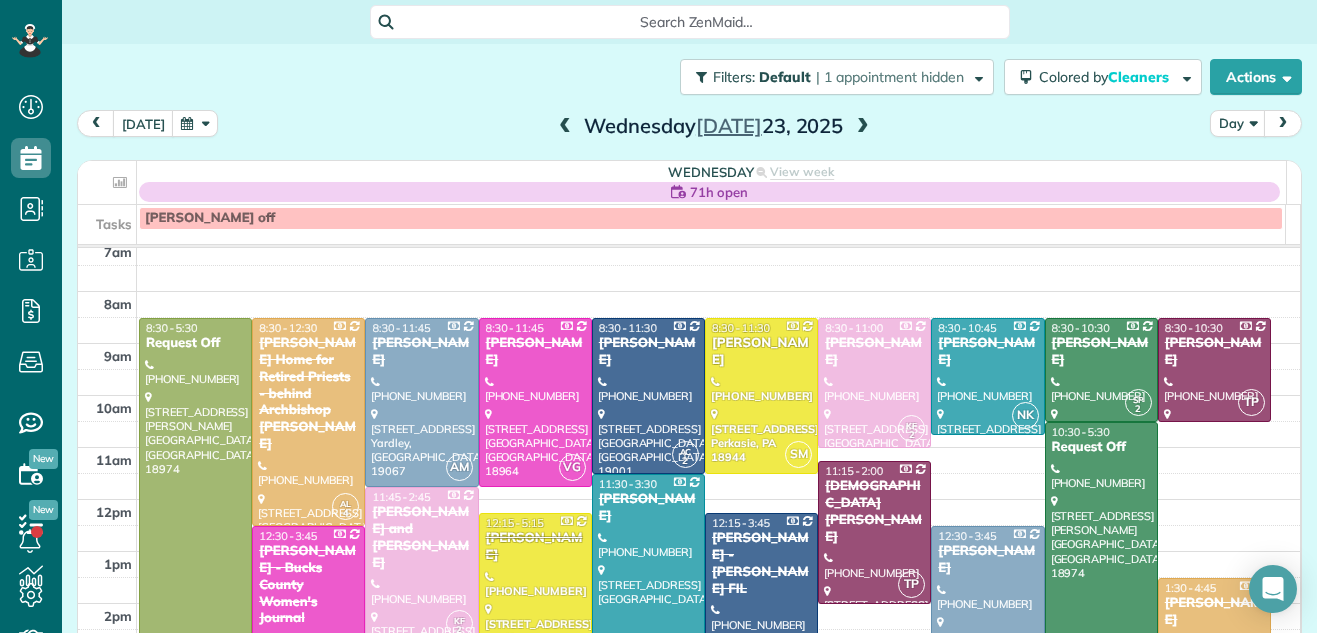 click at bounding box center (863, 127) 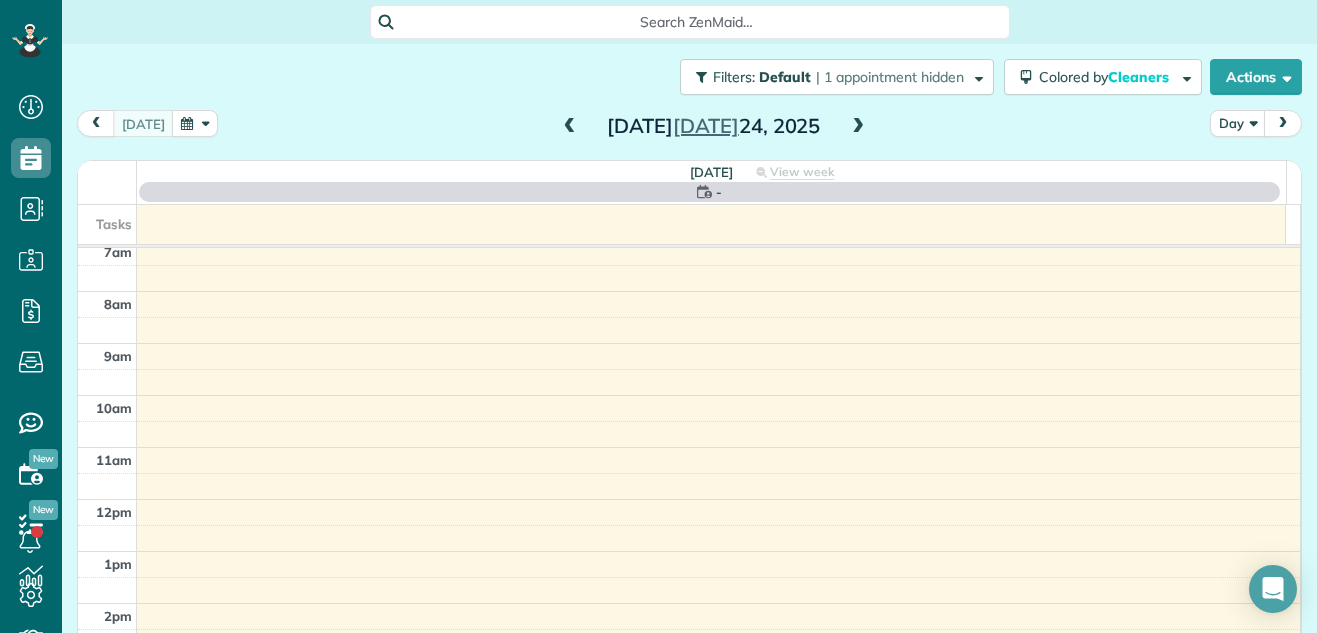 scroll, scrollTop: 0, scrollLeft: 0, axis: both 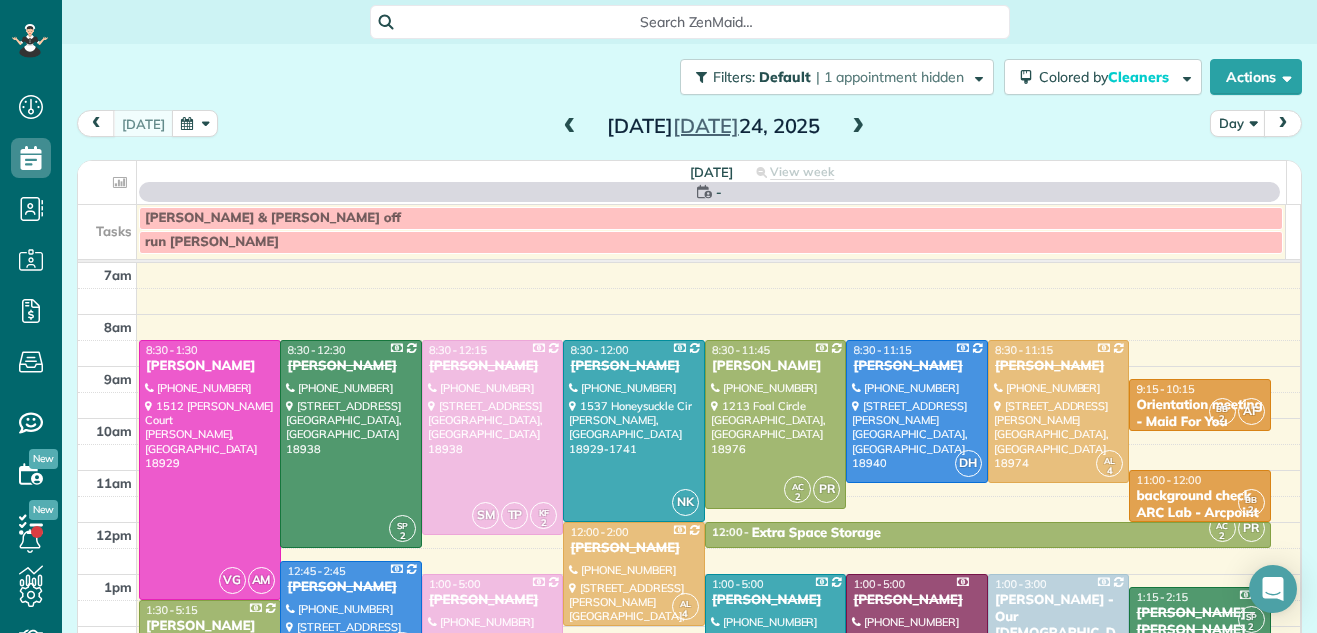 click at bounding box center [858, 127] 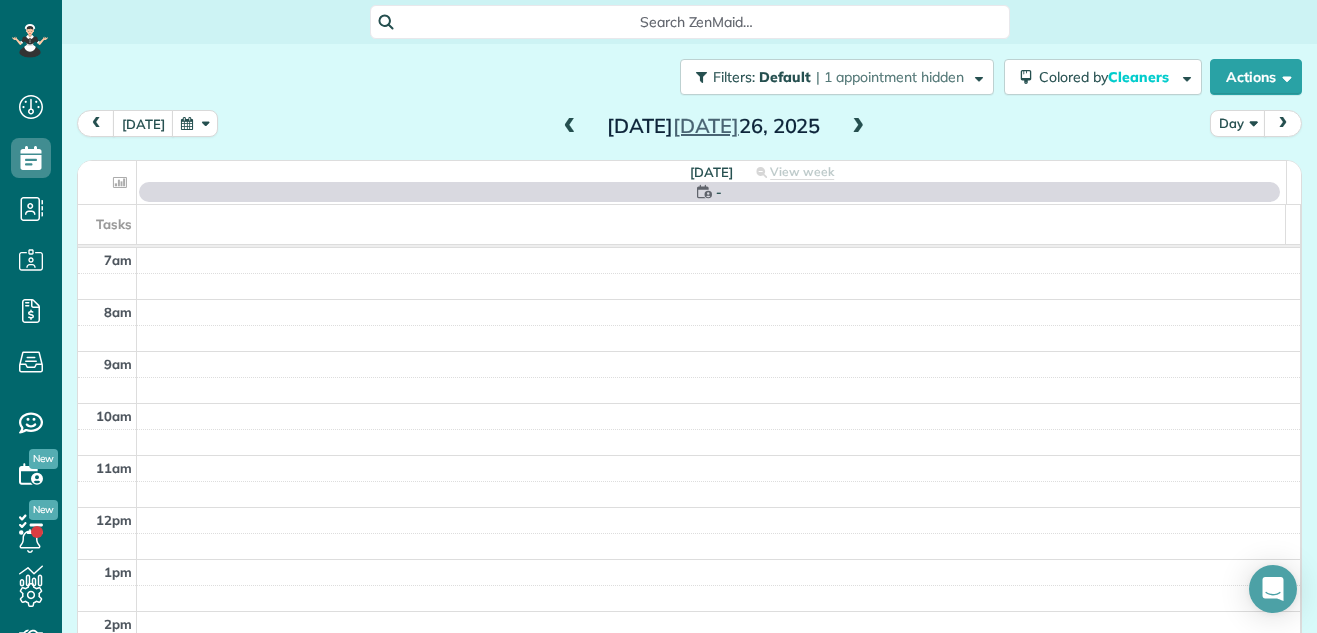 click at bounding box center (858, 127) 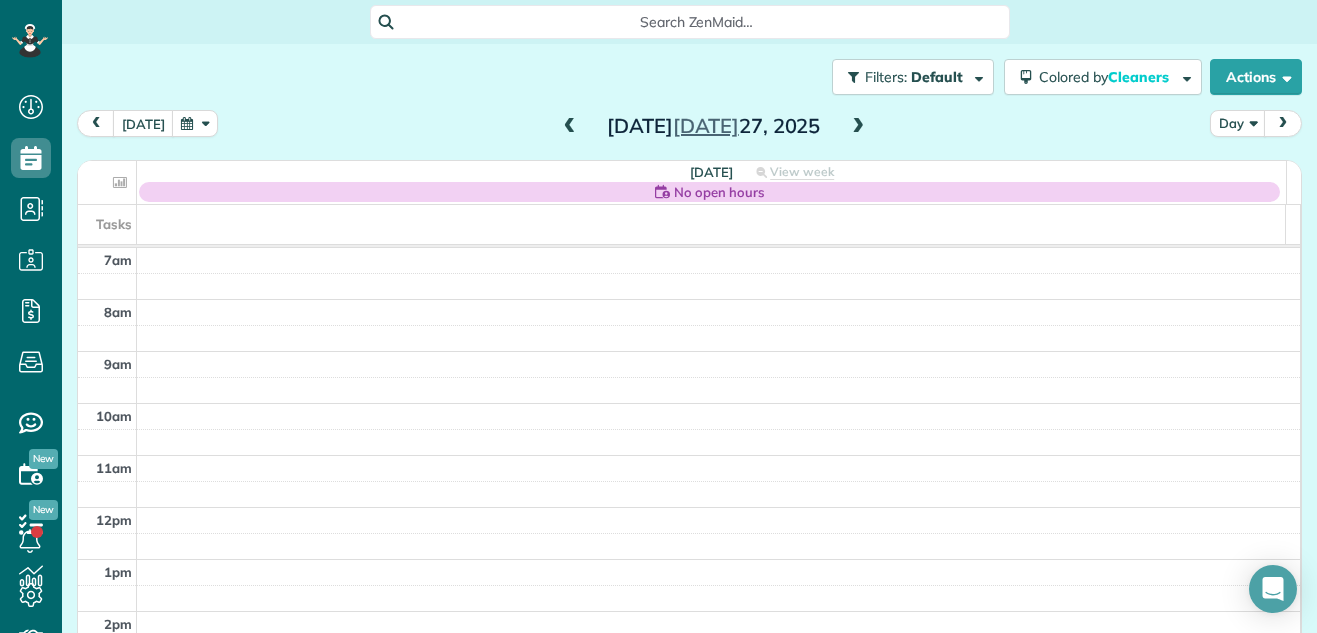 click at bounding box center [858, 127] 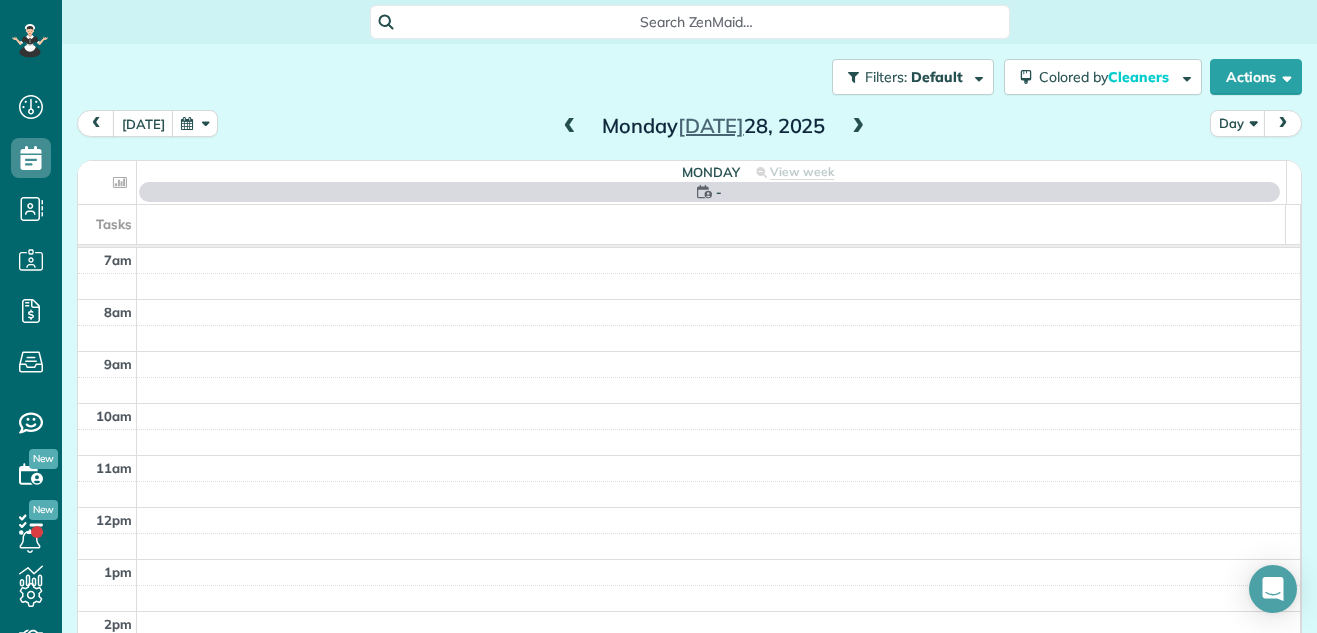 click at bounding box center (858, 127) 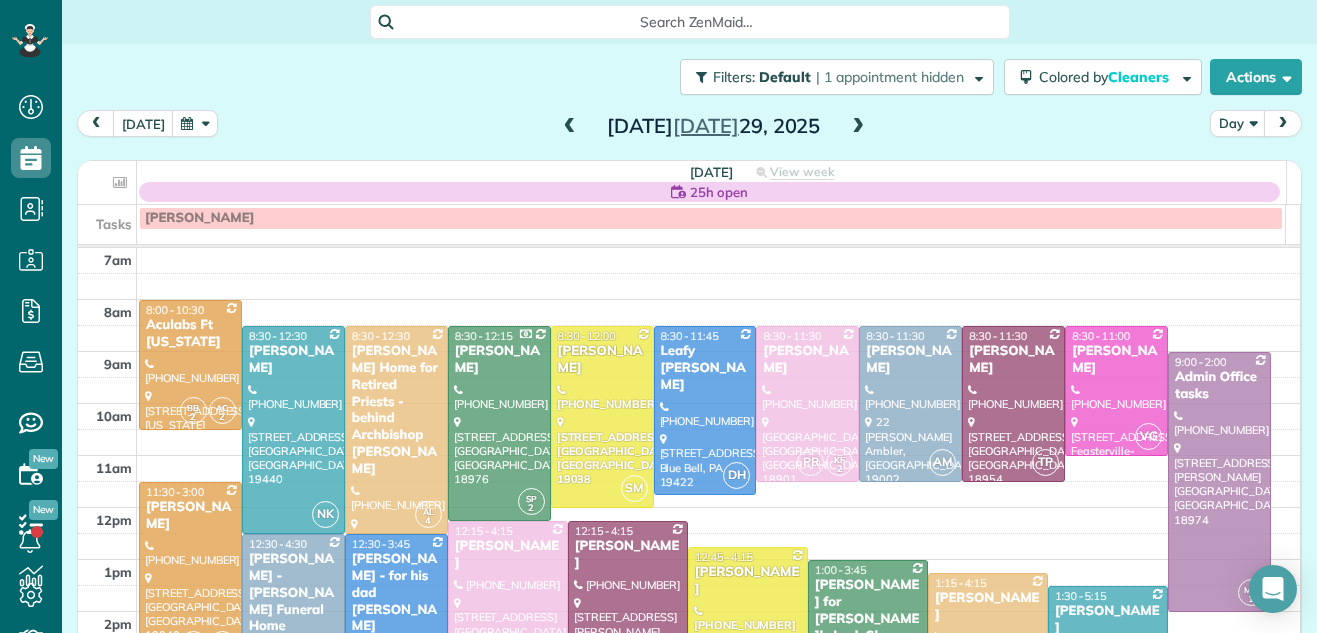 click at bounding box center (858, 127) 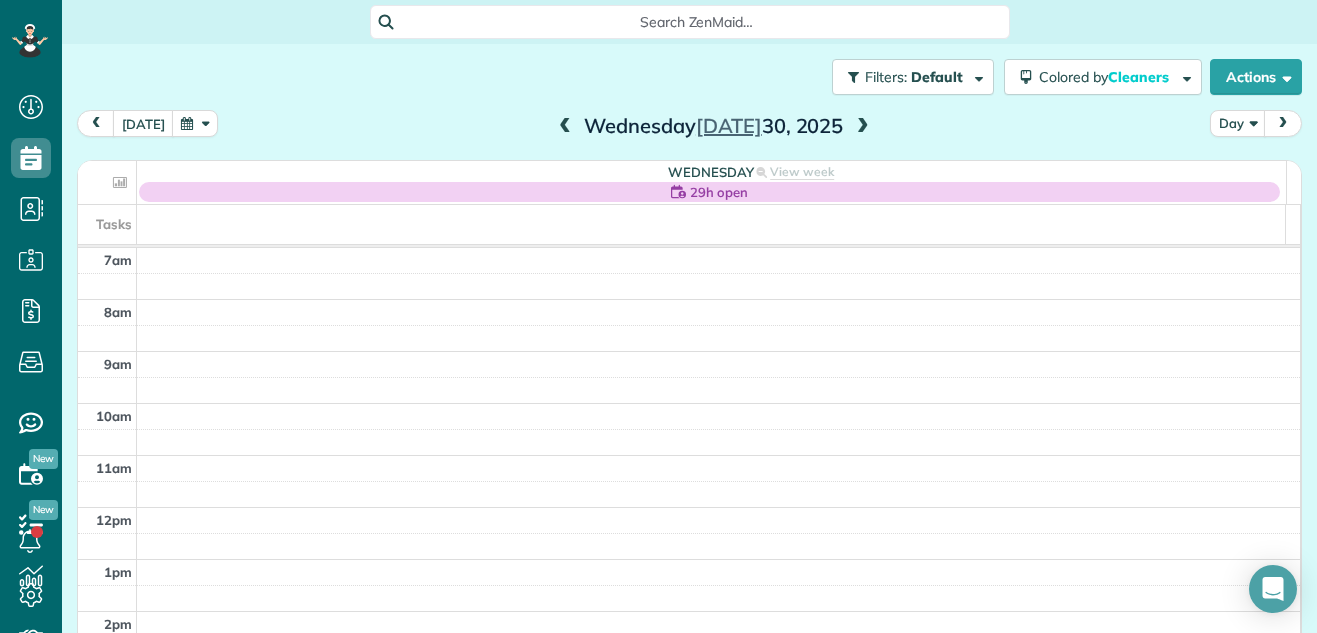 click on "today   Day Wednesday  Jul  30, 2025" at bounding box center (689, 128) 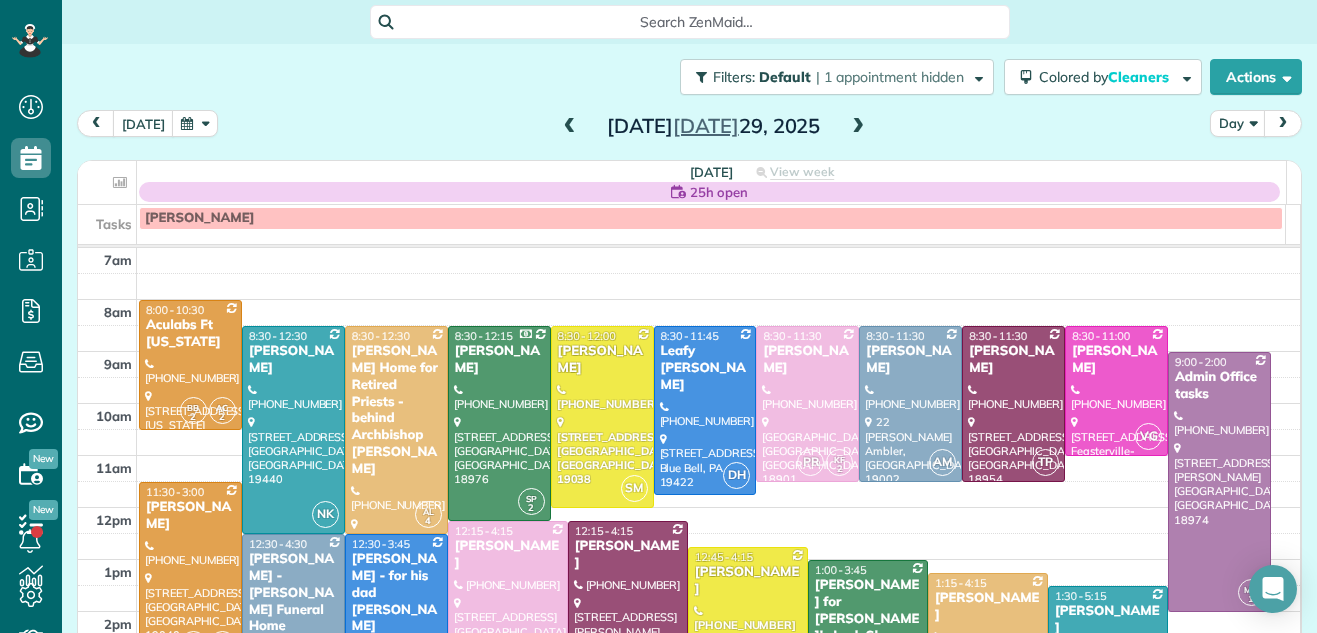 click at bounding box center [858, 127] 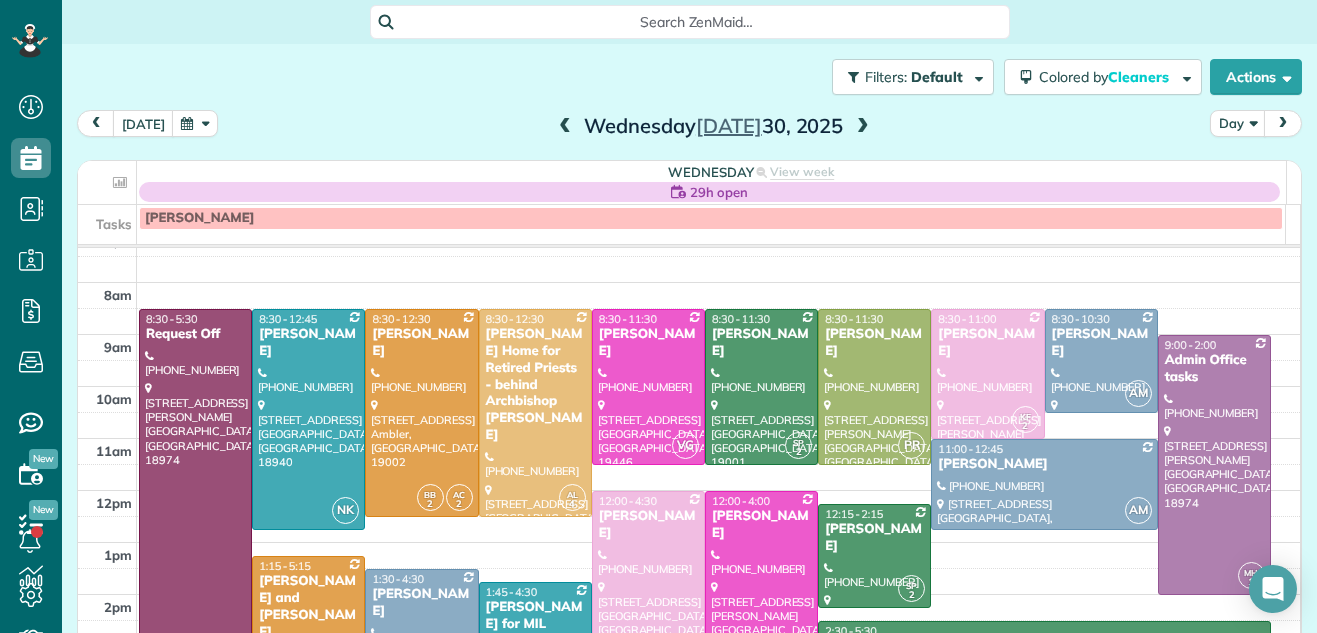 scroll, scrollTop: 0, scrollLeft: 0, axis: both 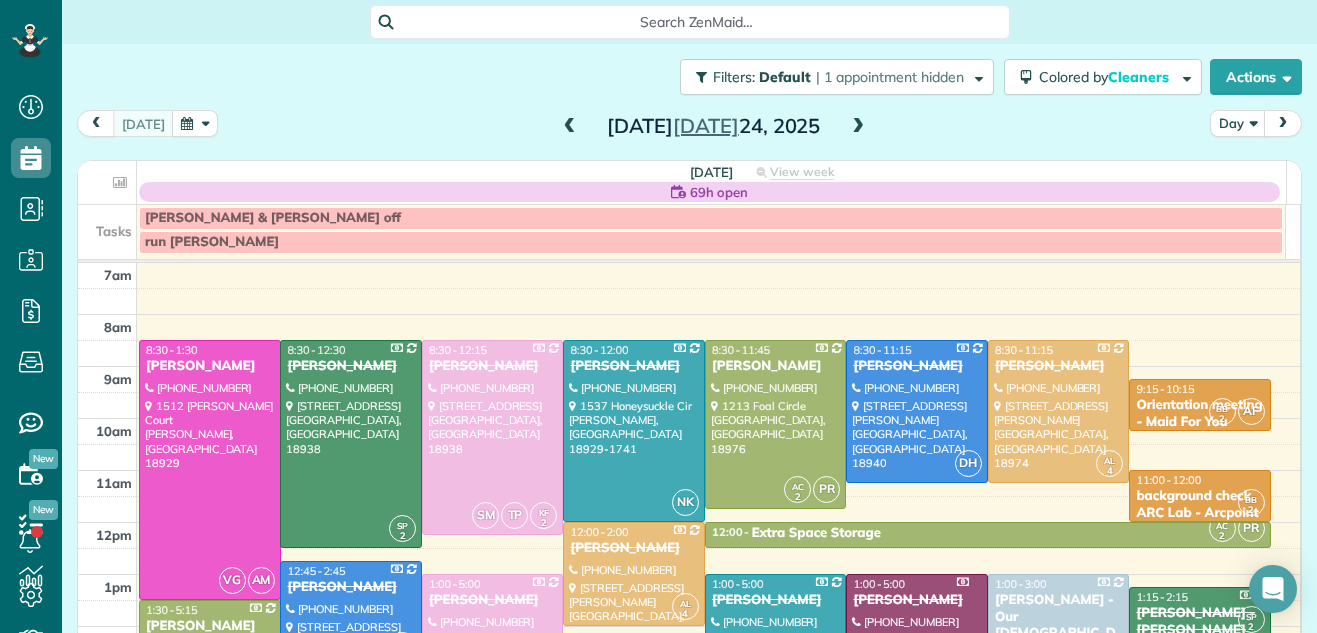 click at bounding box center [858, 127] 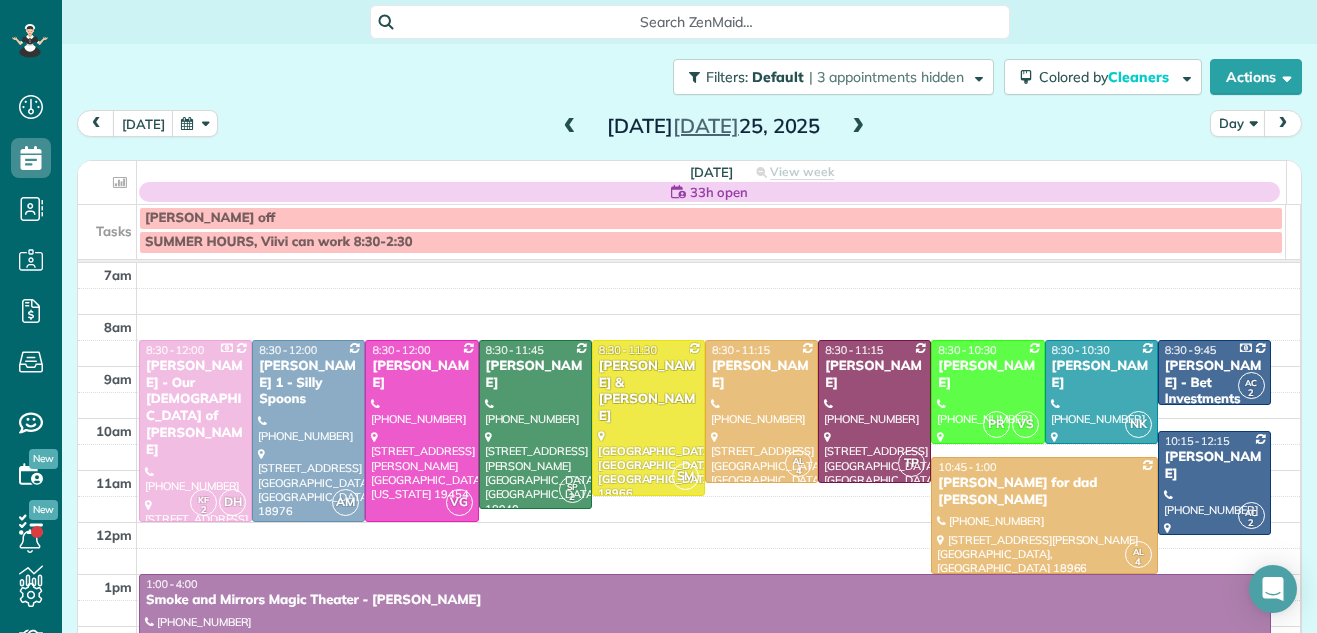 click at bounding box center [858, 127] 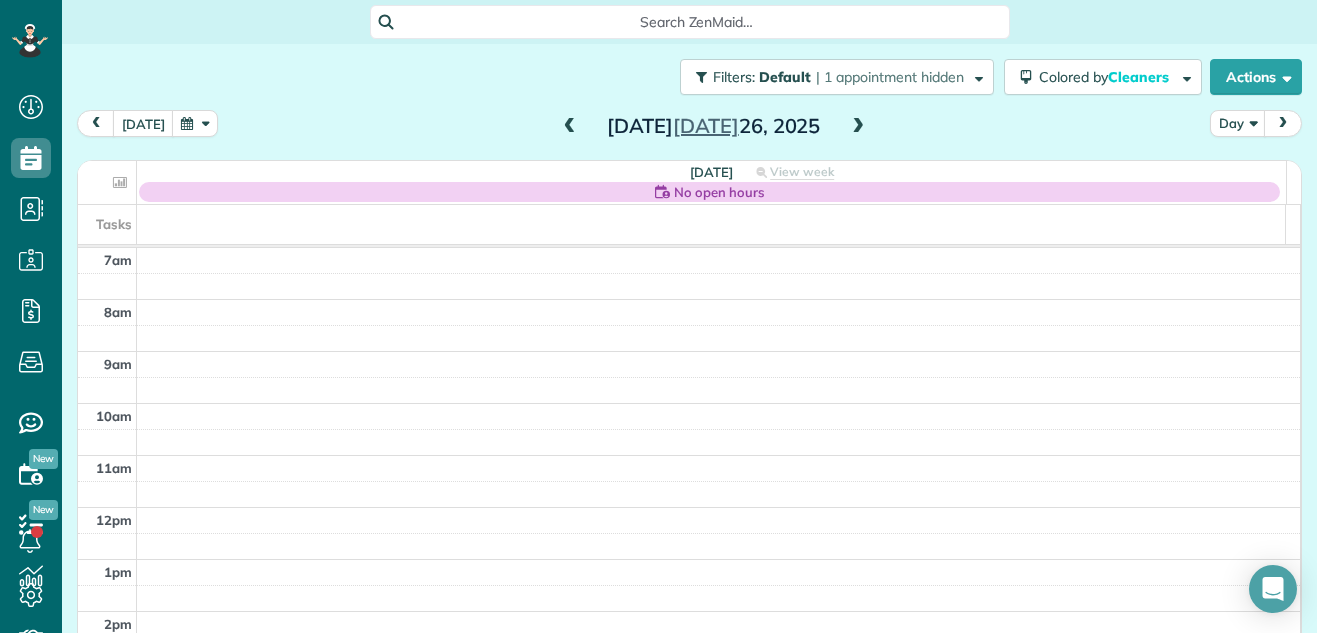 click at bounding box center (858, 127) 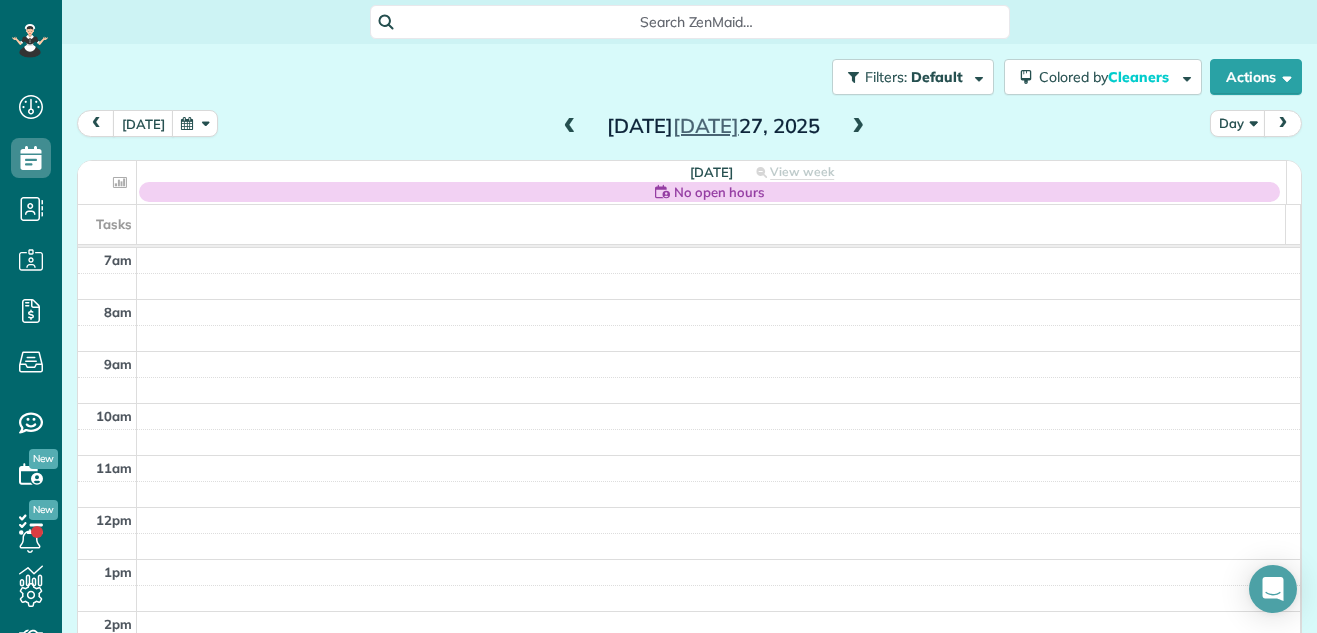 click at bounding box center (858, 127) 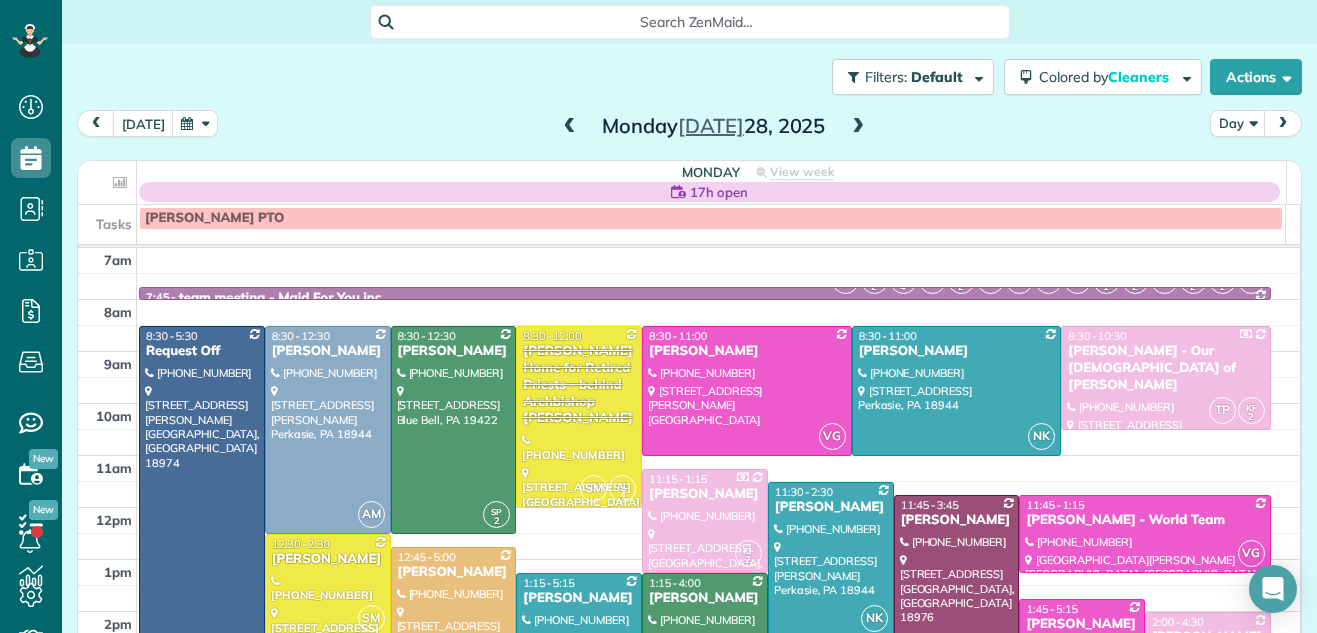 click at bounding box center (858, 127) 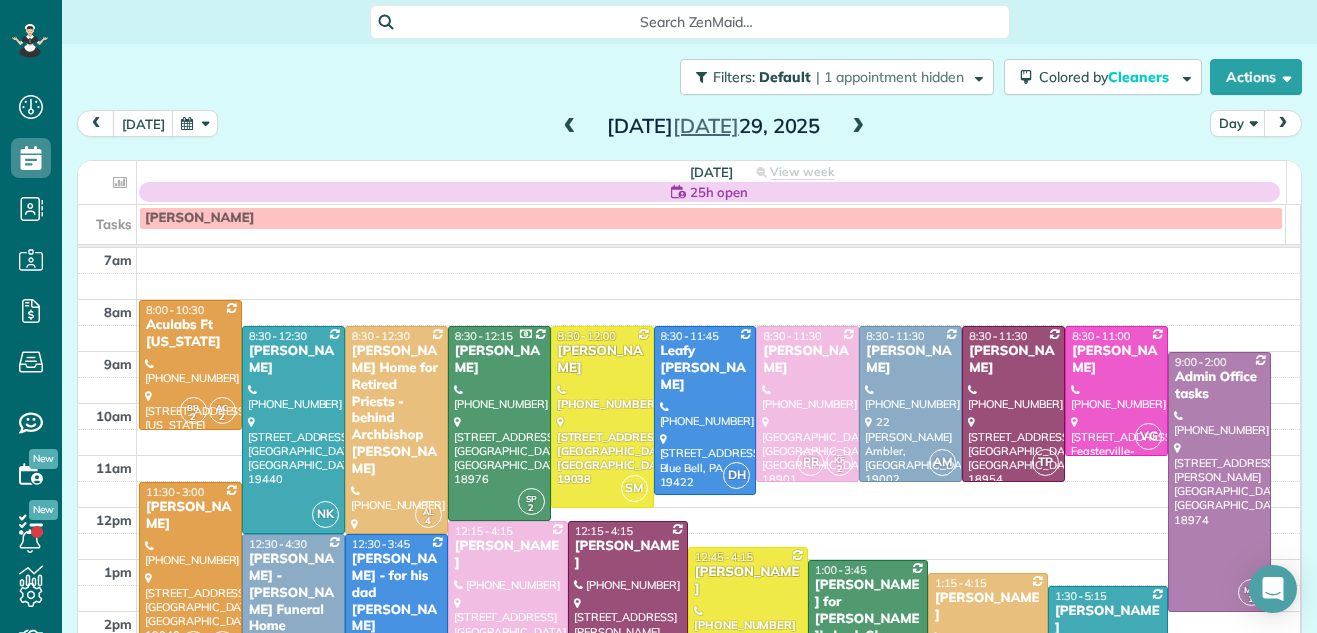 click at bounding box center [858, 127] 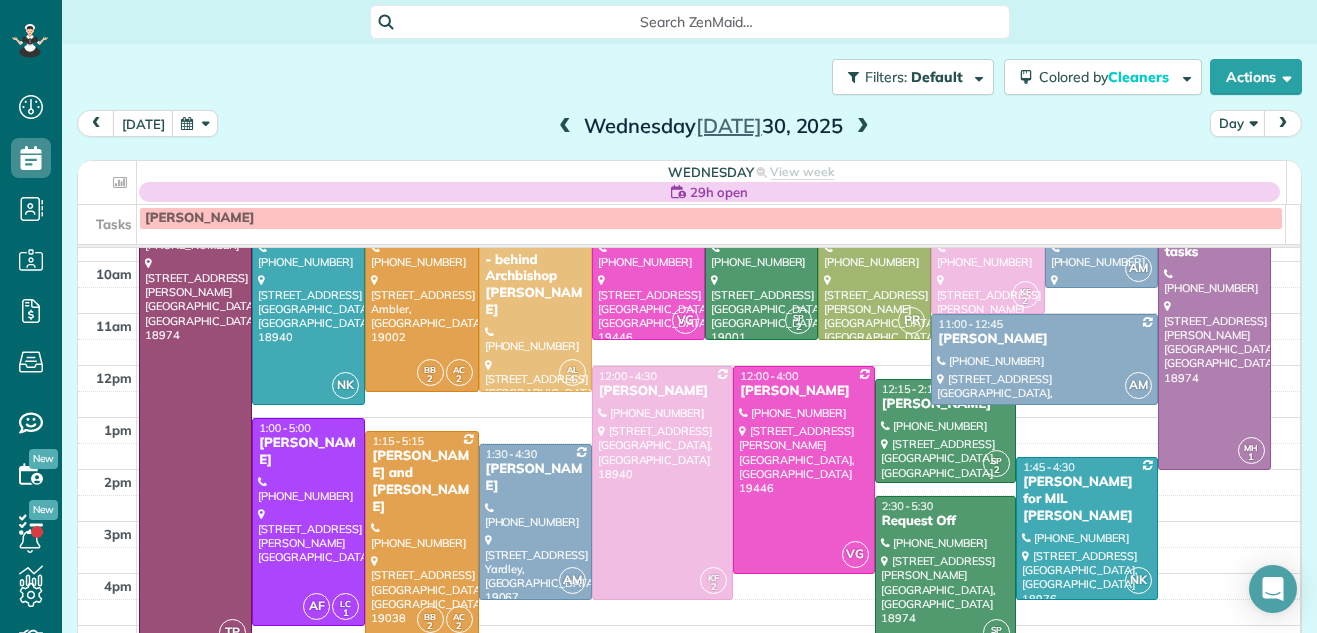 scroll, scrollTop: 171, scrollLeft: 0, axis: vertical 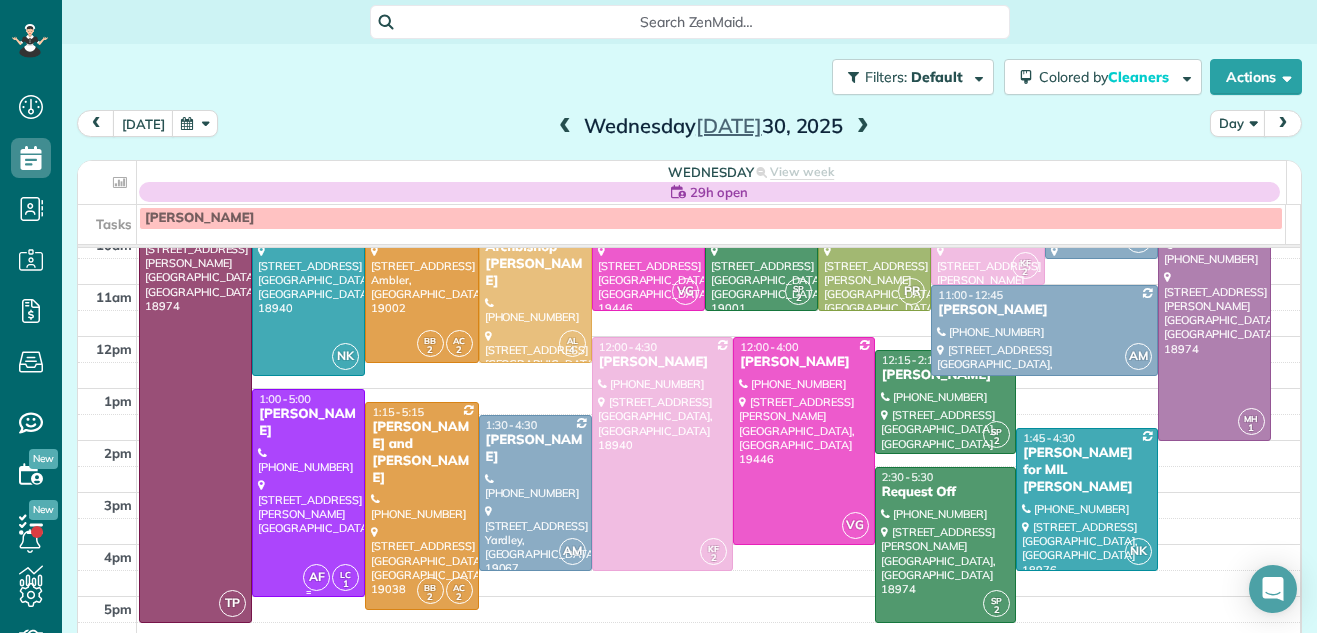 click at bounding box center [308, 493] 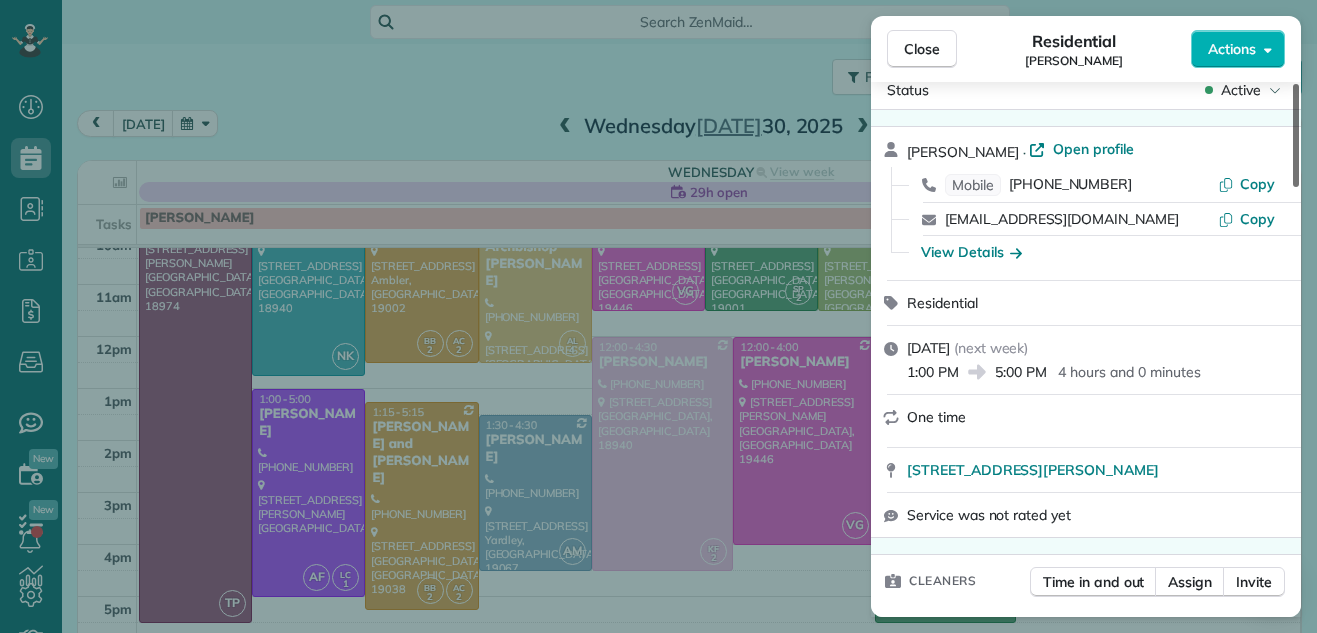 scroll, scrollTop: 0, scrollLeft: 0, axis: both 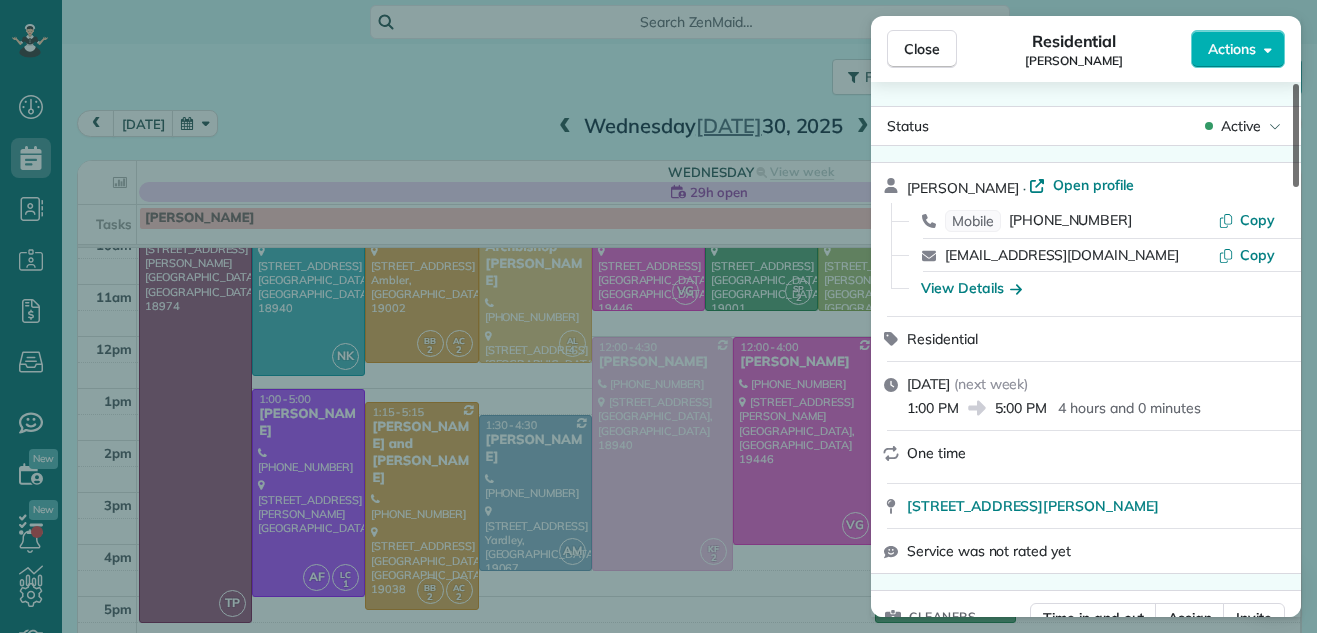 drag, startPoint x: 1291, startPoint y: 138, endPoint x: 1280, endPoint y: 135, distance: 11.401754 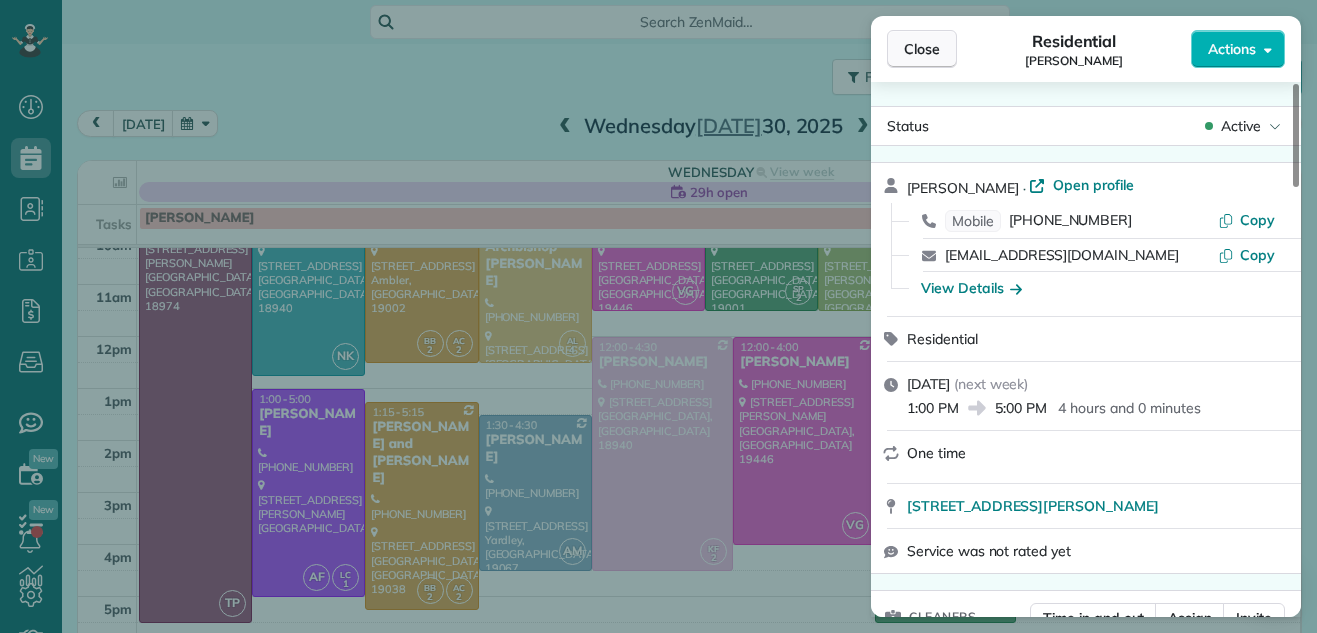 click on "Close" at bounding box center [922, 49] 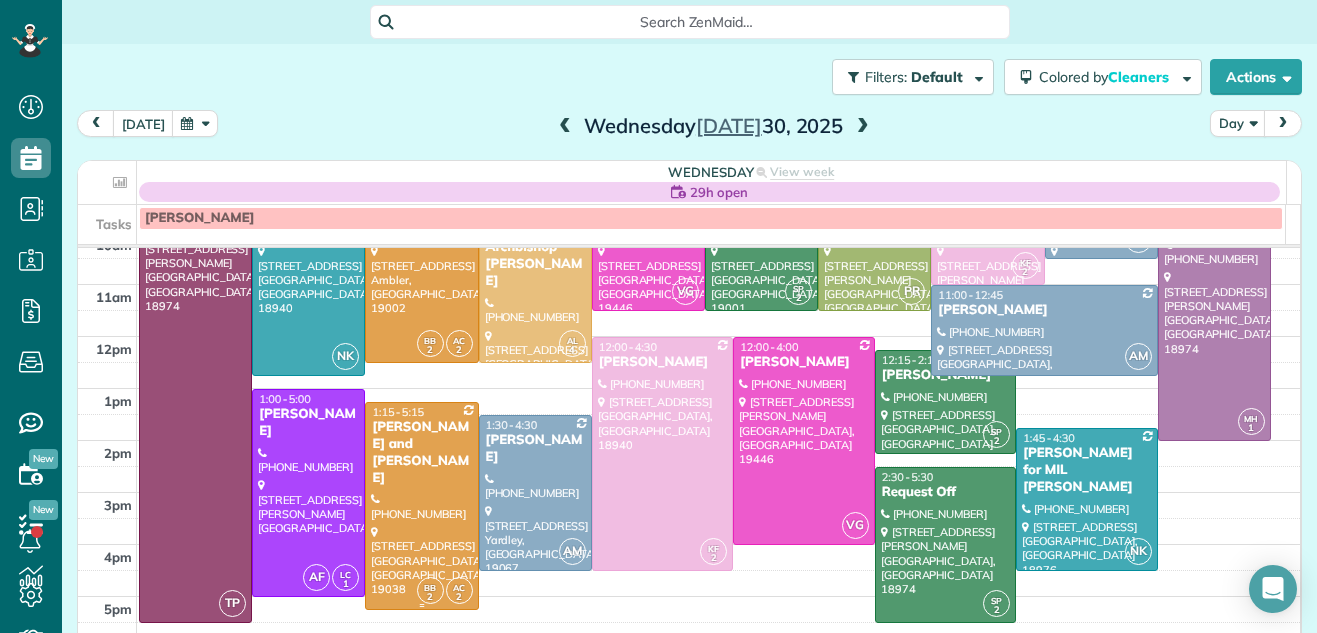 click at bounding box center (421, 506) 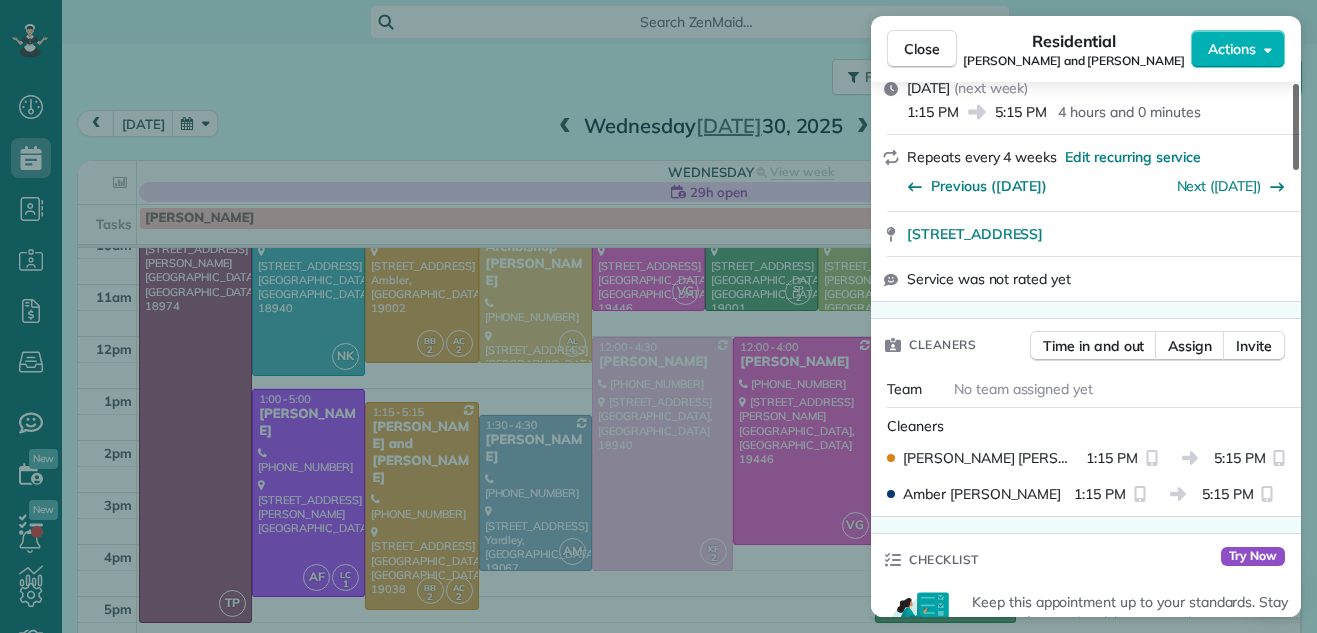 drag, startPoint x: 1298, startPoint y: 148, endPoint x: 1299, endPoint y: 211, distance: 63.007935 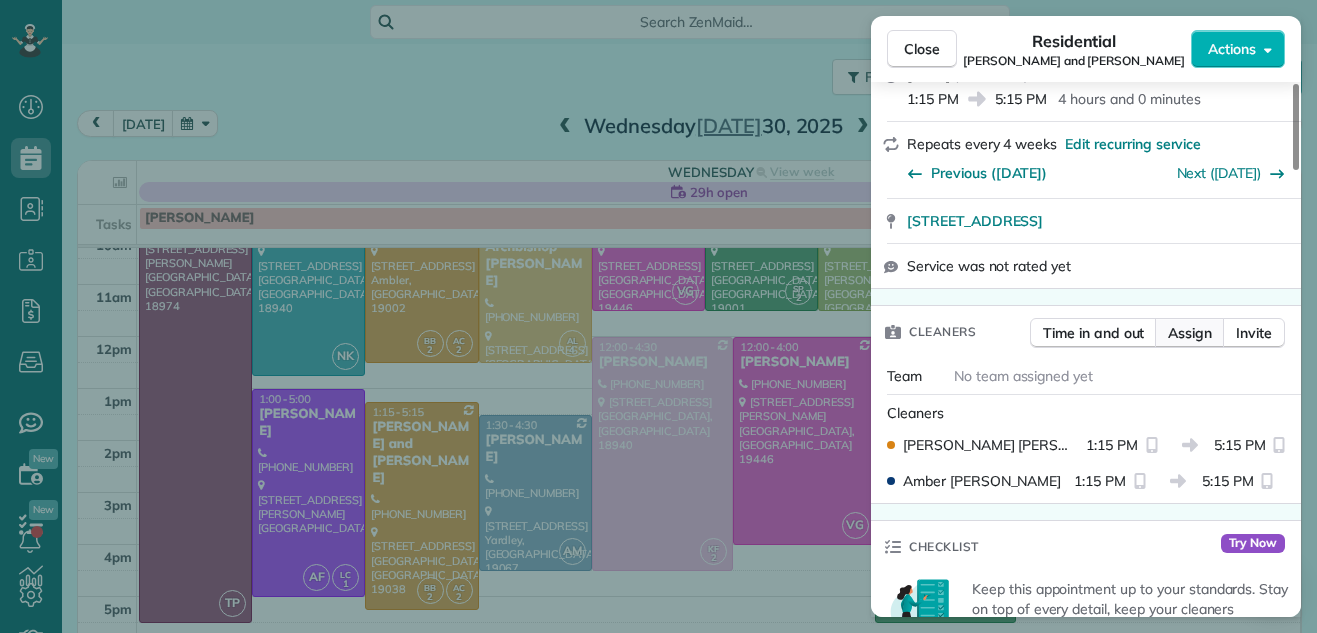 click on "Assign" at bounding box center (1190, 333) 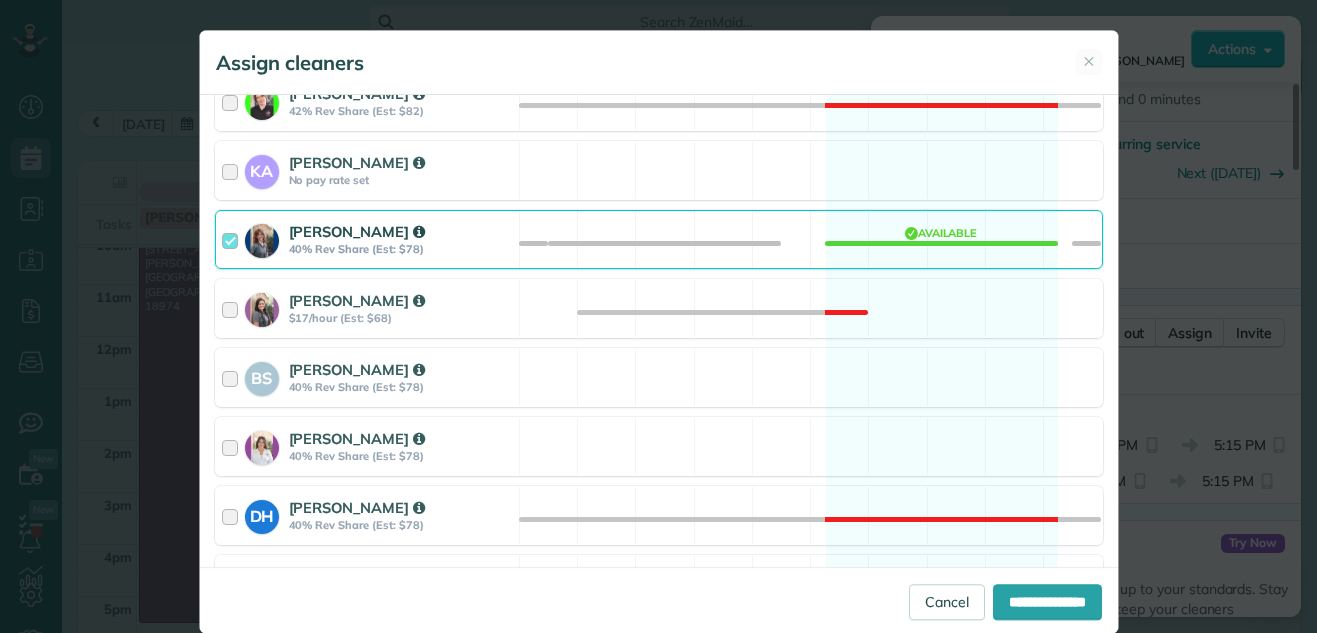 scroll, scrollTop: 618, scrollLeft: 0, axis: vertical 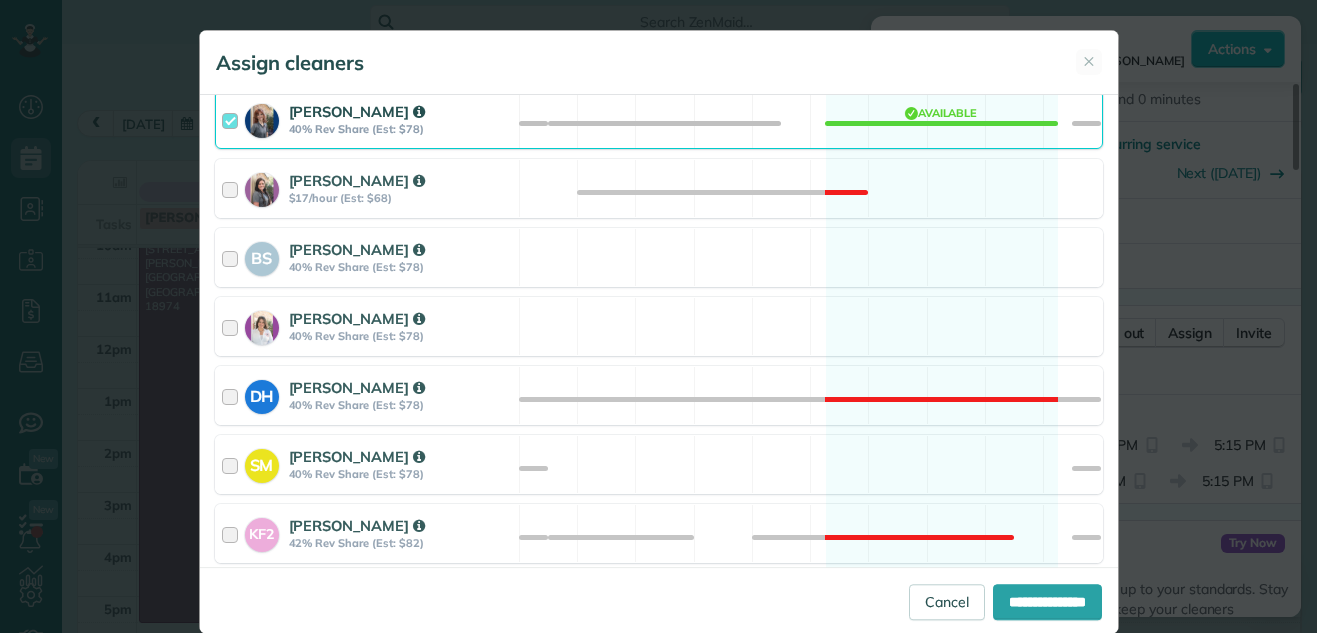 click at bounding box center [233, 119] 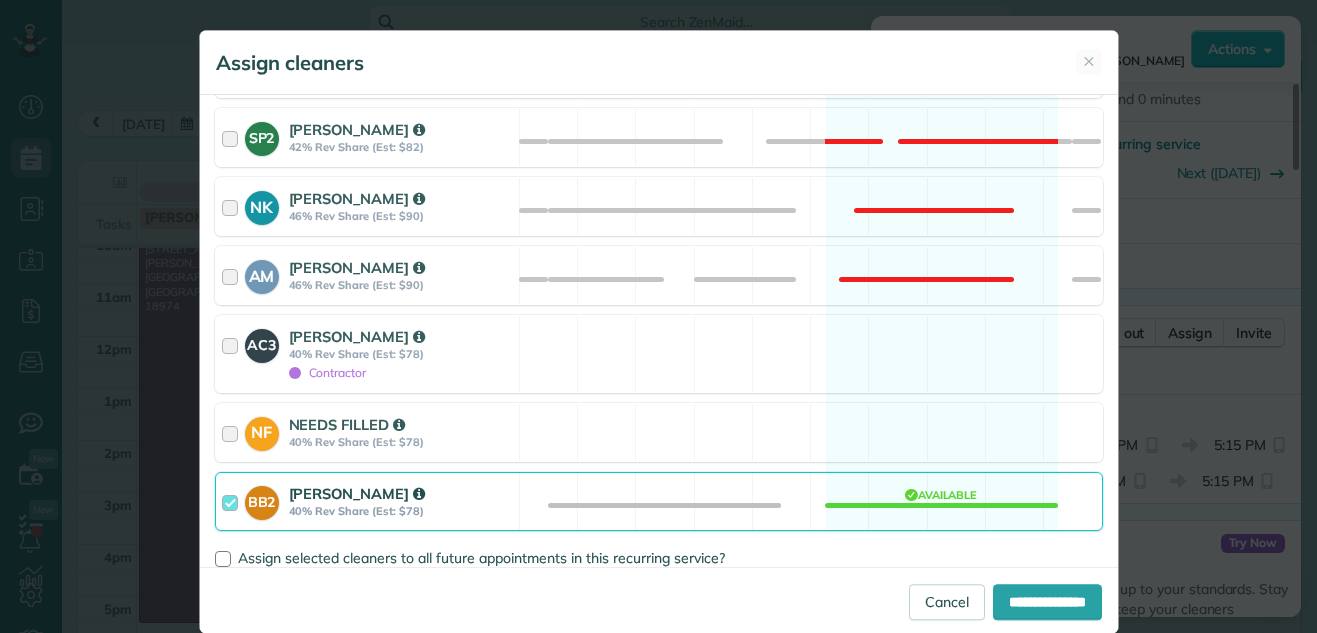 scroll, scrollTop: 1393, scrollLeft: 0, axis: vertical 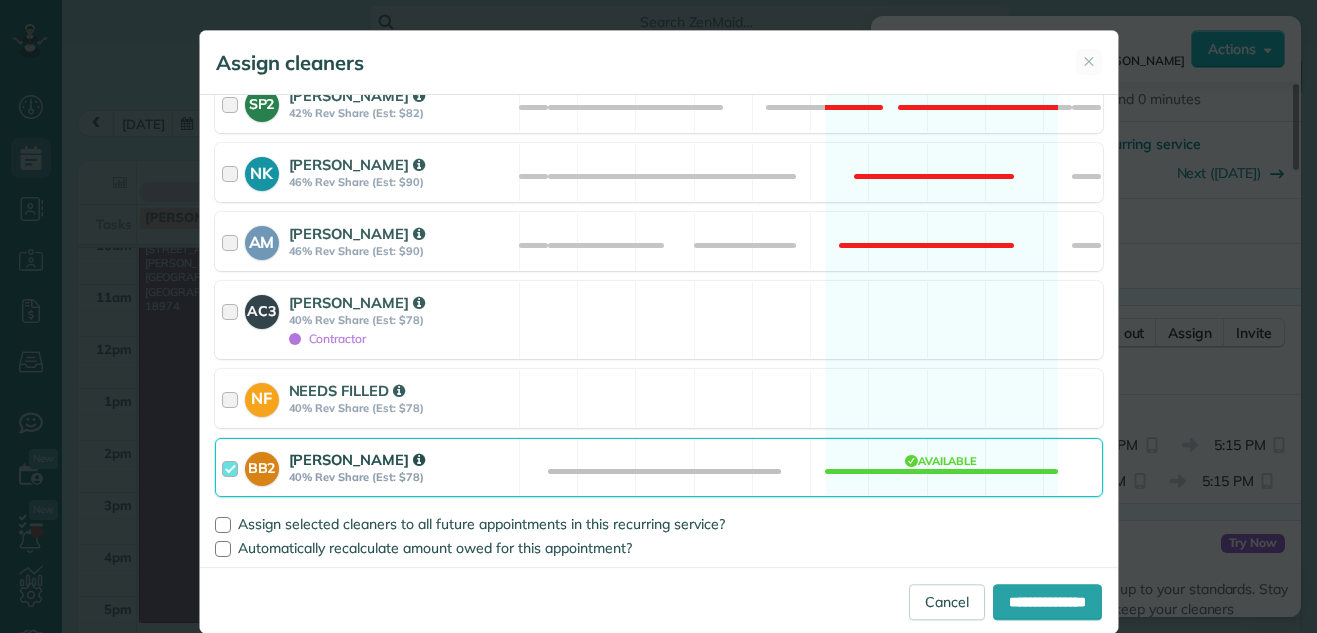 click at bounding box center (233, 467) 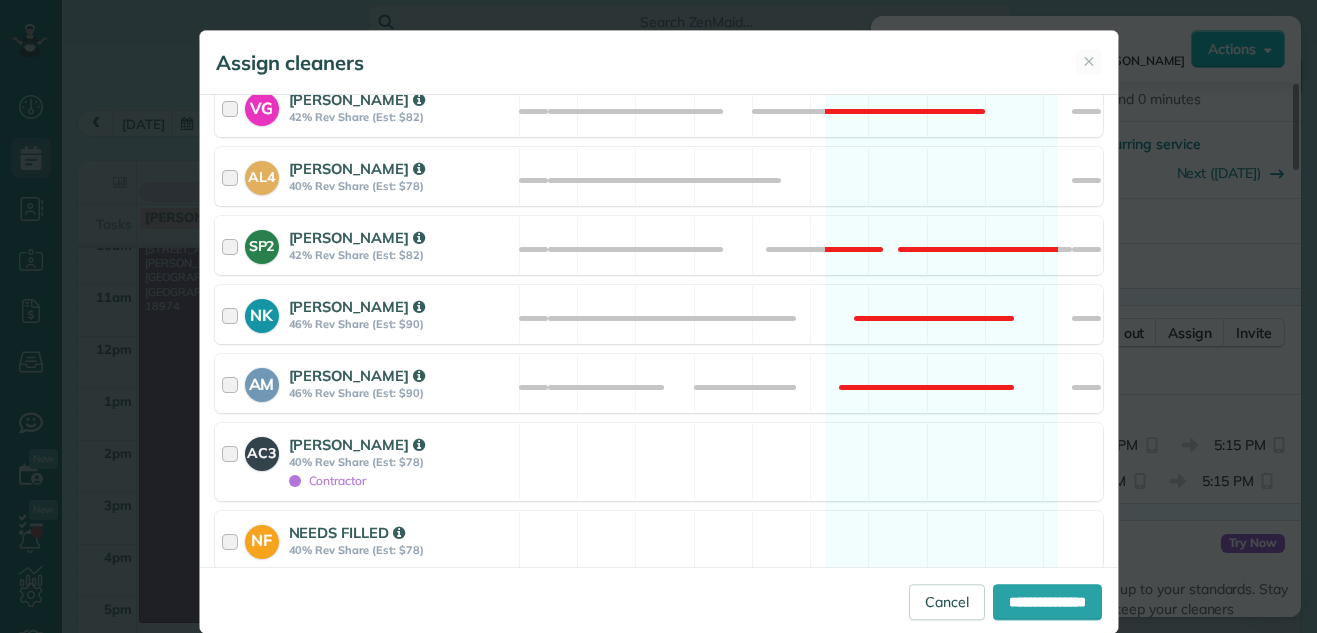 scroll, scrollTop: 1233, scrollLeft: 0, axis: vertical 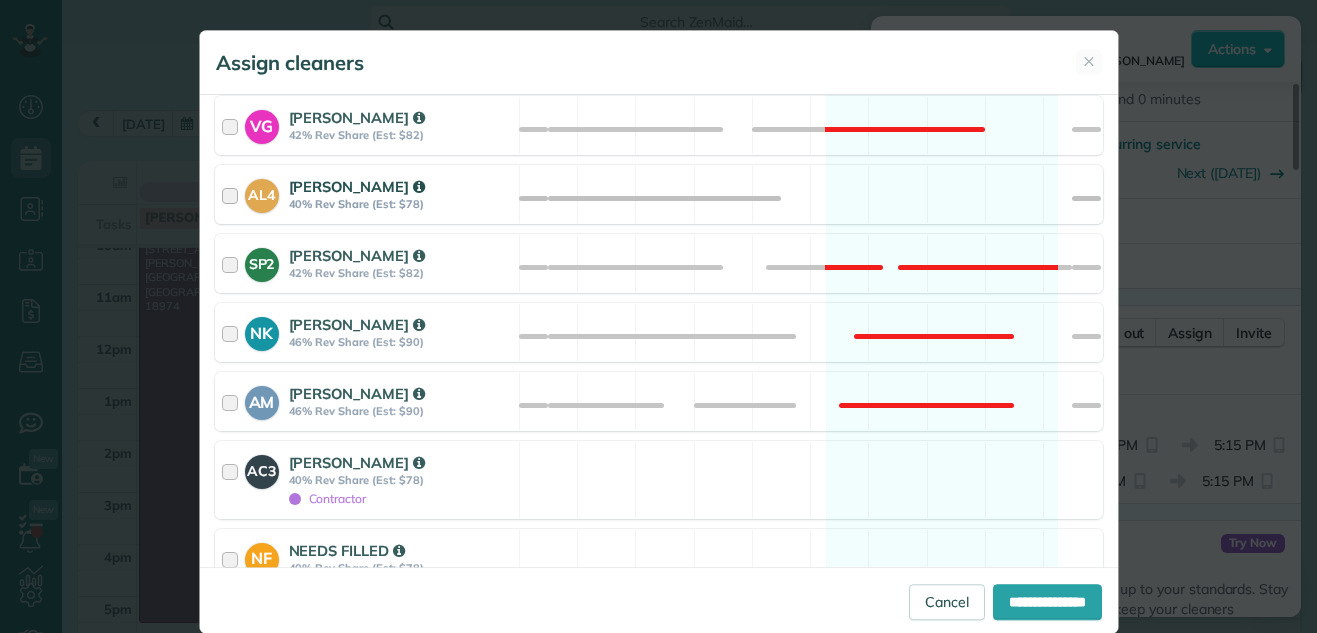 click at bounding box center [233, 194] 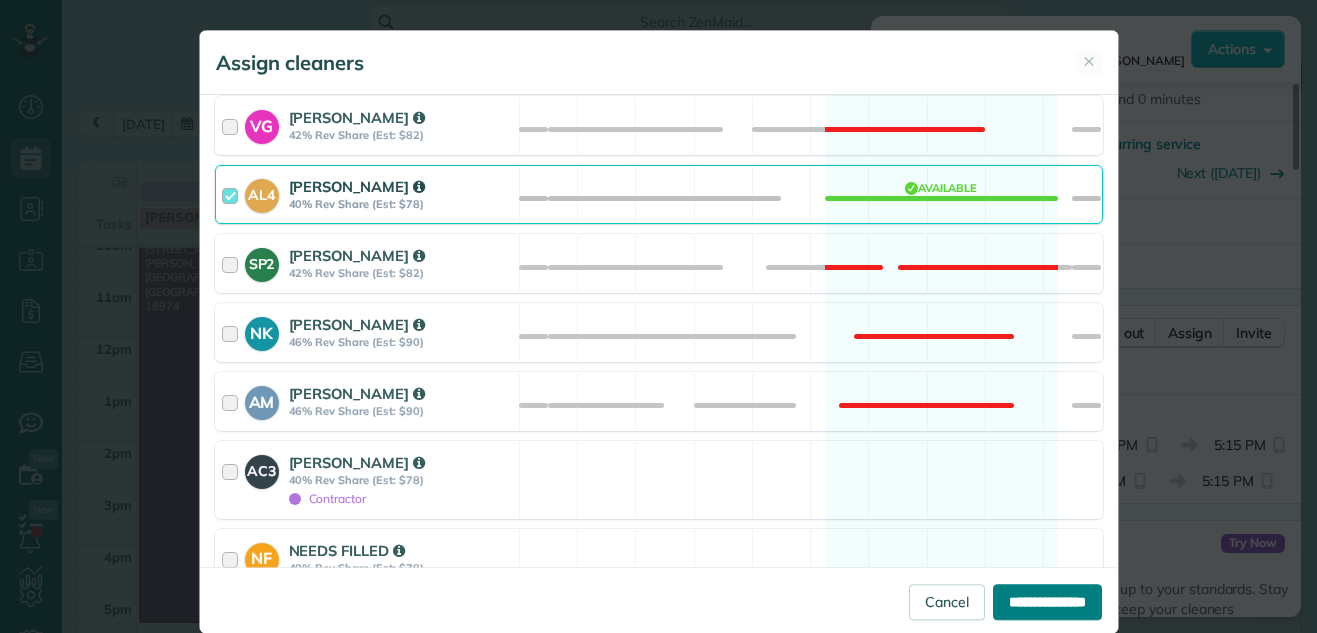 click on "**********" at bounding box center [1047, 602] 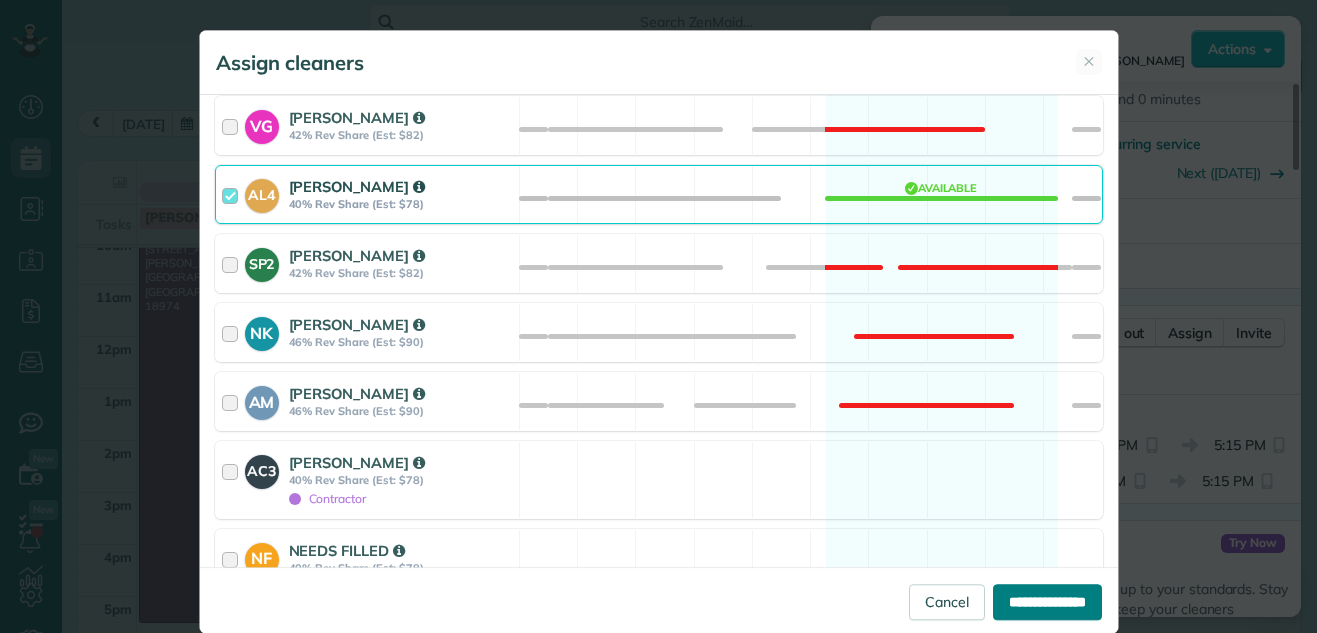 type on "**********" 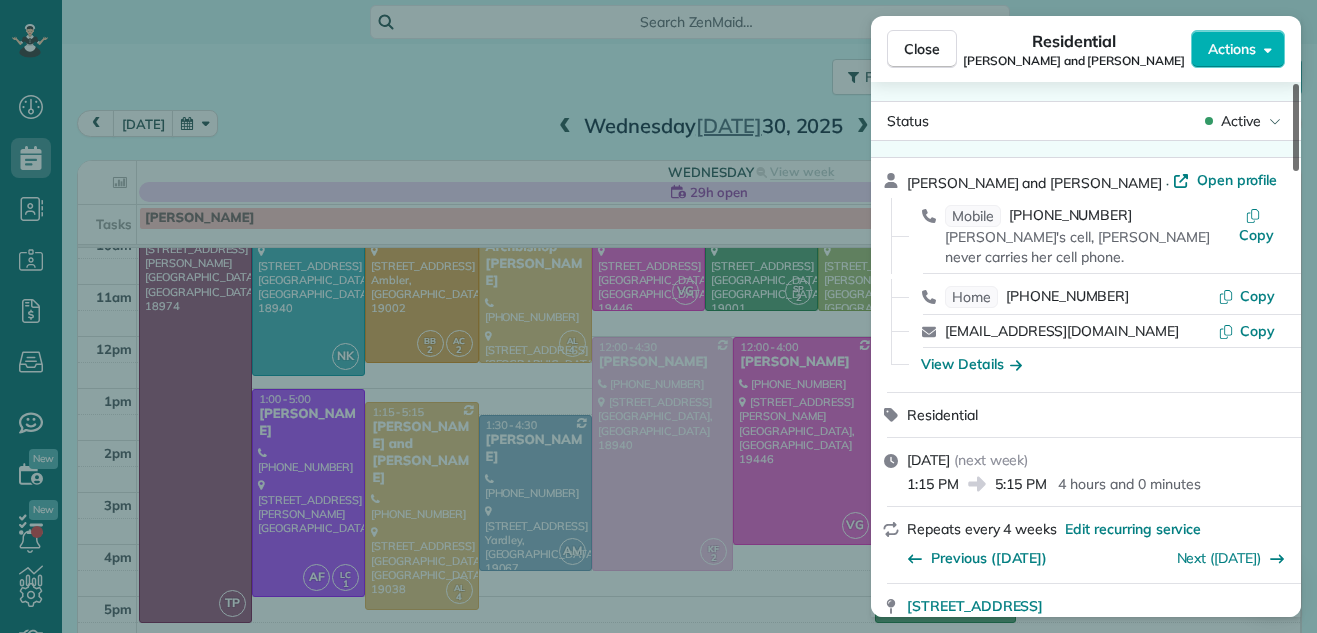scroll, scrollTop: 0, scrollLeft: 0, axis: both 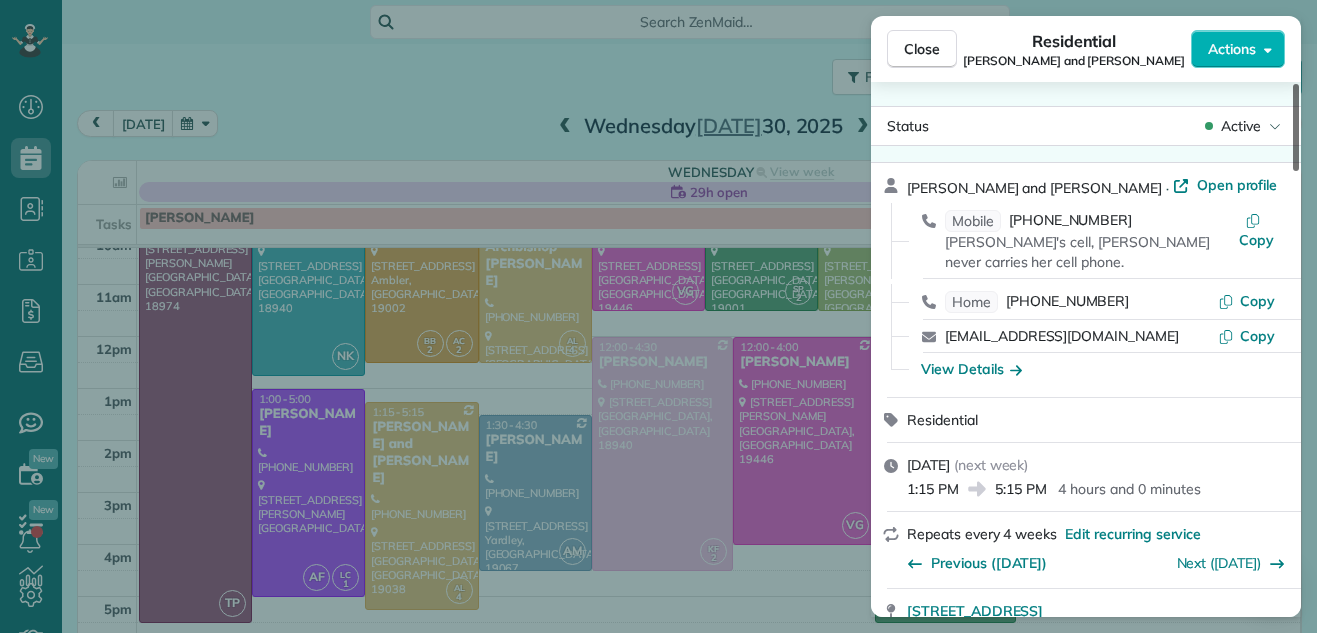drag, startPoint x: 1294, startPoint y: 192, endPoint x: 1296, endPoint y: 78, distance: 114.01754 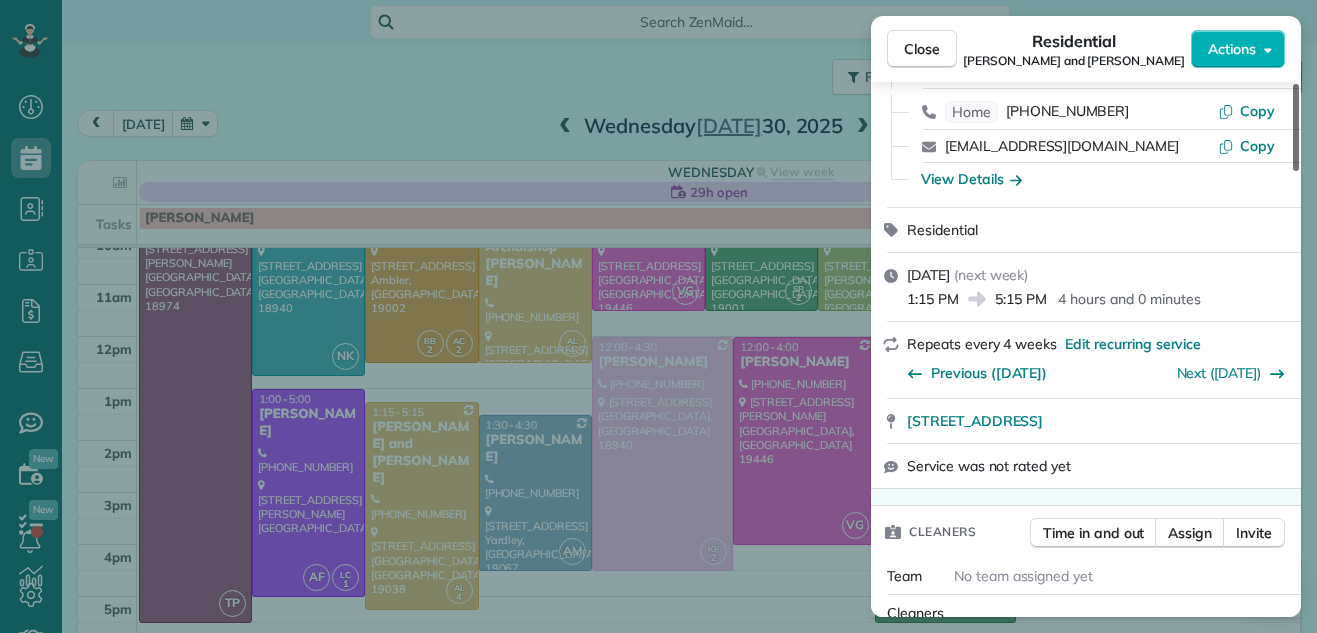 scroll, scrollTop: 0, scrollLeft: 0, axis: both 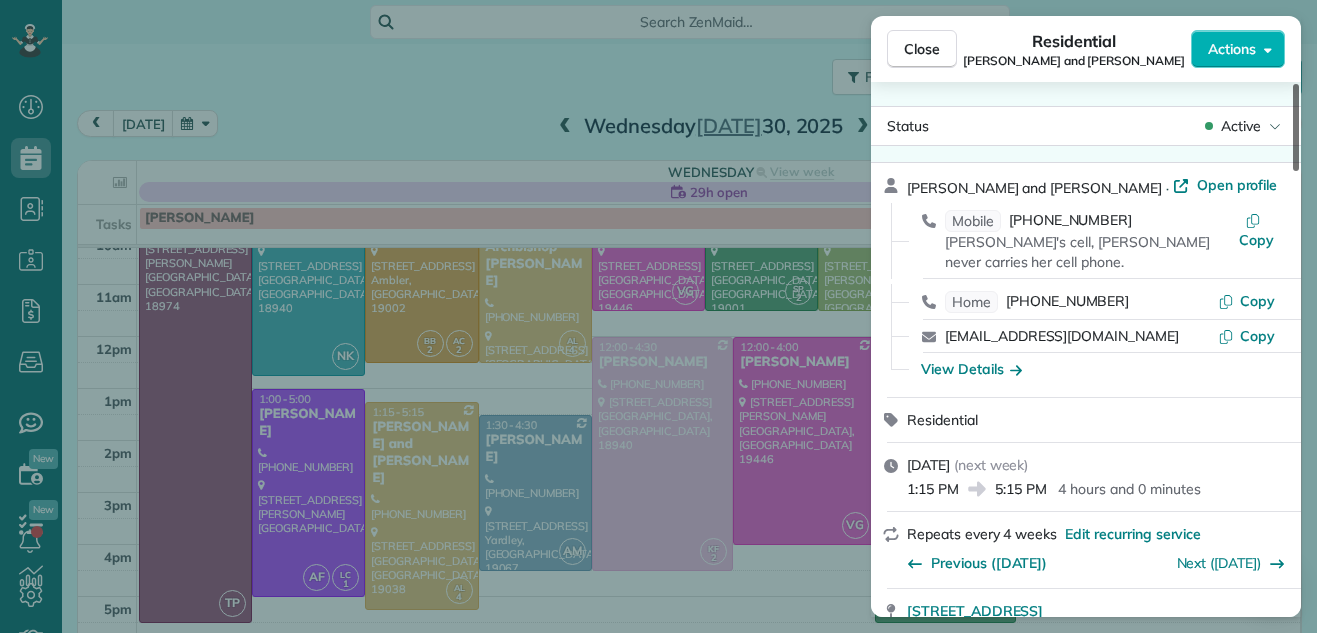 click at bounding box center [1296, 127] 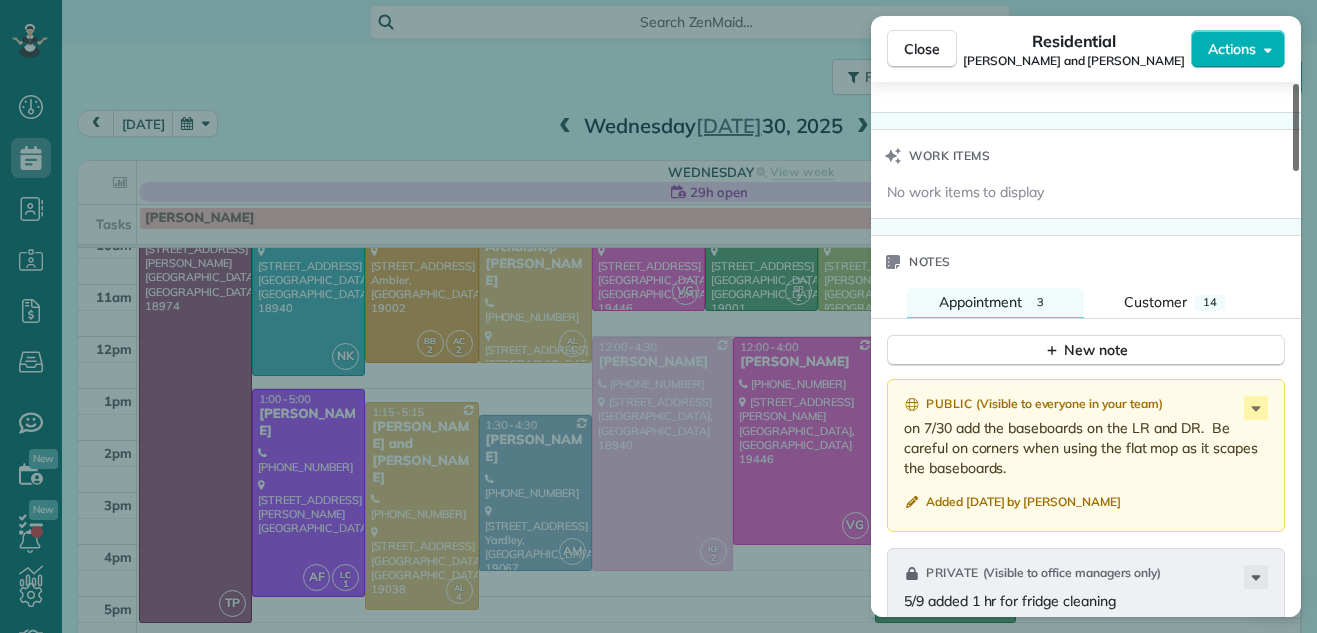 scroll, scrollTop: 1872, scrollLeft: 0, axis: vertical 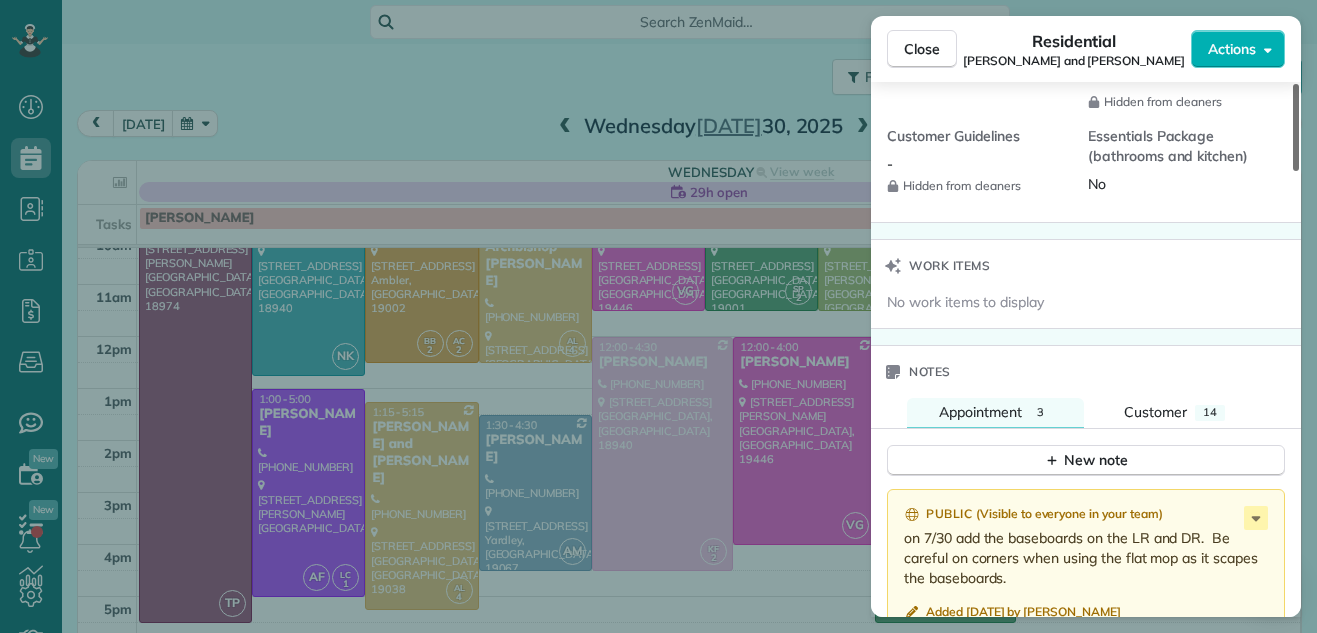 drag, startPoint x: 1298, startPoint y: 103, endPoint x: 1290, endPoint y: 409, distance: 306.10455 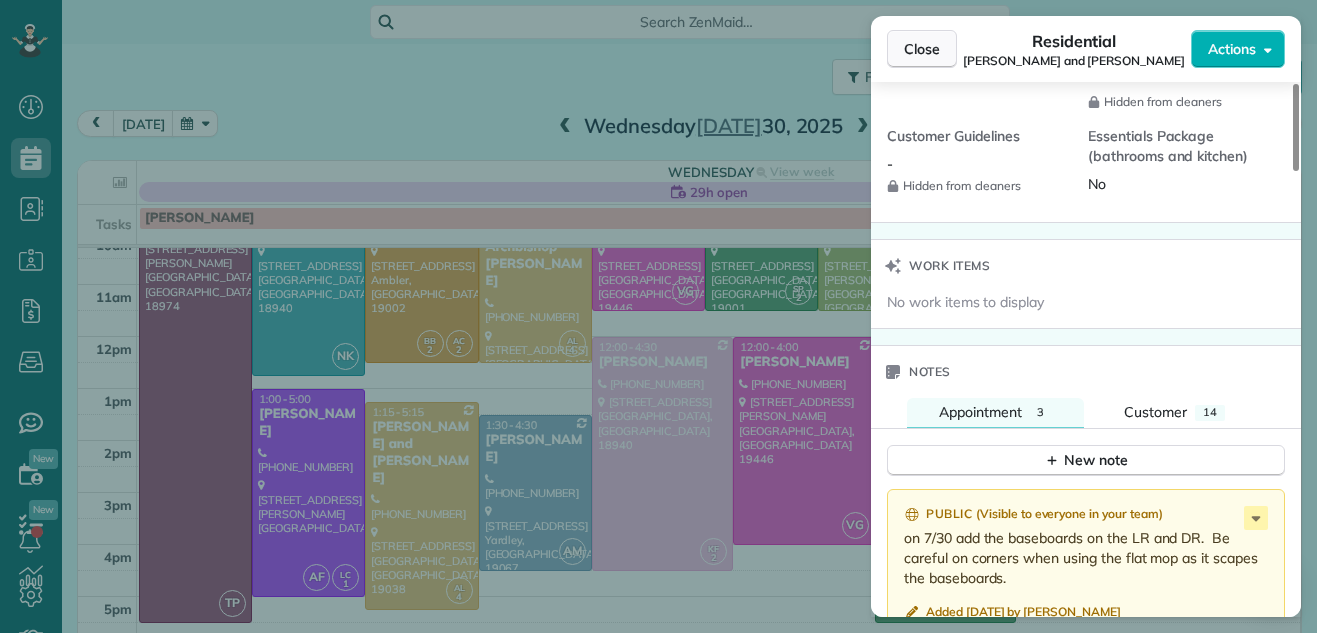 click on "Close" at bounding box center [922, 49] 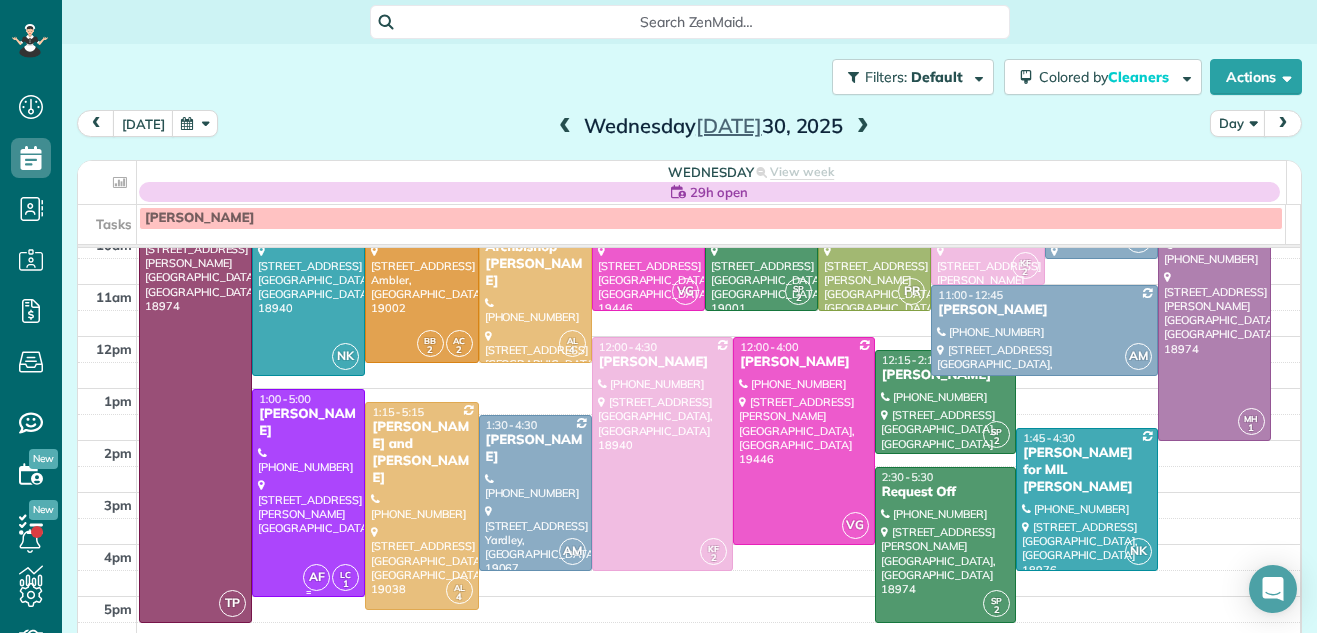 click at bounding box center [308, 493] 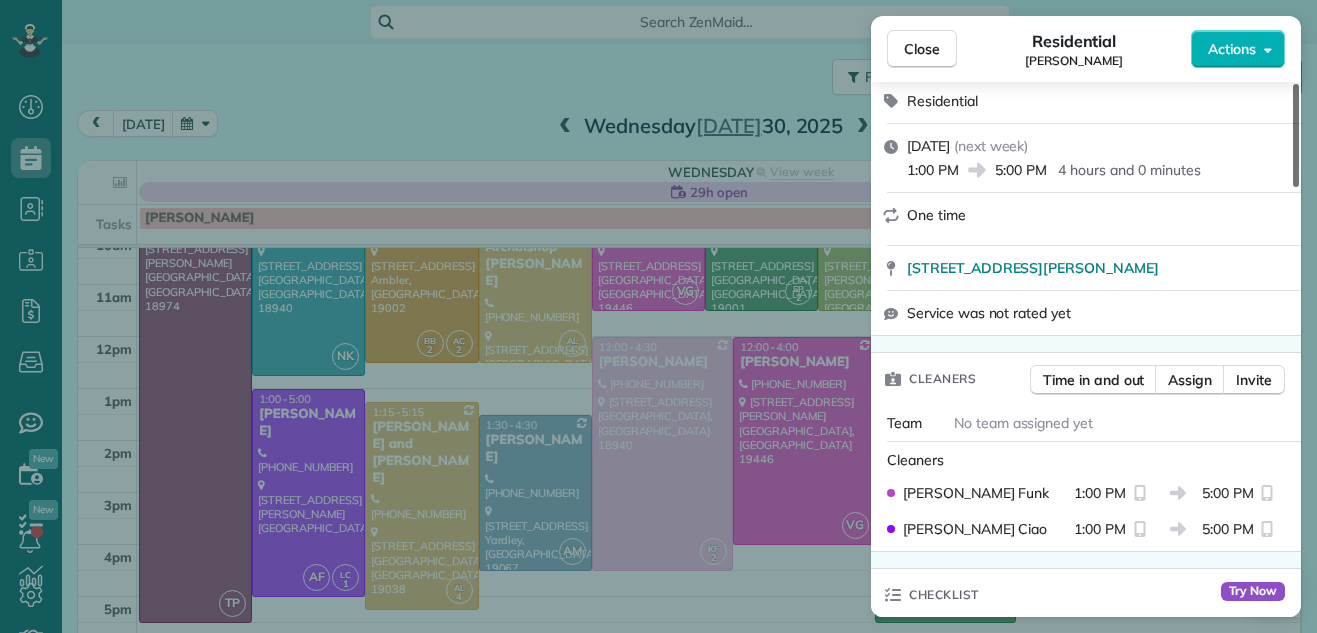 scroll, scrollTop: 248, scrollLeft: 0, axis: vertical 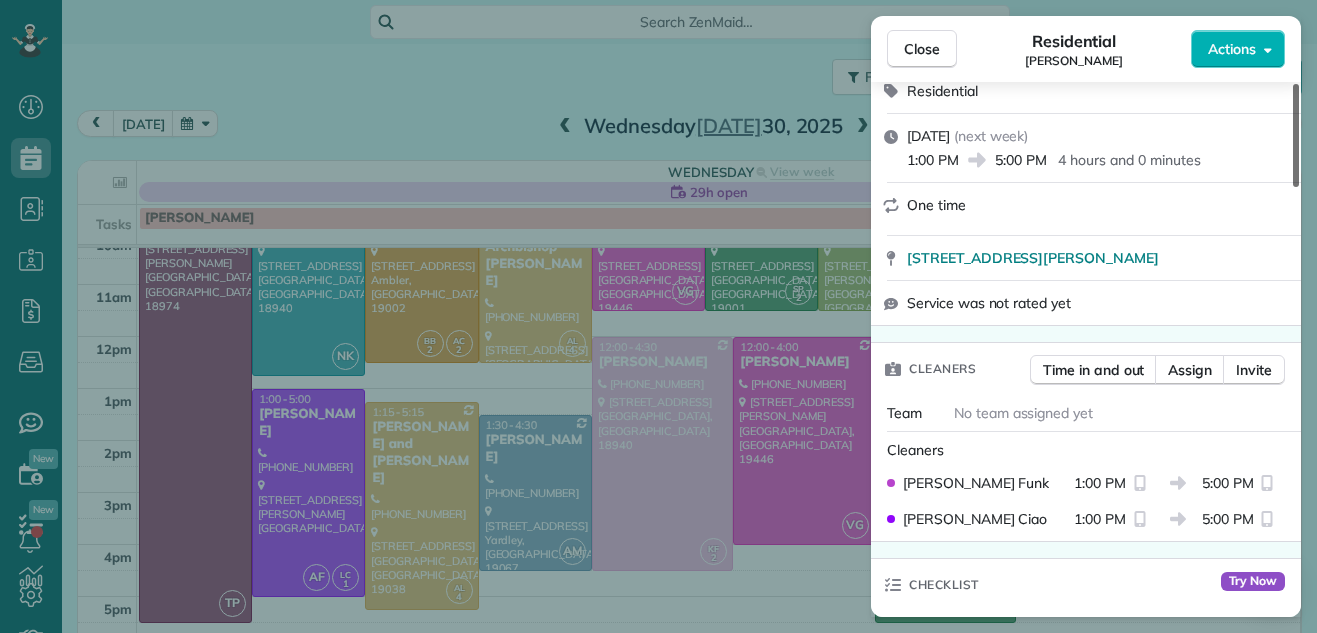 drag, startPoint x: 1294, startPoint y: 120, endPoint x: 1291, endPoint y: 168, distance: 48.09366 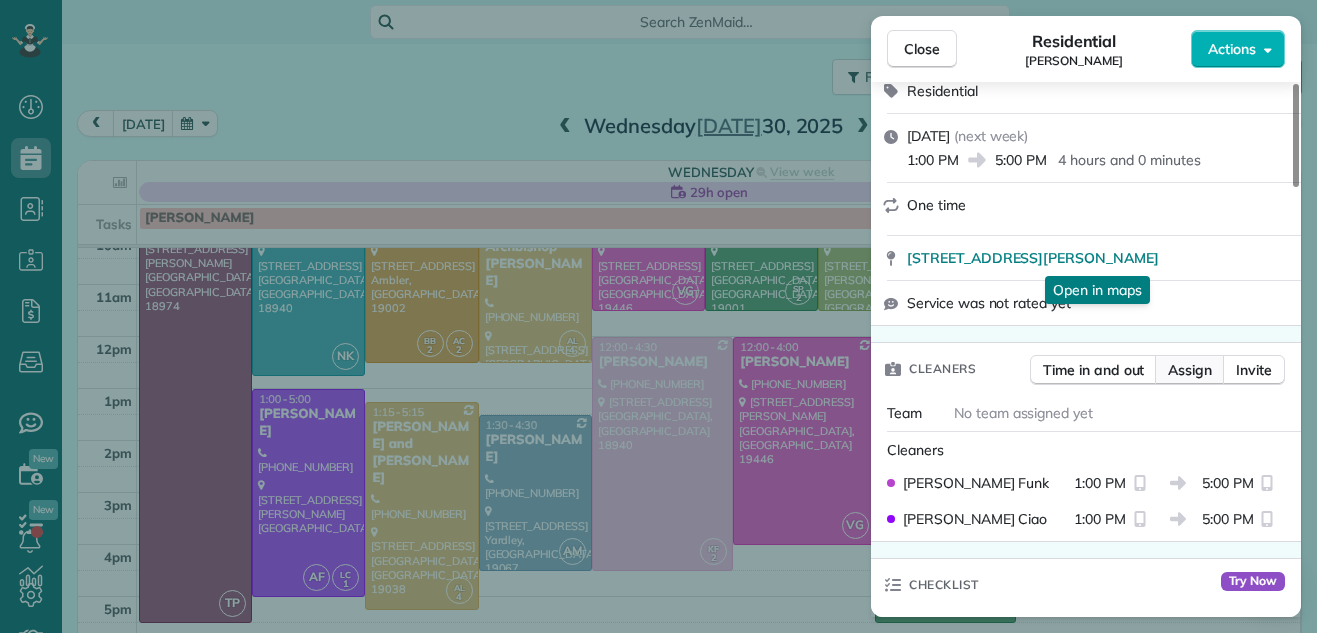 click on "Assign" at bounding box center (1190, 370) 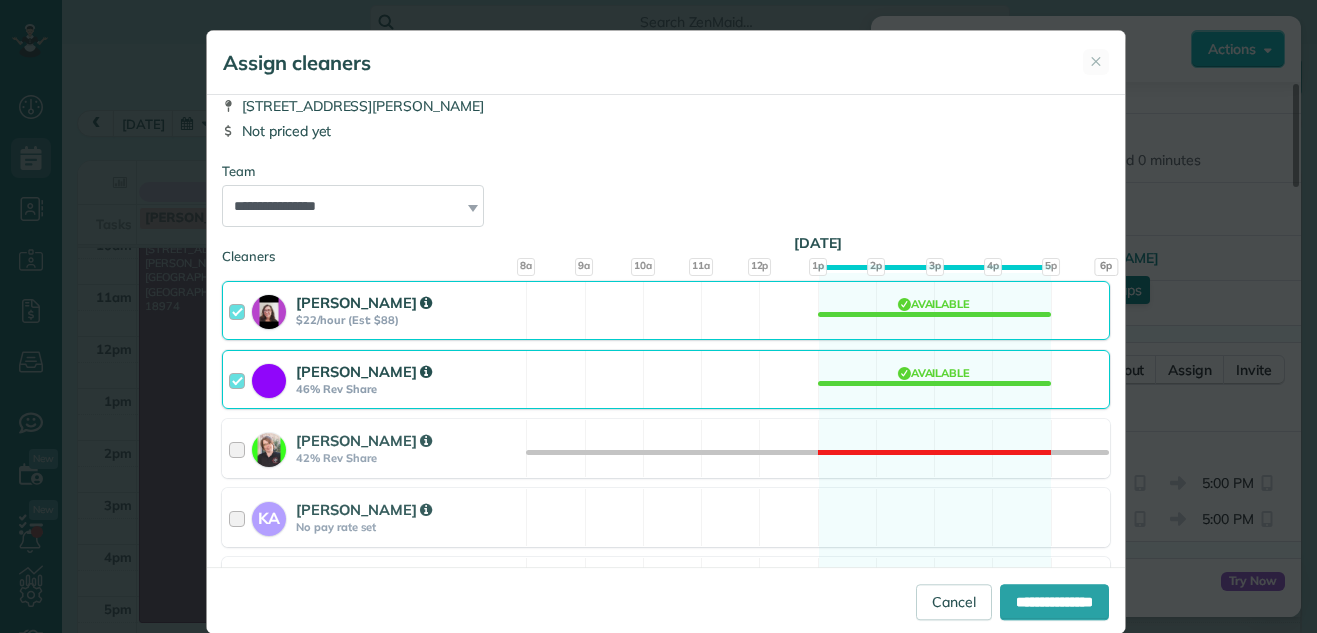 scroll, scrollTop: 92, scrollLeft: 0, axis: vertical 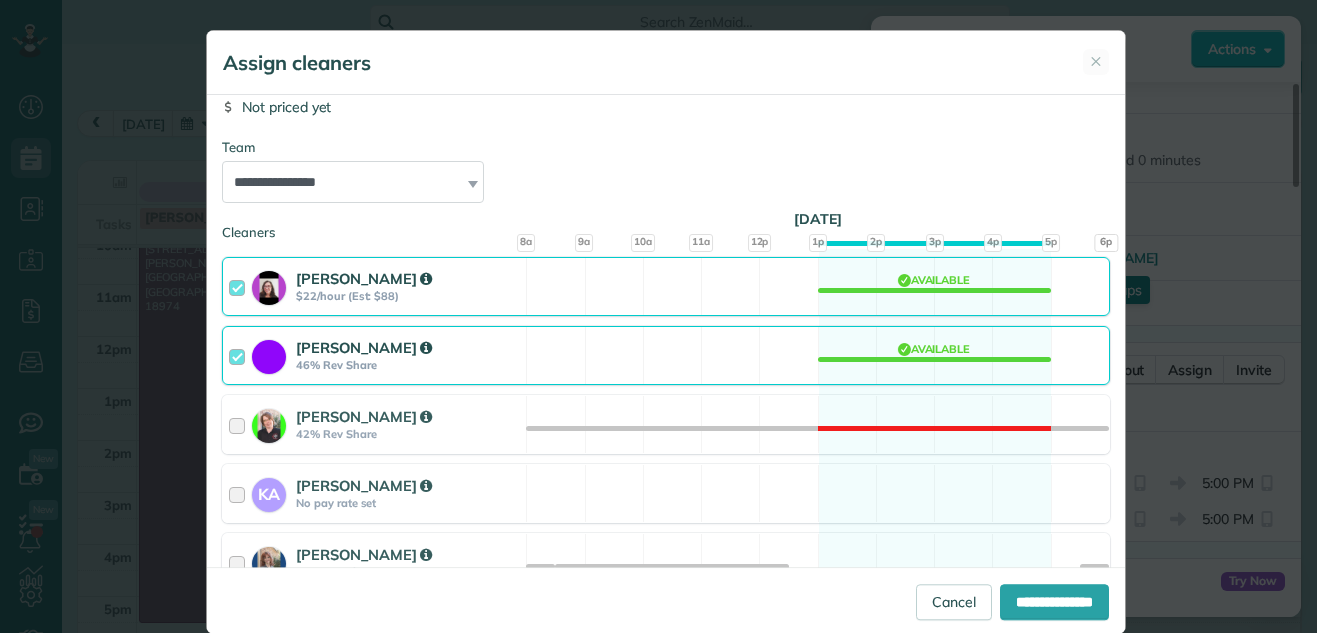 click at bounding box center [240, 286] 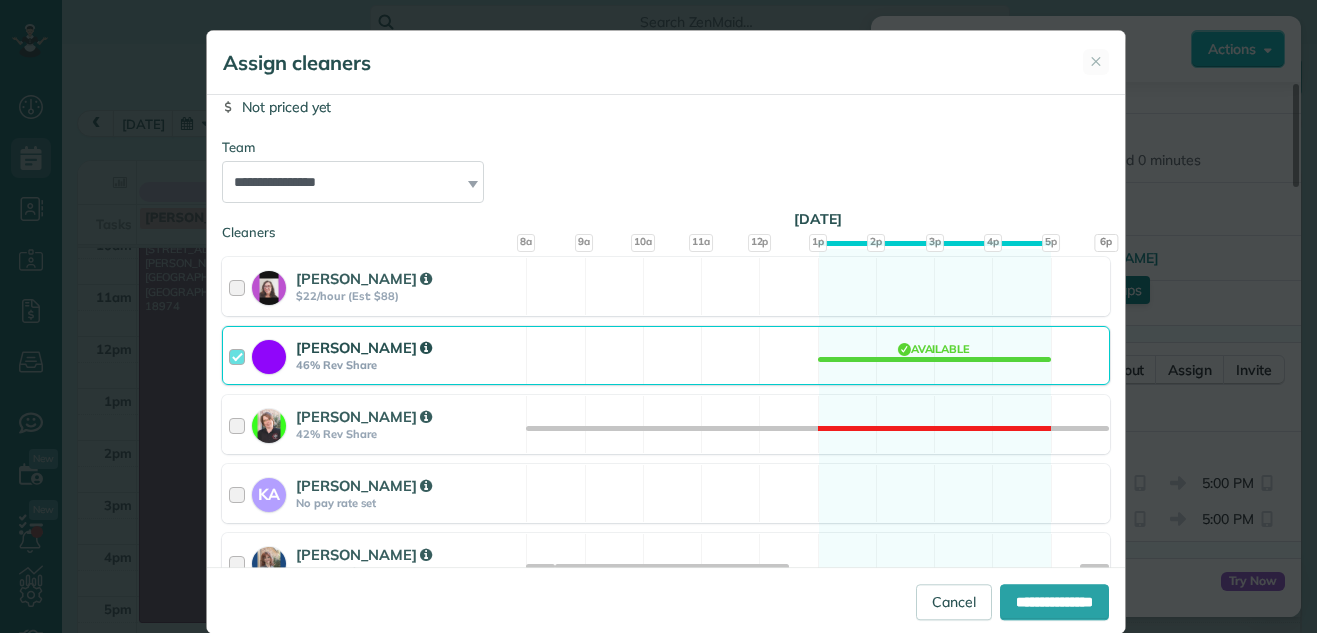 click at bounding box center [240, 355] 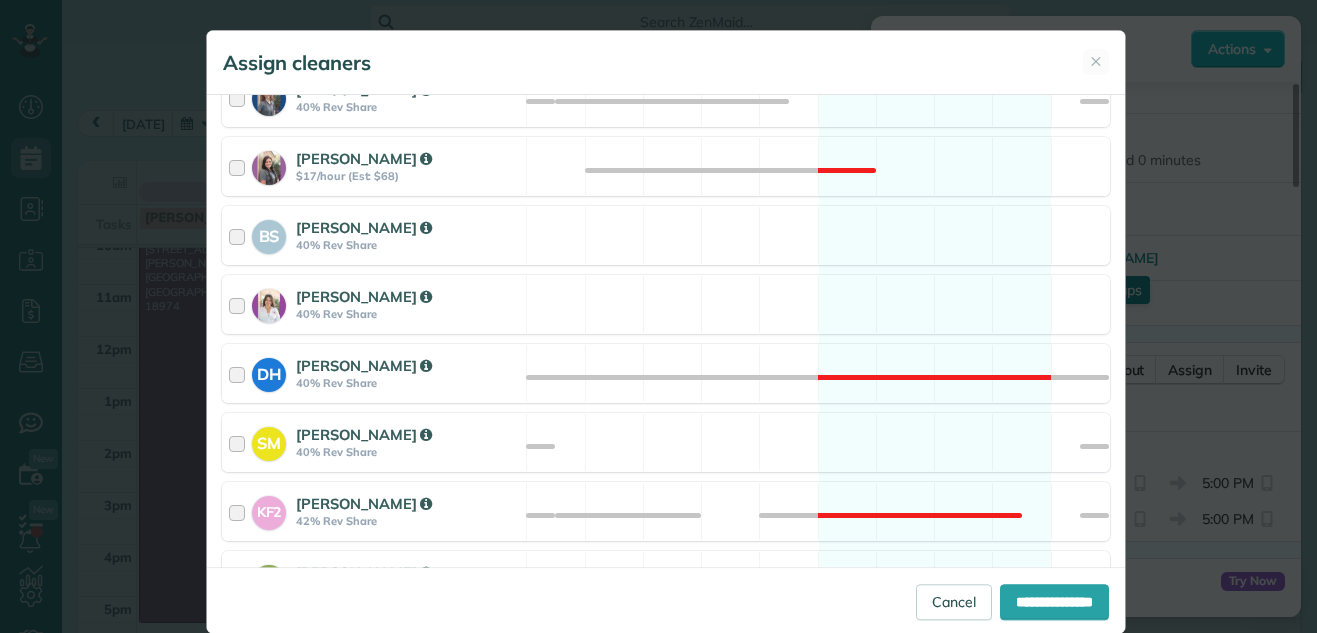 scroll, scrollTop: 589, scrollLeft: 0, axis: vertical 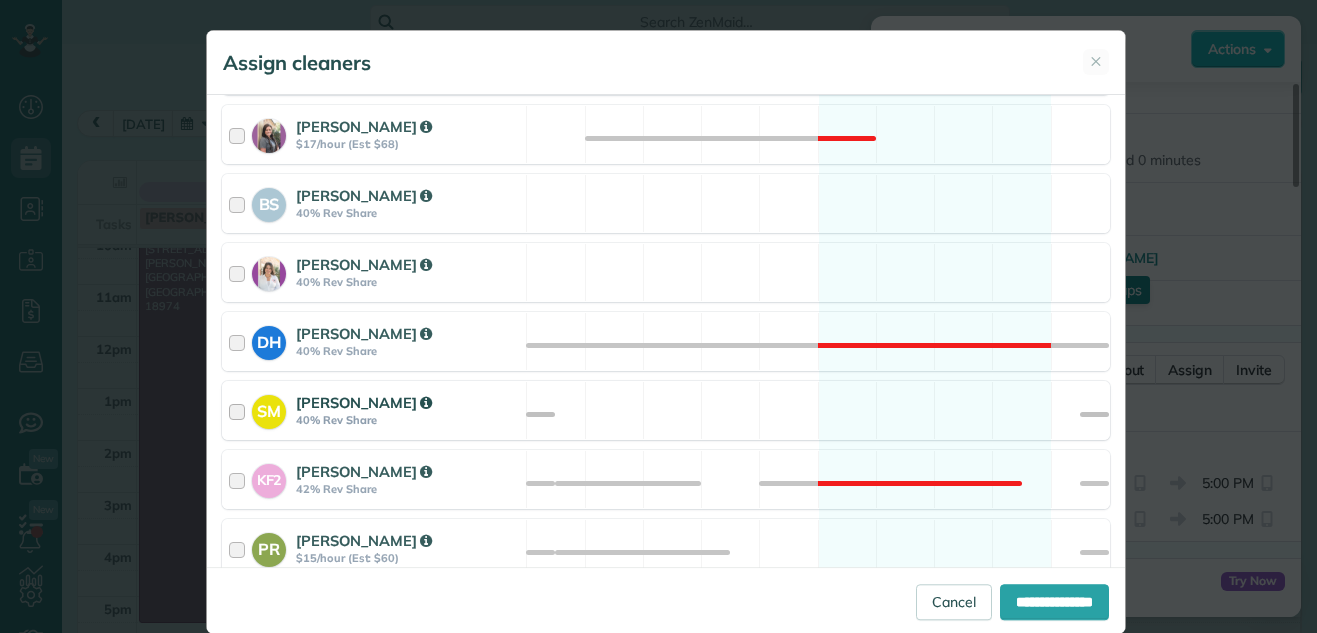 click at bounding box center [240, 410] 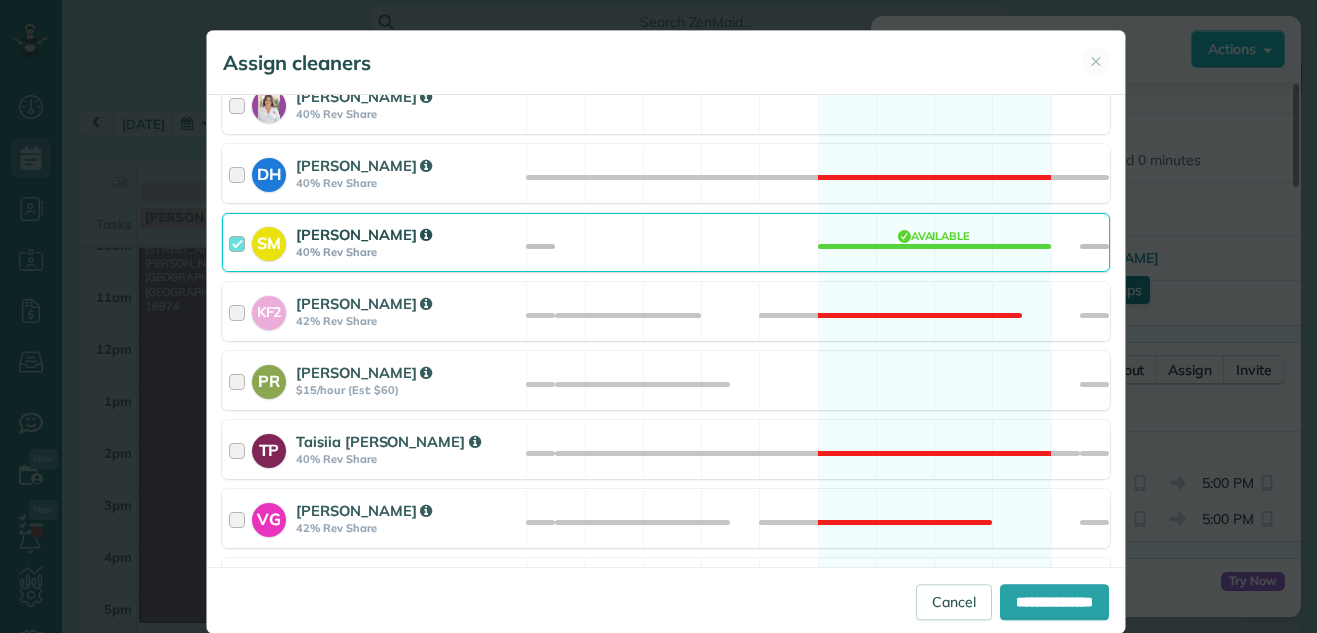 scroll, scrollTop: 769, scrollLeft: 0, axis: vertical 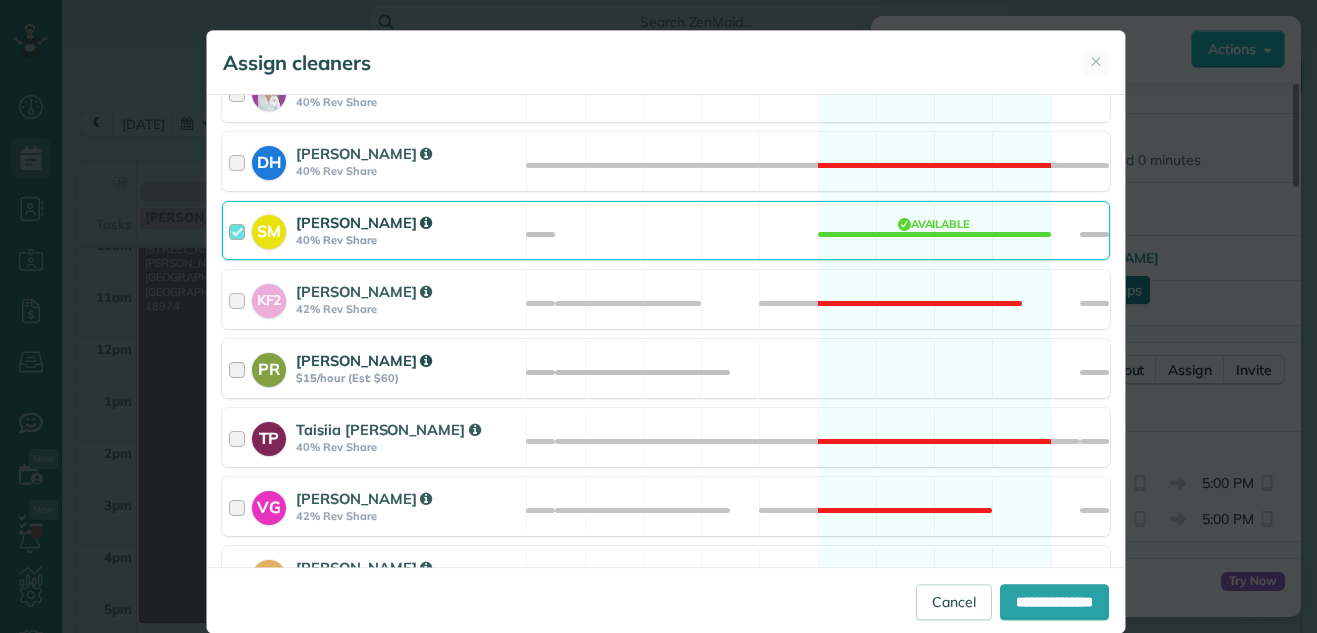 click at bounding box center (240, 368) 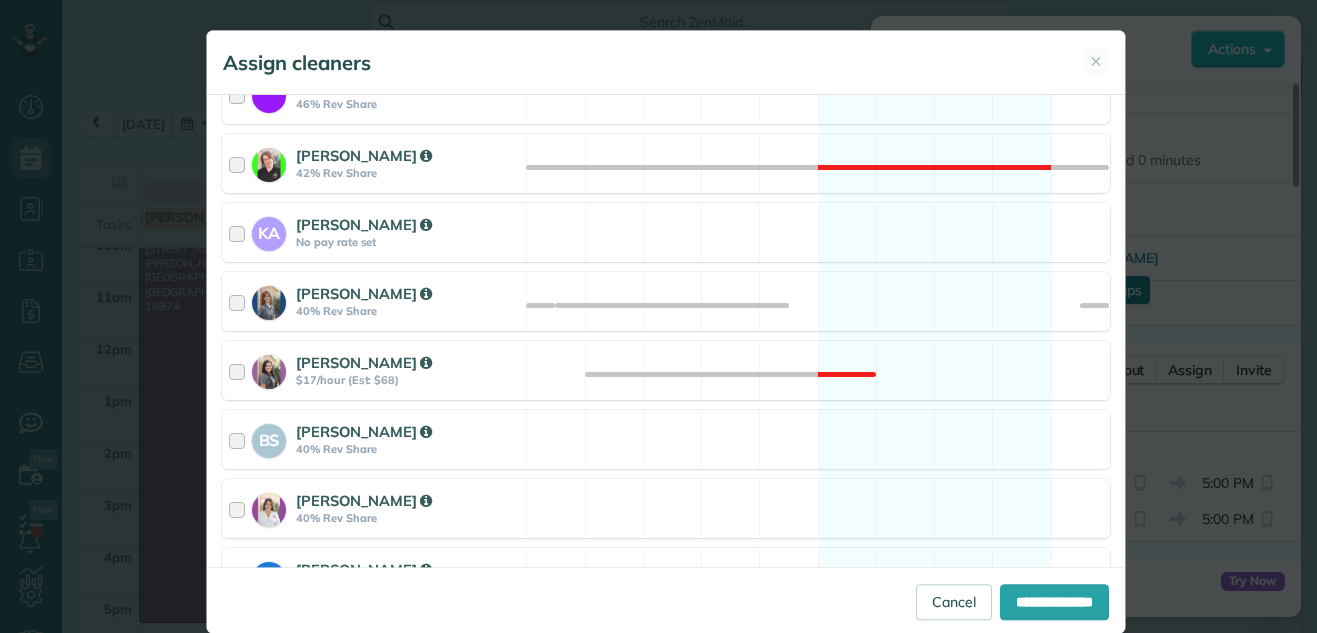 scroll, scrollTop: 276, scrollLeft: 0, axis: vertical 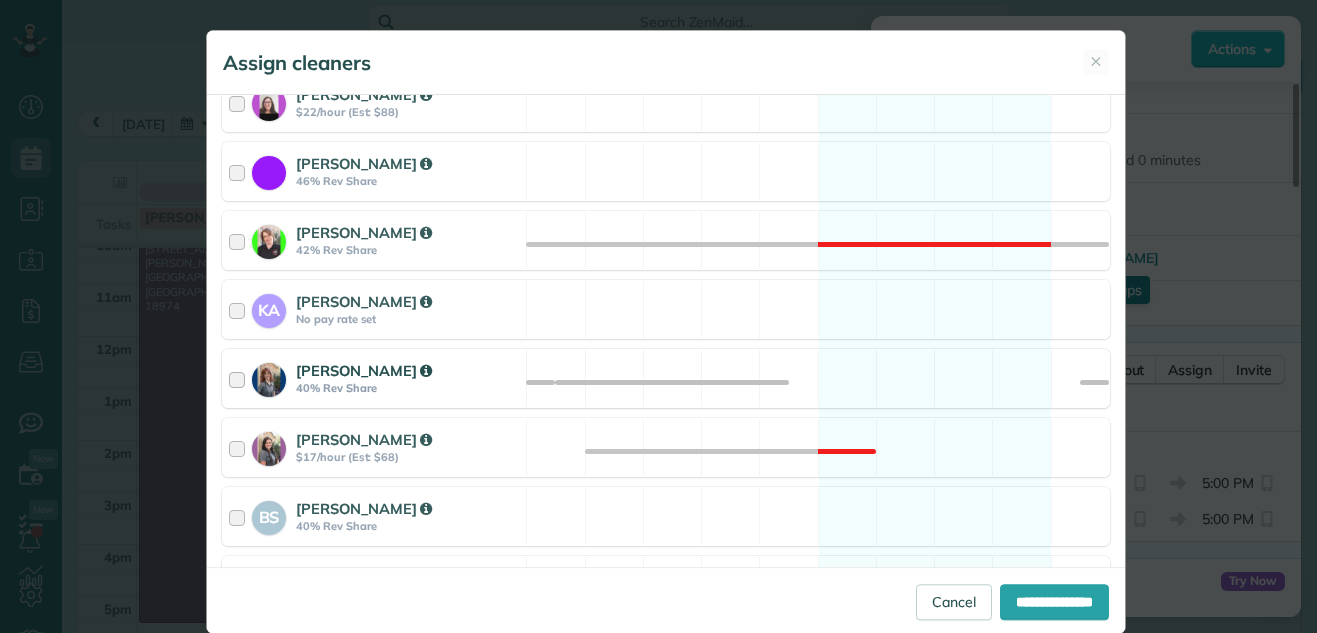 click at bounding box center [240, 378] 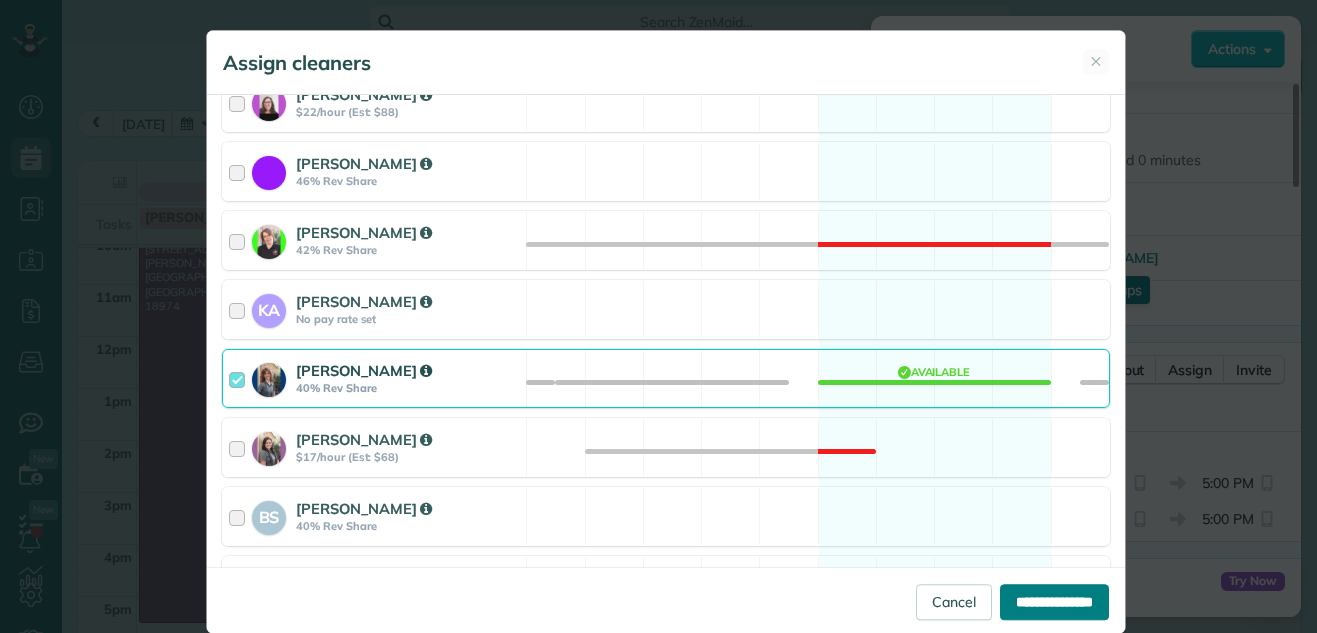 click on "**********" at bounding box center [1054, 602] 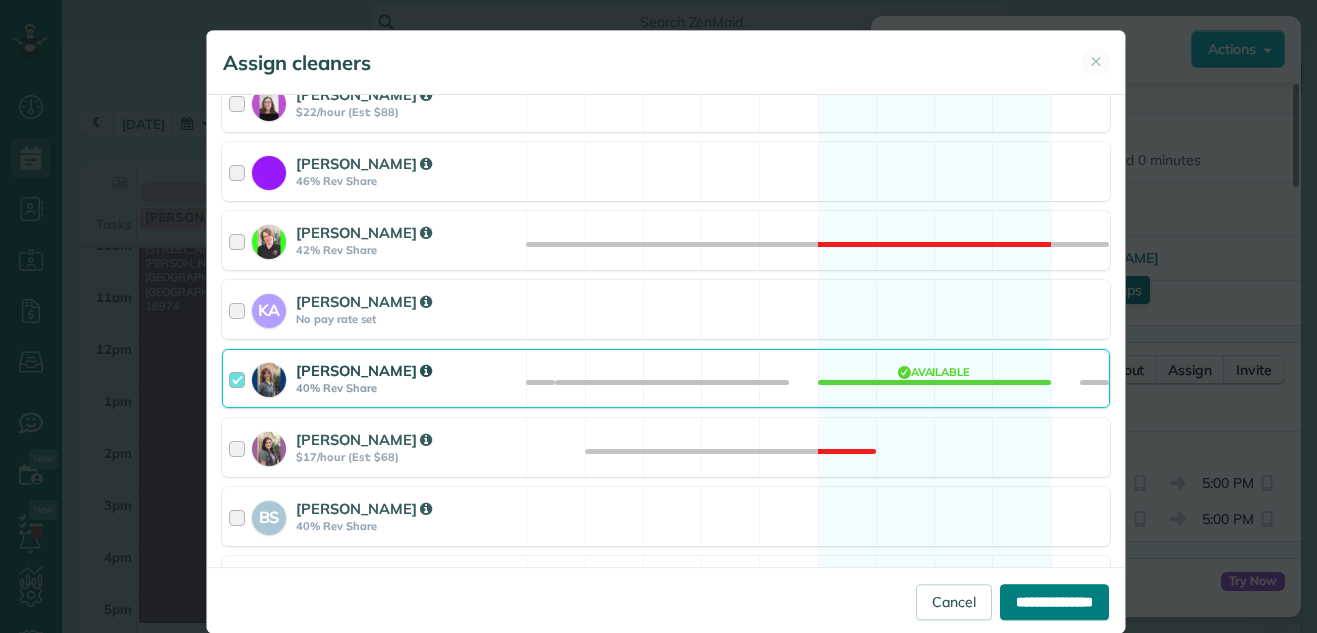 type on "**********" 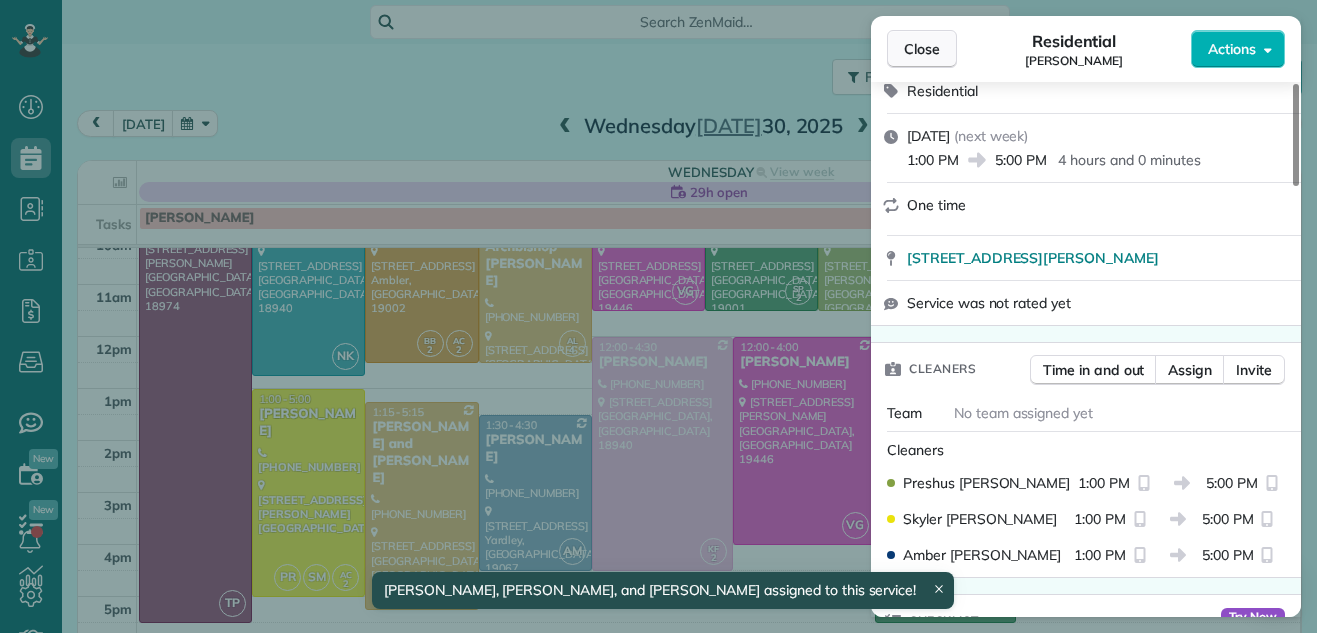 click on "Close" at bounding box center (922, 49) 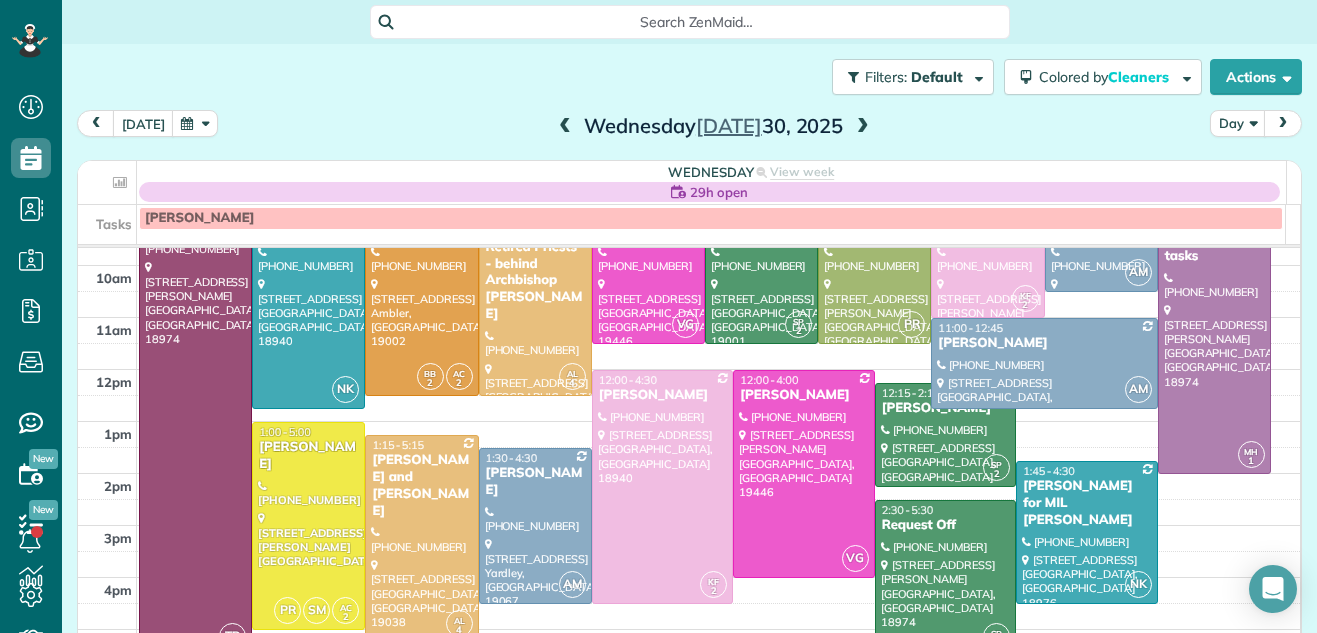 scroll, scrollTop: 131, scrollLeft: 0, axis: vertical 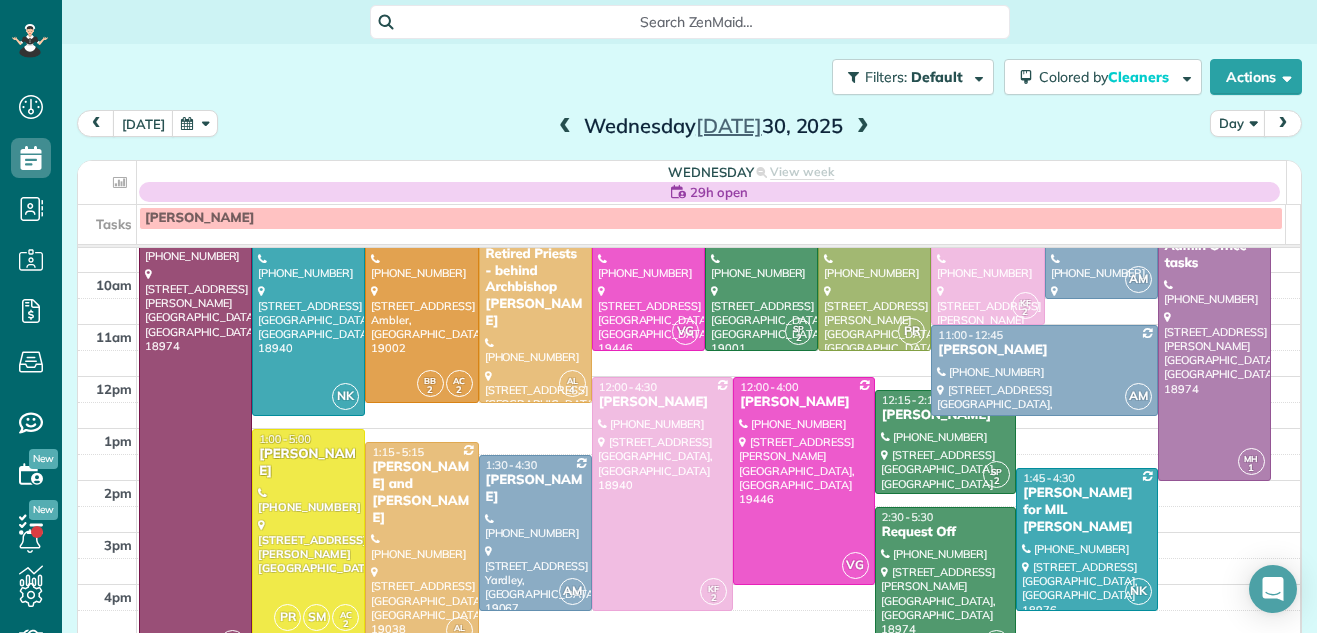 click at bounding box center [863, 127] 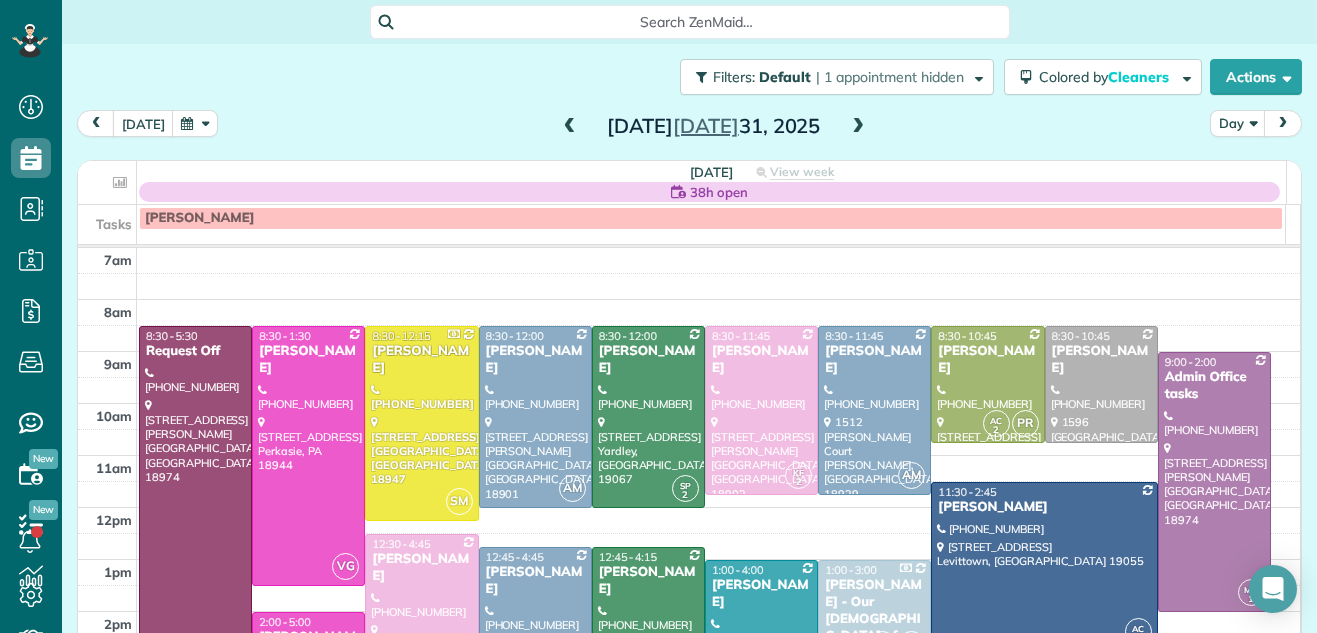 click at bounding box center (570, 127) 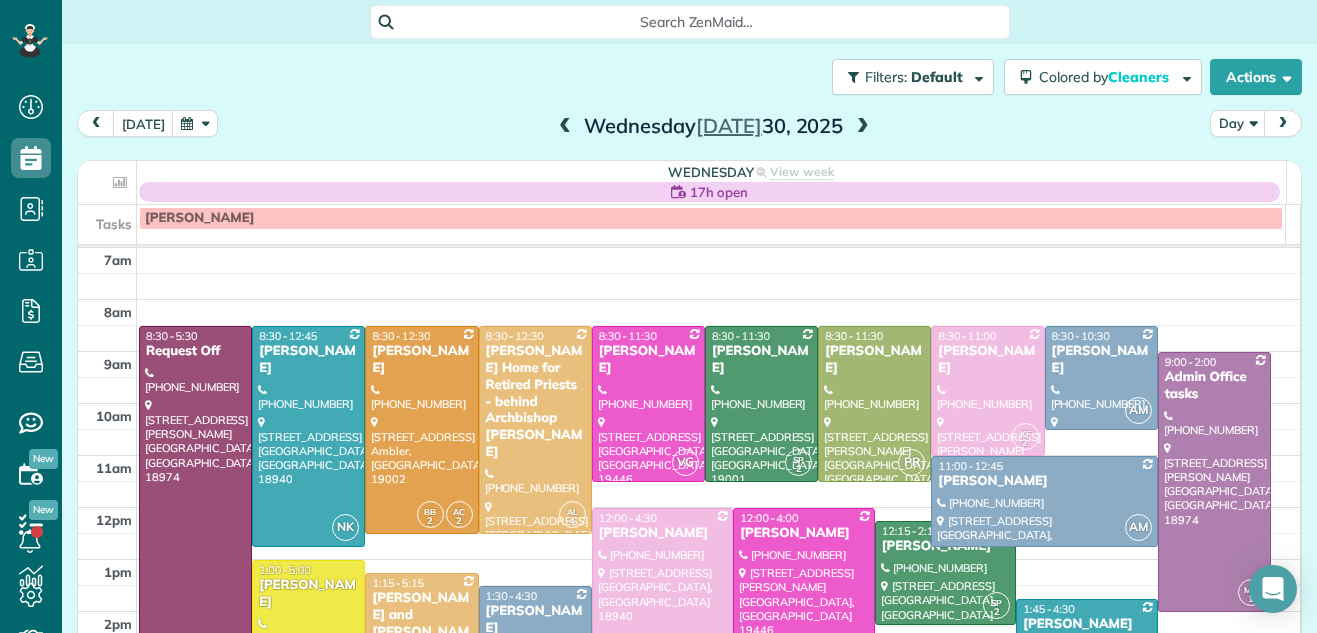 click at bounding box center (565, 127) 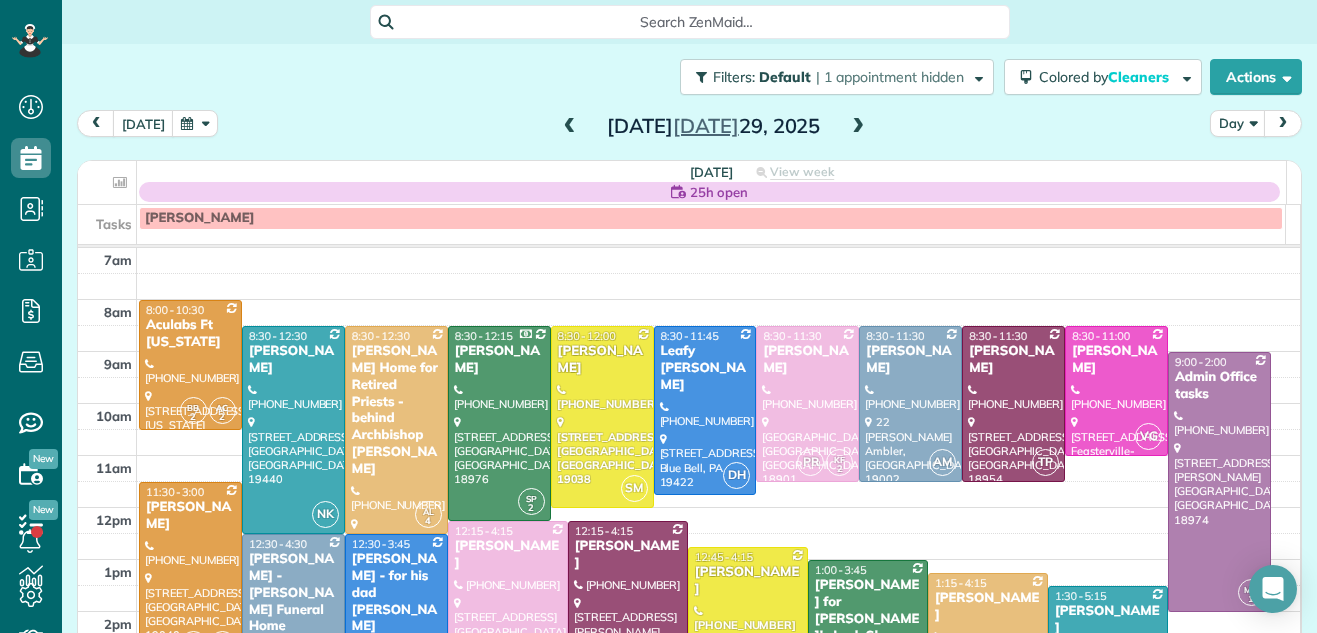click at bounding box center (570, 127) 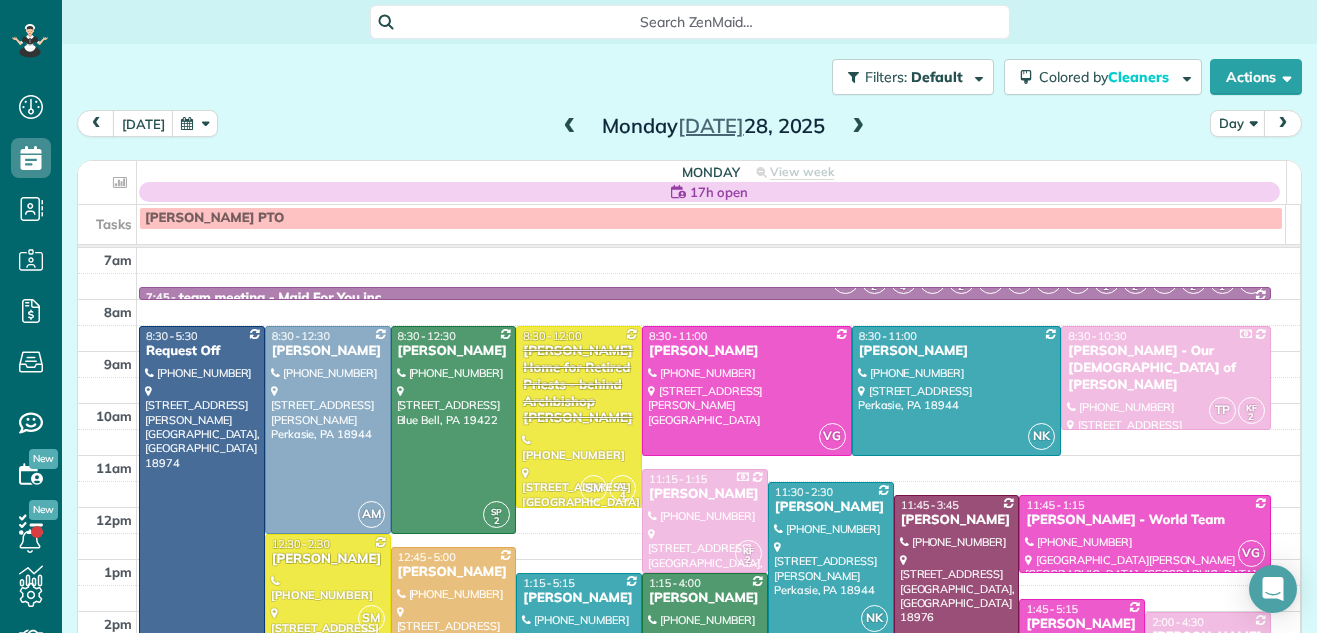 click at bounding box center (858, 127) 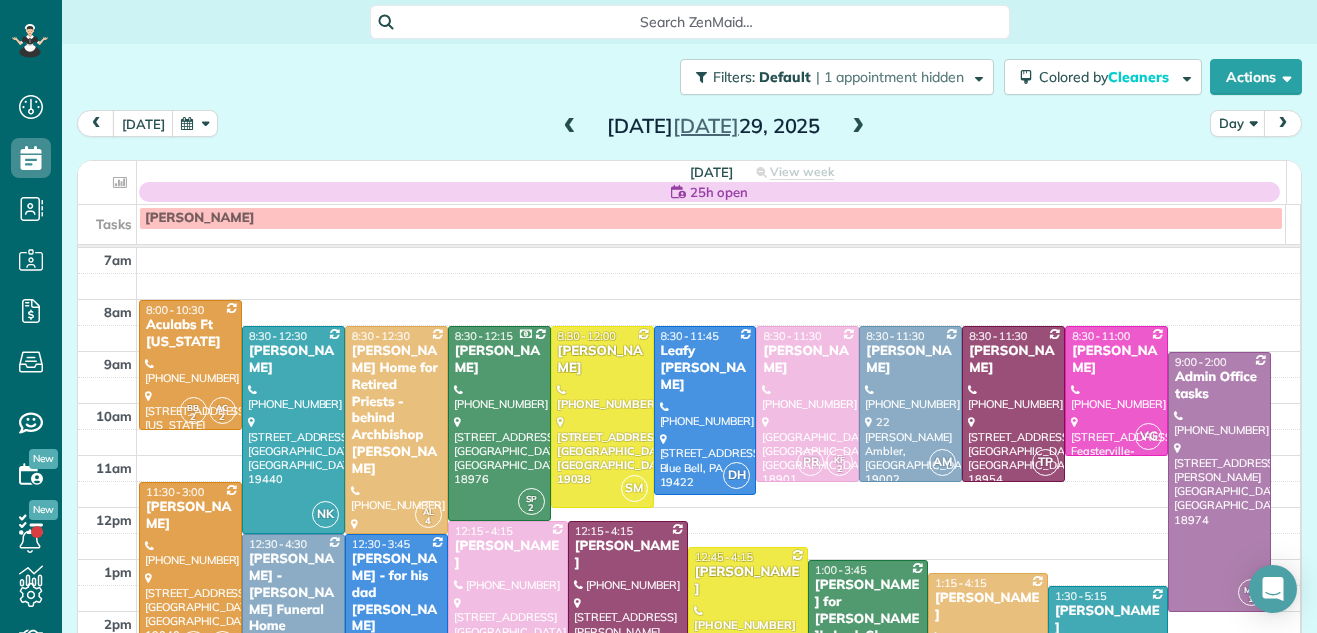click at bounding box center [858, 127] 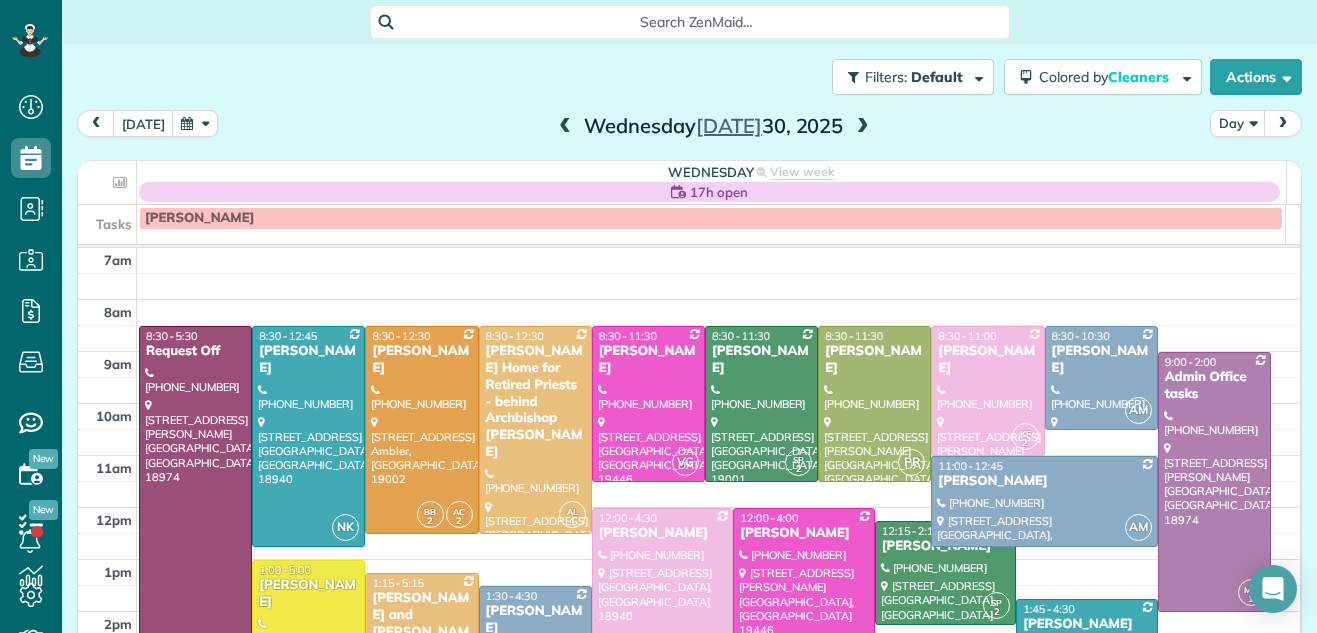 click at bounding box center (863, 127) 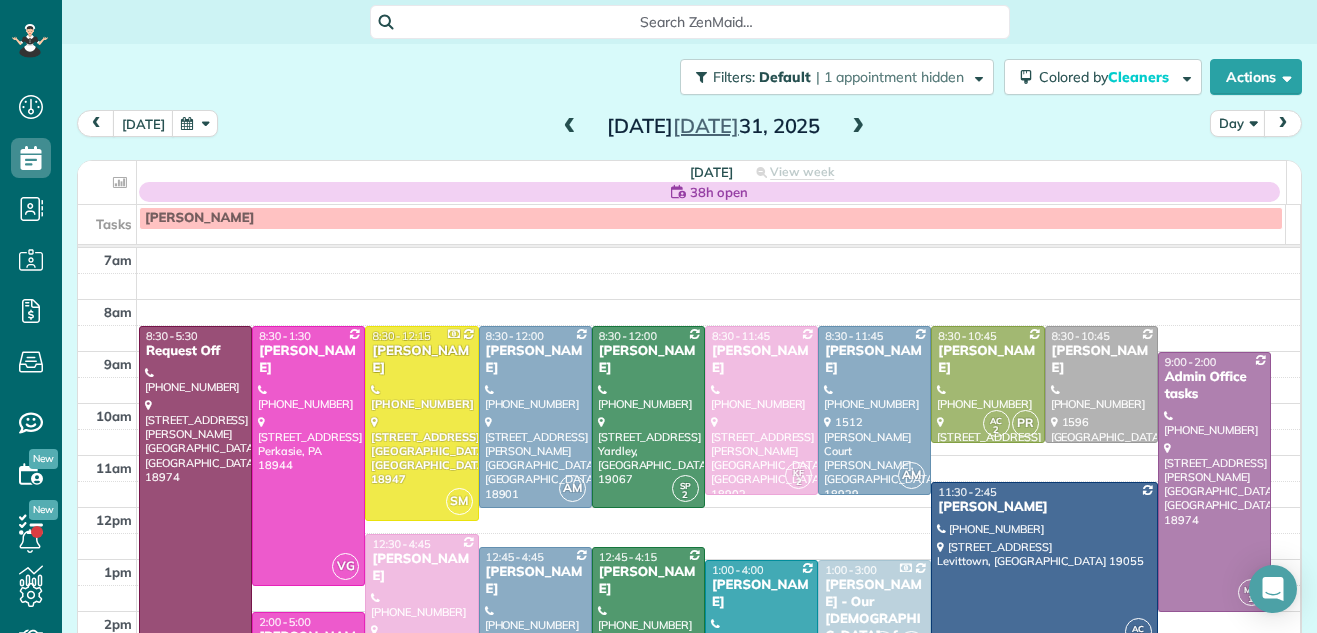 click at bounding box center [858, 127] 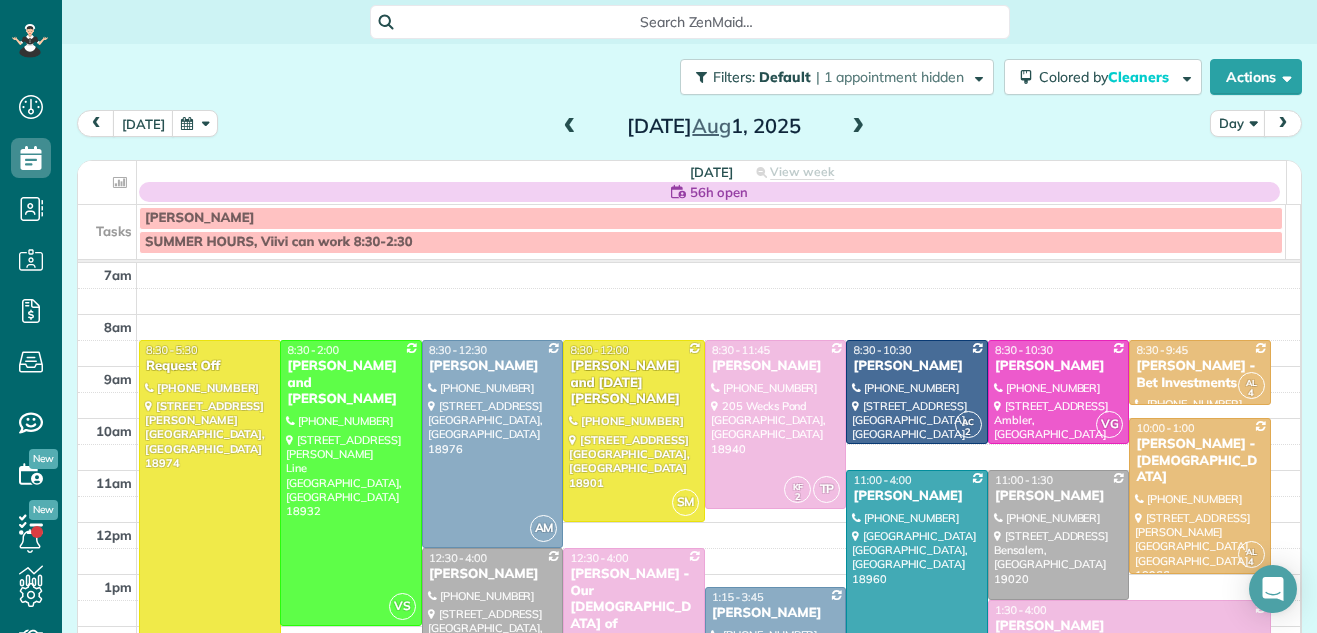 click at bounding box center (858, 127) 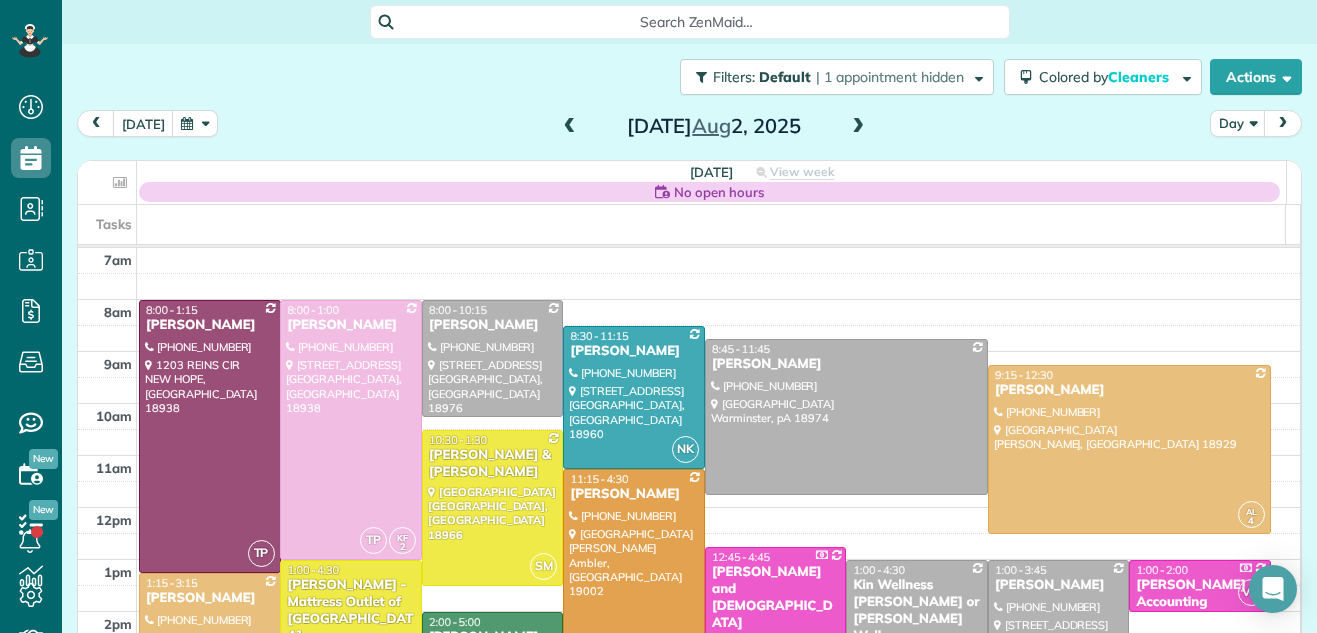 click at bounding box center (858, 127) 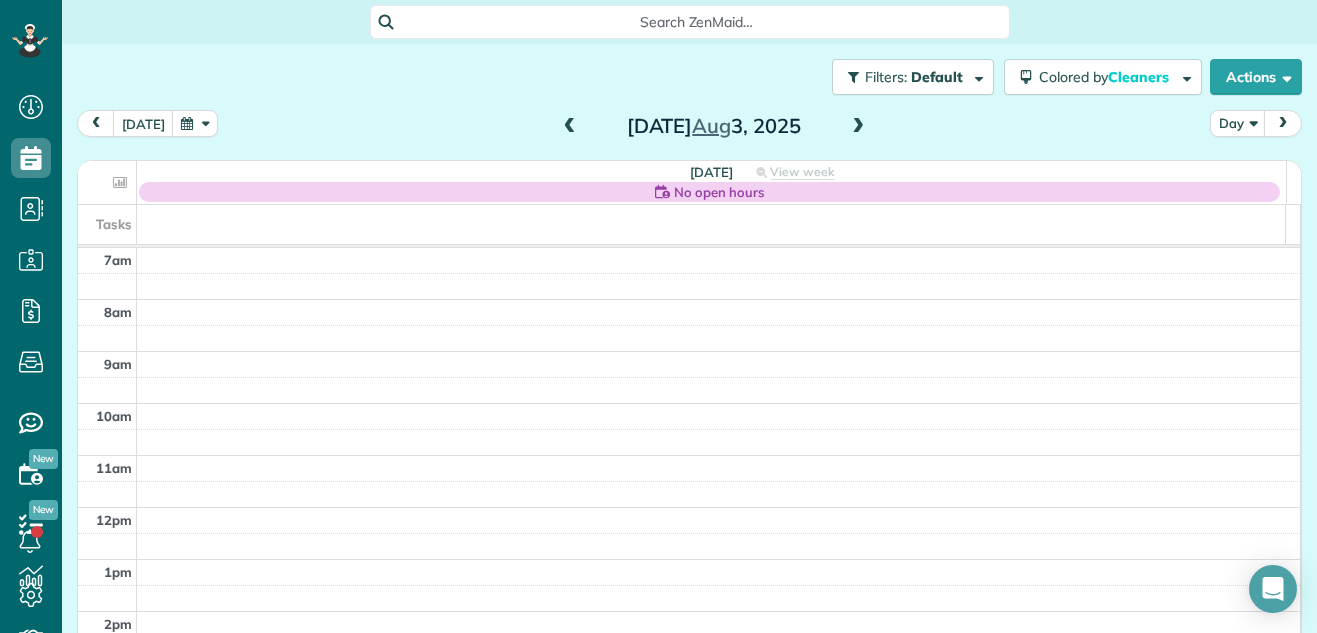 click at bounding box center [570, 127] 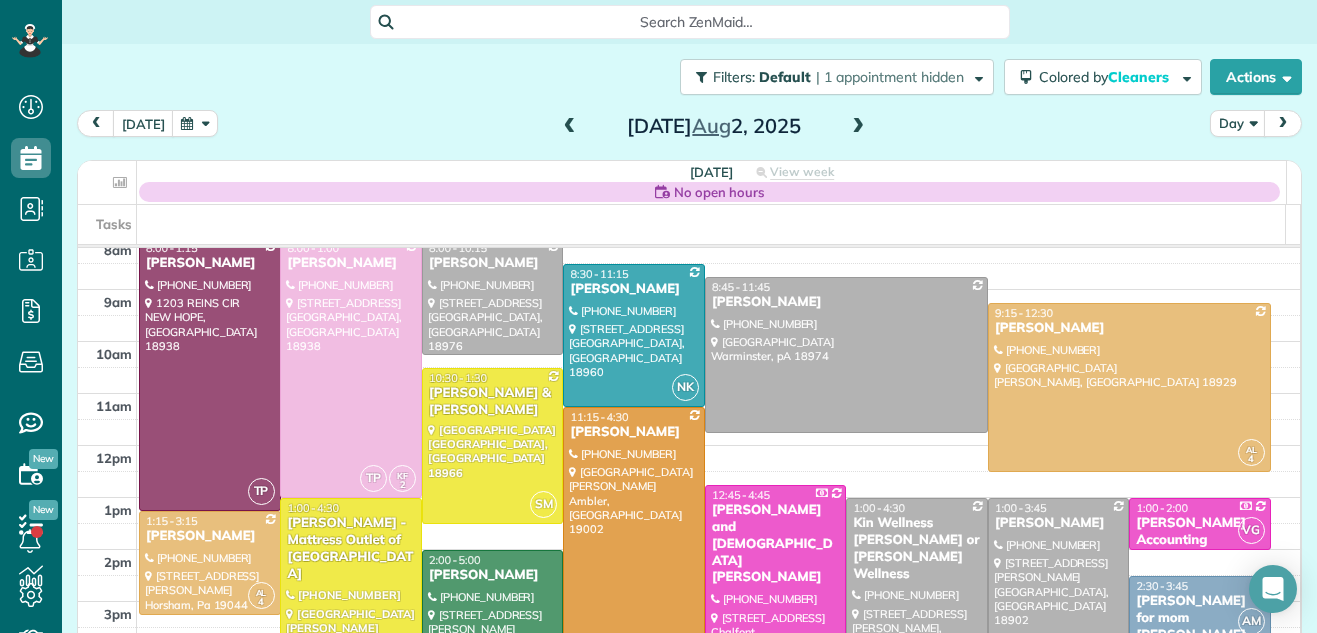 scroll, scrollTop: 11, scrollLeft: 0, axis: vertical 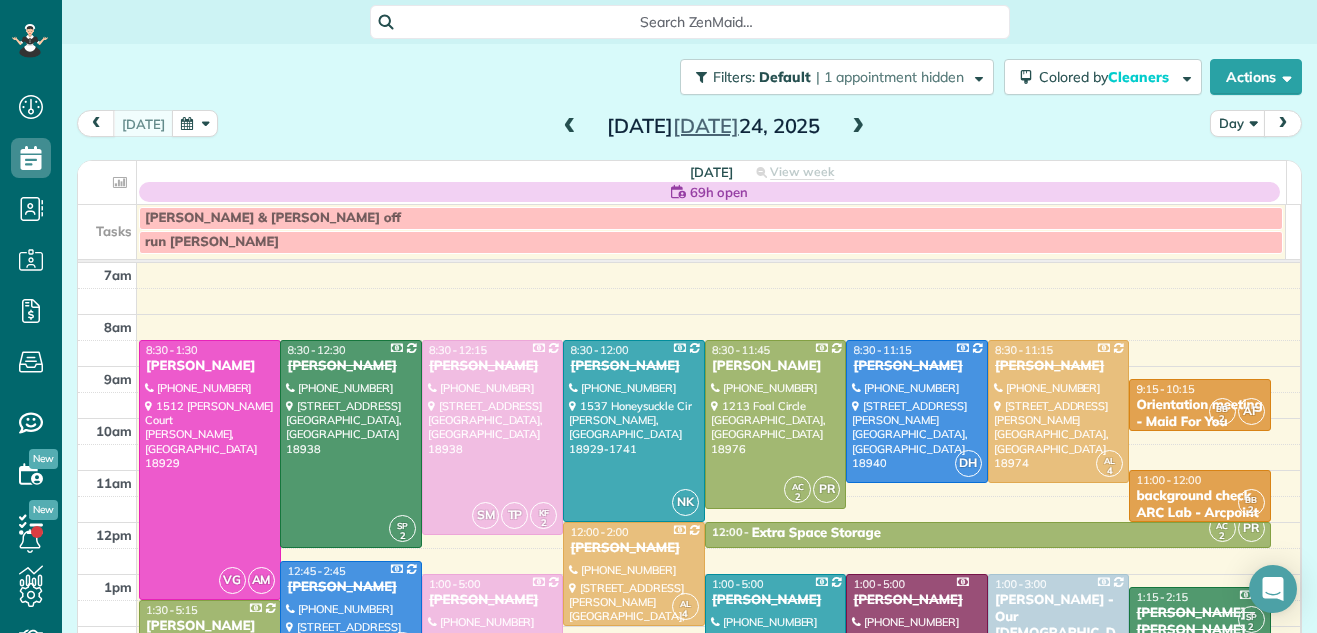 click at bounding box center (858, 127) 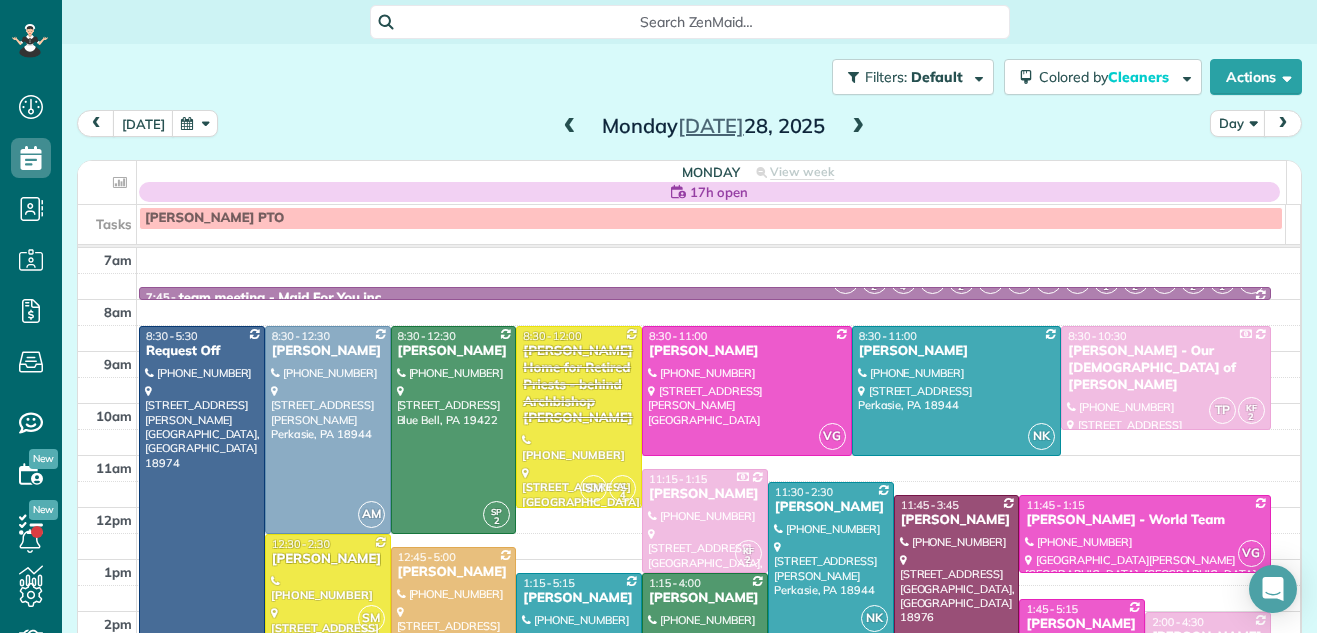 click at bounding box center [858, 127] 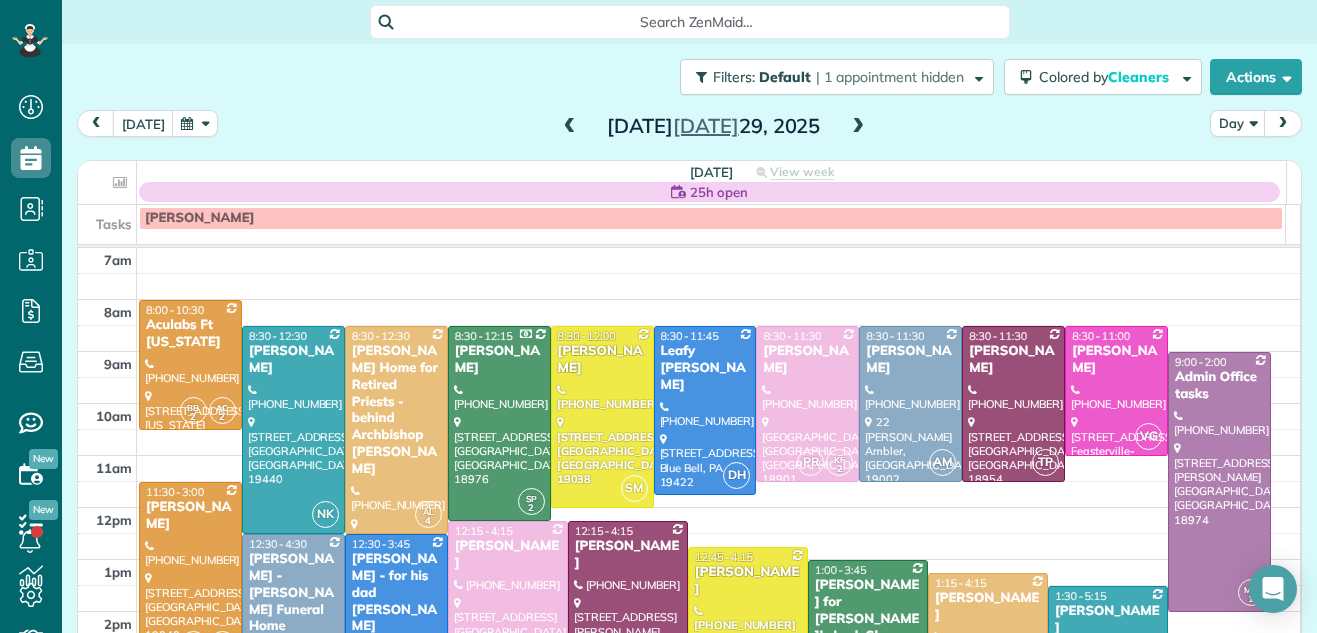 click at bounding box center (858, 127) 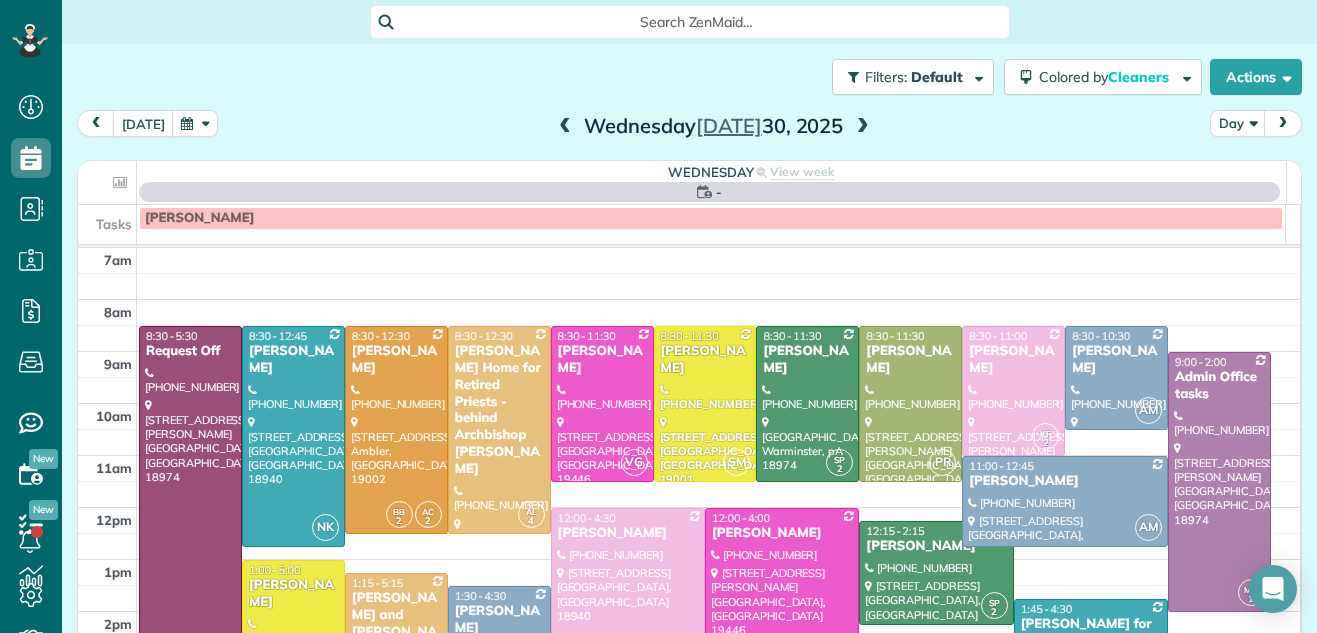 click at bounding box center [863, 127] 